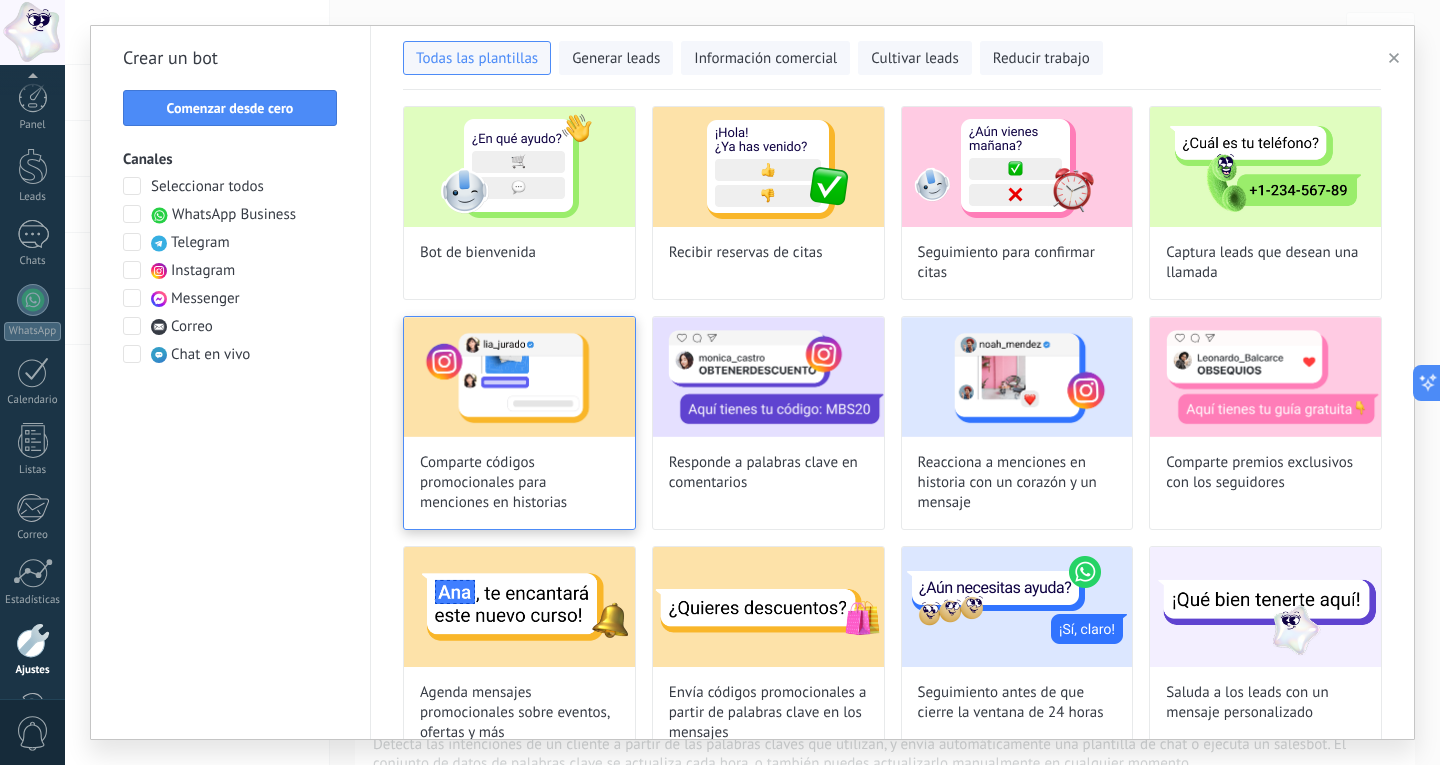 scroll, scrollTop: 0, scrollLeft: 0, axis: both 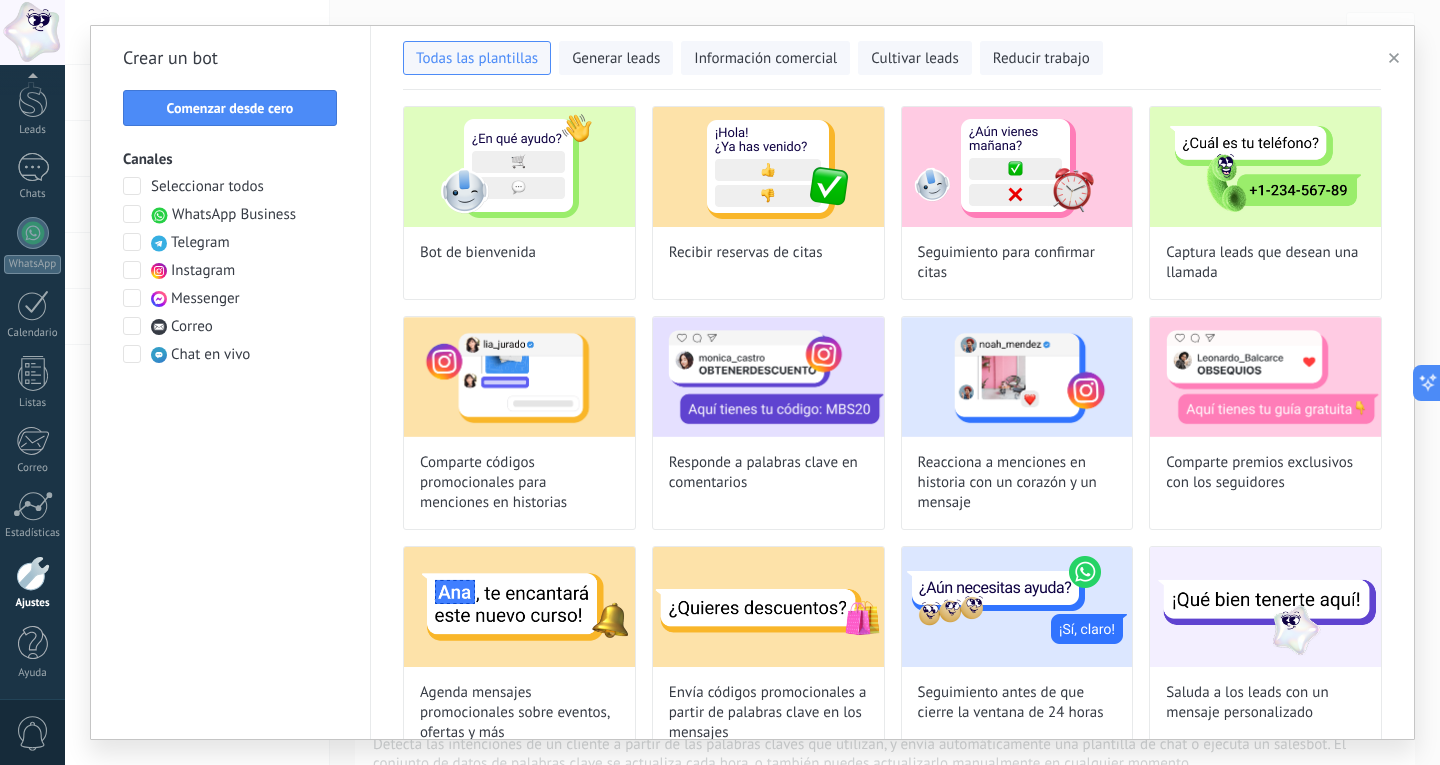 click at bounding box center (33, 573) 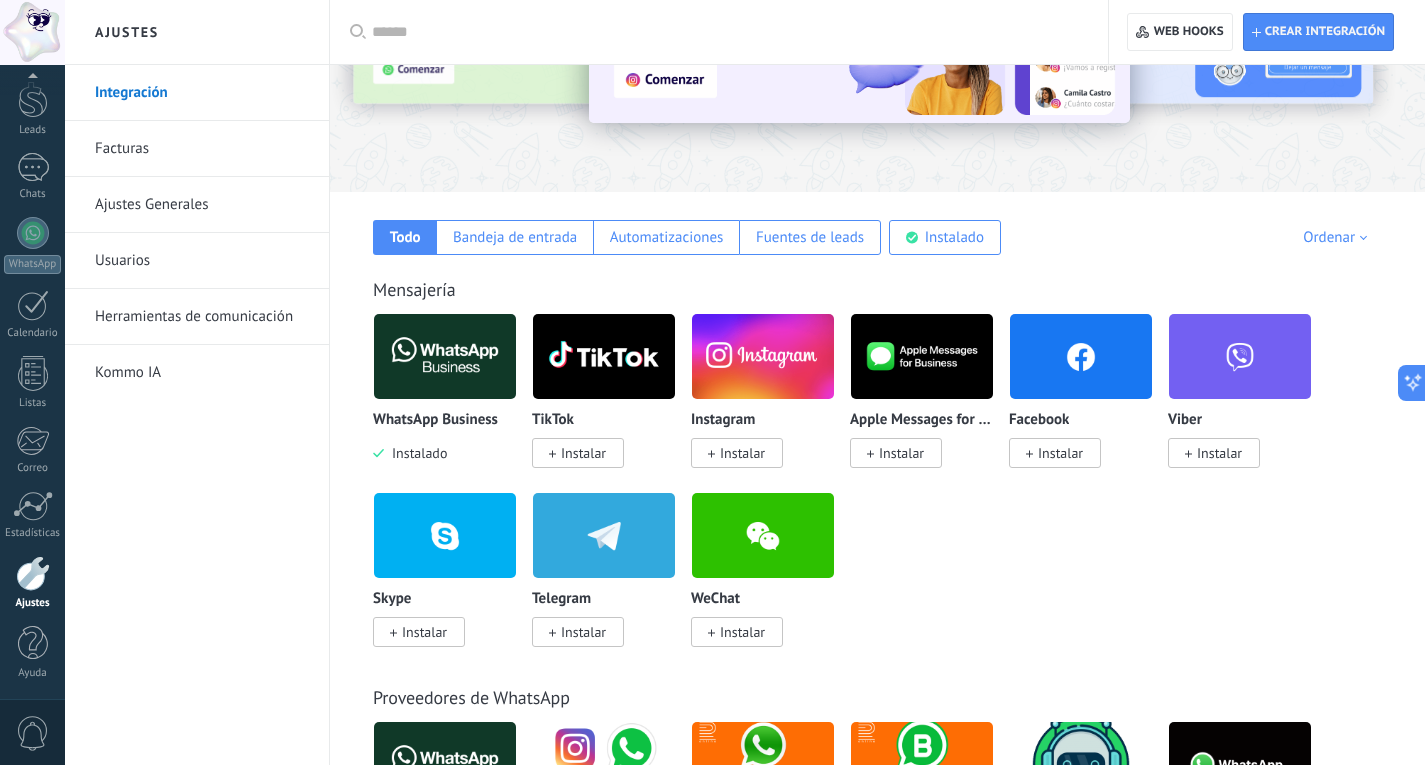 scroll, scrollTop: 200, scrollLeft: 0, axis: vertical 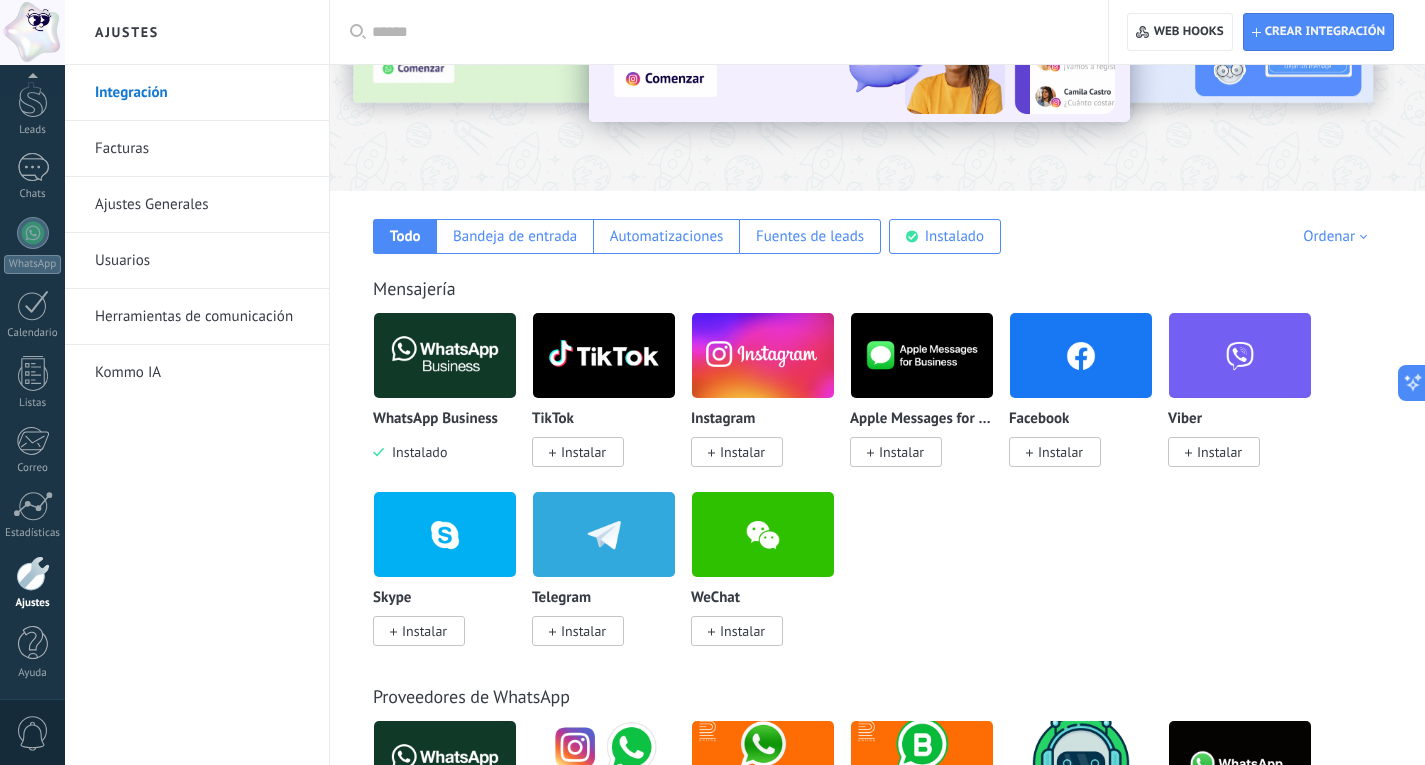 click on "Instalar" at bounding box center [1060, 452] 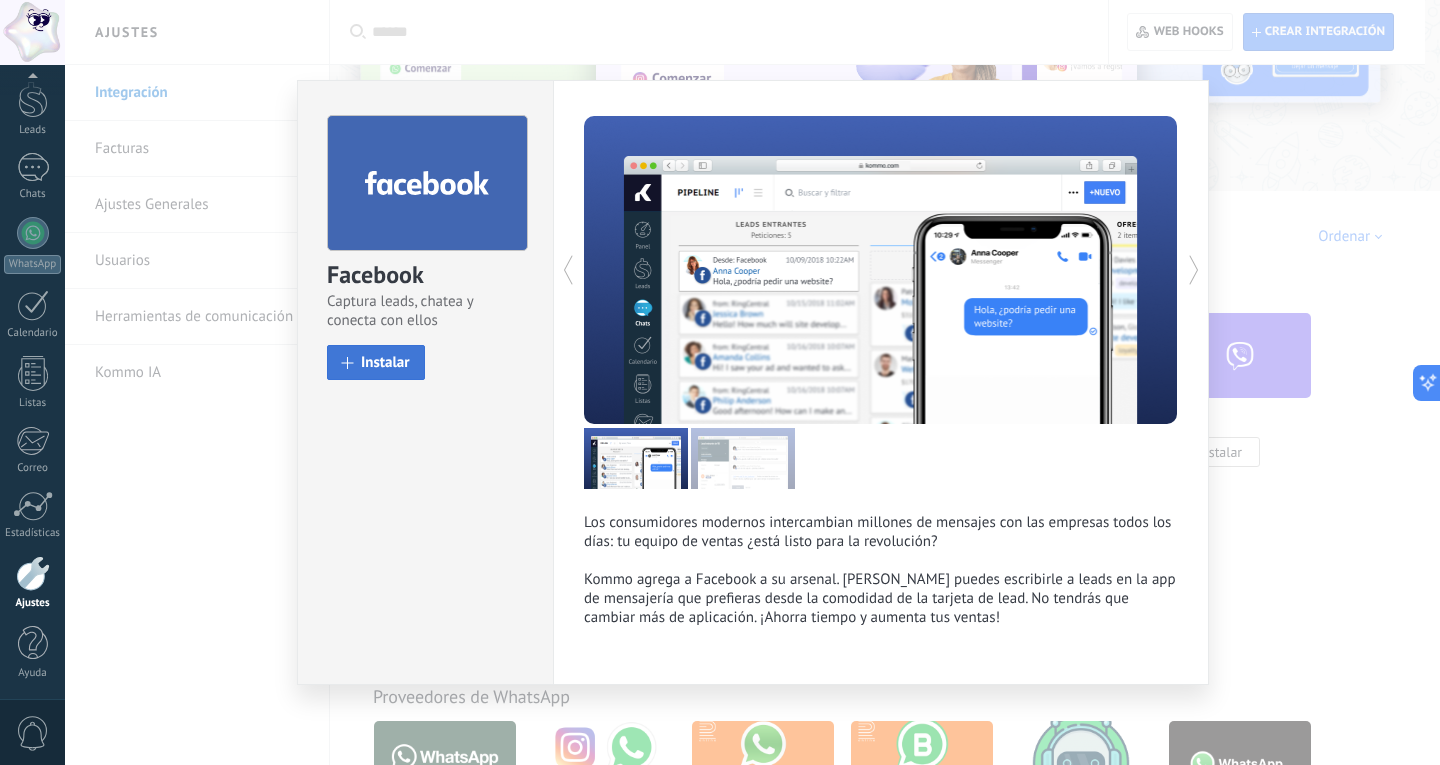 click on "Instalar" at bounding box center [385, 362] 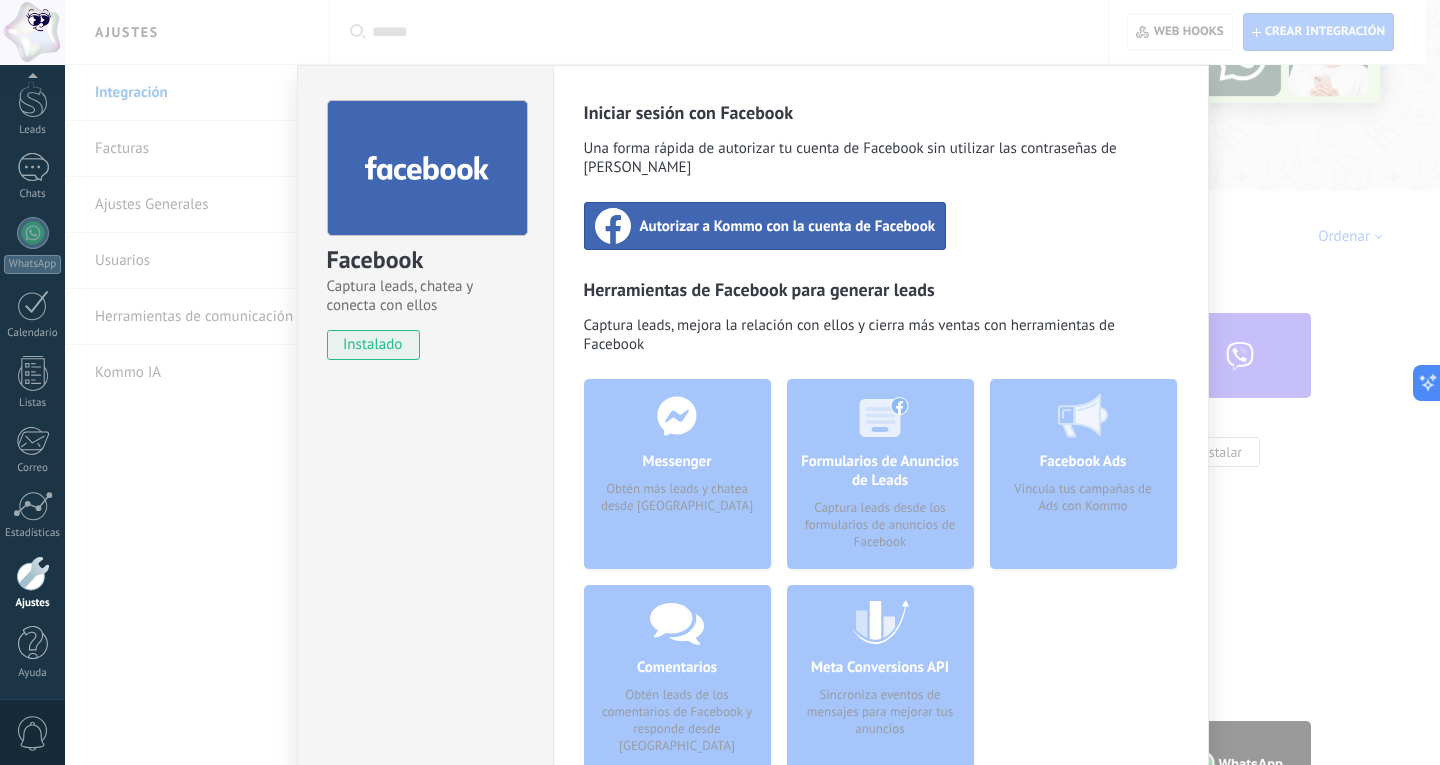 click on "Autorizar a Kommo con la cuenta de Facebook" at bounding box center (788, 226) 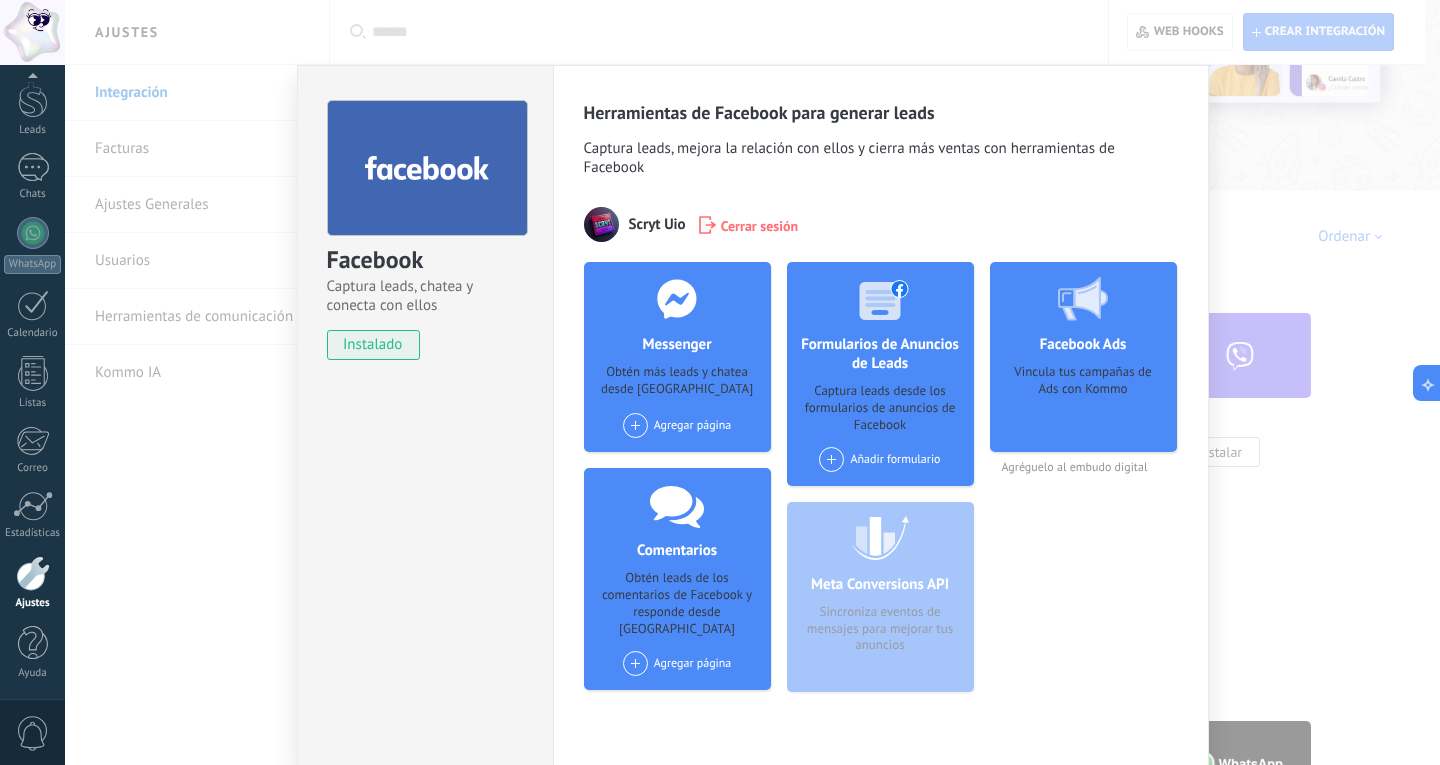 click on "Facebook Captura leads, chatea y conecta con ellos instalado Desinstalar Herramientas de Facebook para generar leads Captura leads, mejora la relación con ellos y cierra más ventas con herramientas de Facebook Scryt Uio Cerrar sesión Messenger Obtén más leads y chatea desde Kommo Agregar página Comentarios Obtén leads de los comentarios de Facebook y responde desde Kommo Agregar página Formularios de Anuncios de Leads Captura leads desde los formularios de anuncios de Facebook Añadir formulario Meta Conversions API Sincroniza eventos de mensajes para mejorar tus anuncios Facebook Ads Vincula tus campañas de Ads con Kommo Agréguelo al embudo digital más" at bounding box center [752, 382] 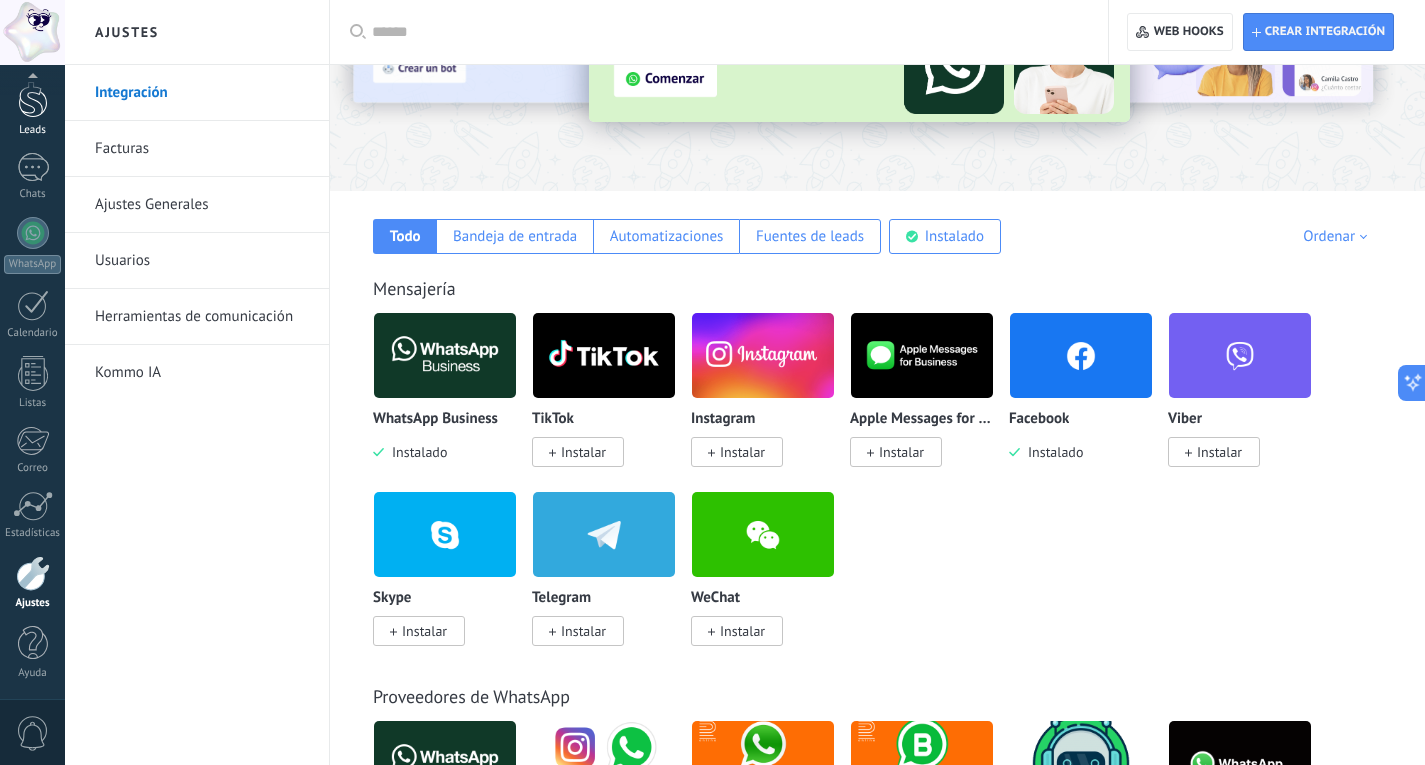 click at bounding box center [33, 99] 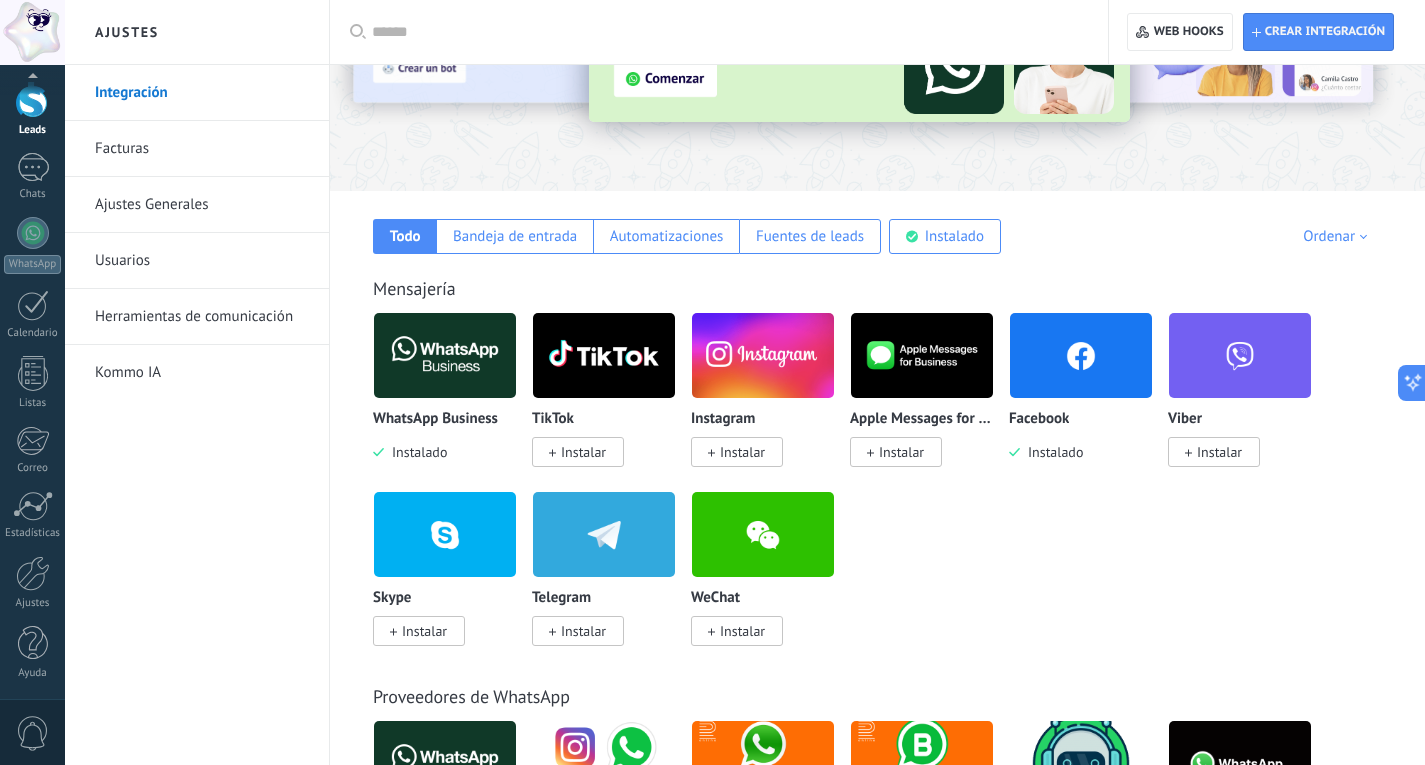 scroll, scrollTop: 0, scrollLeft: 0, axis: both 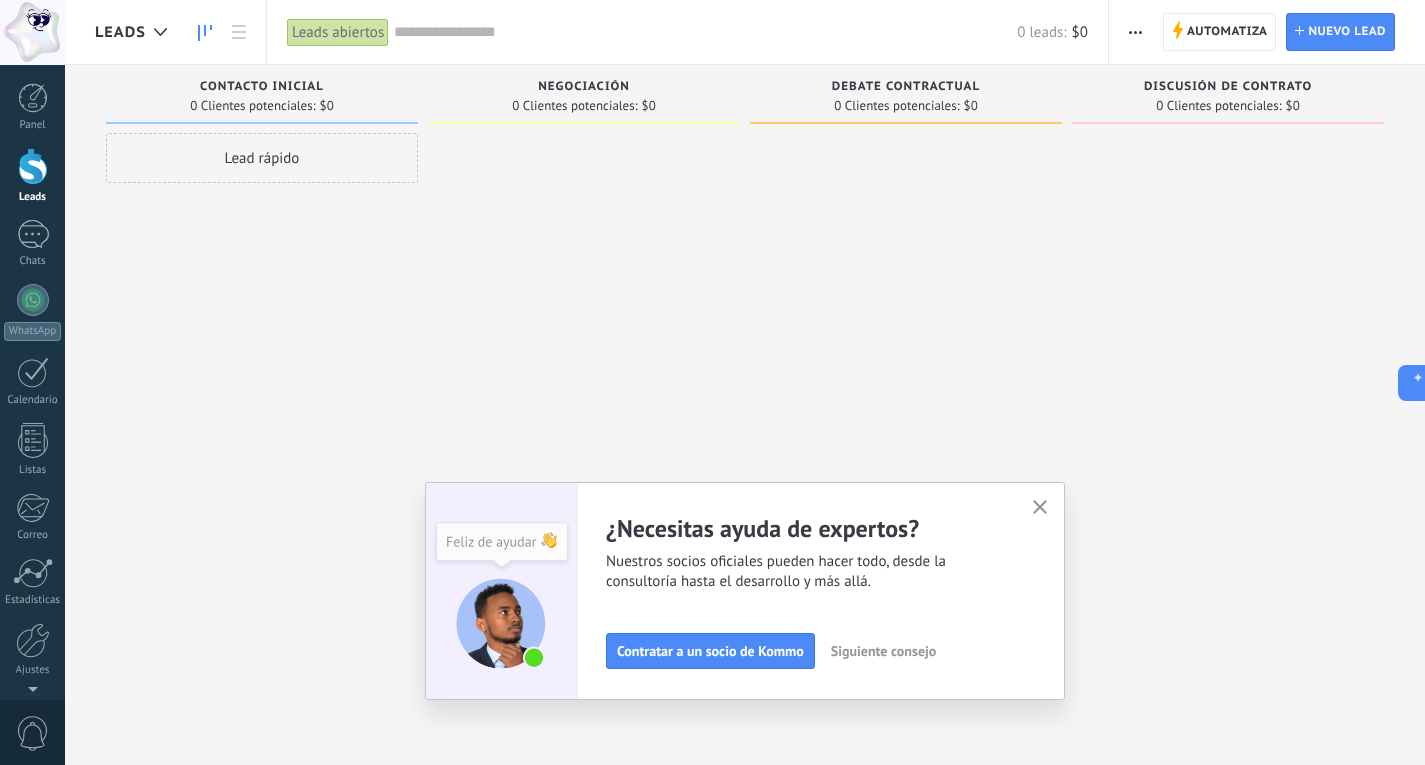 click at bounding box center (1135, 32) 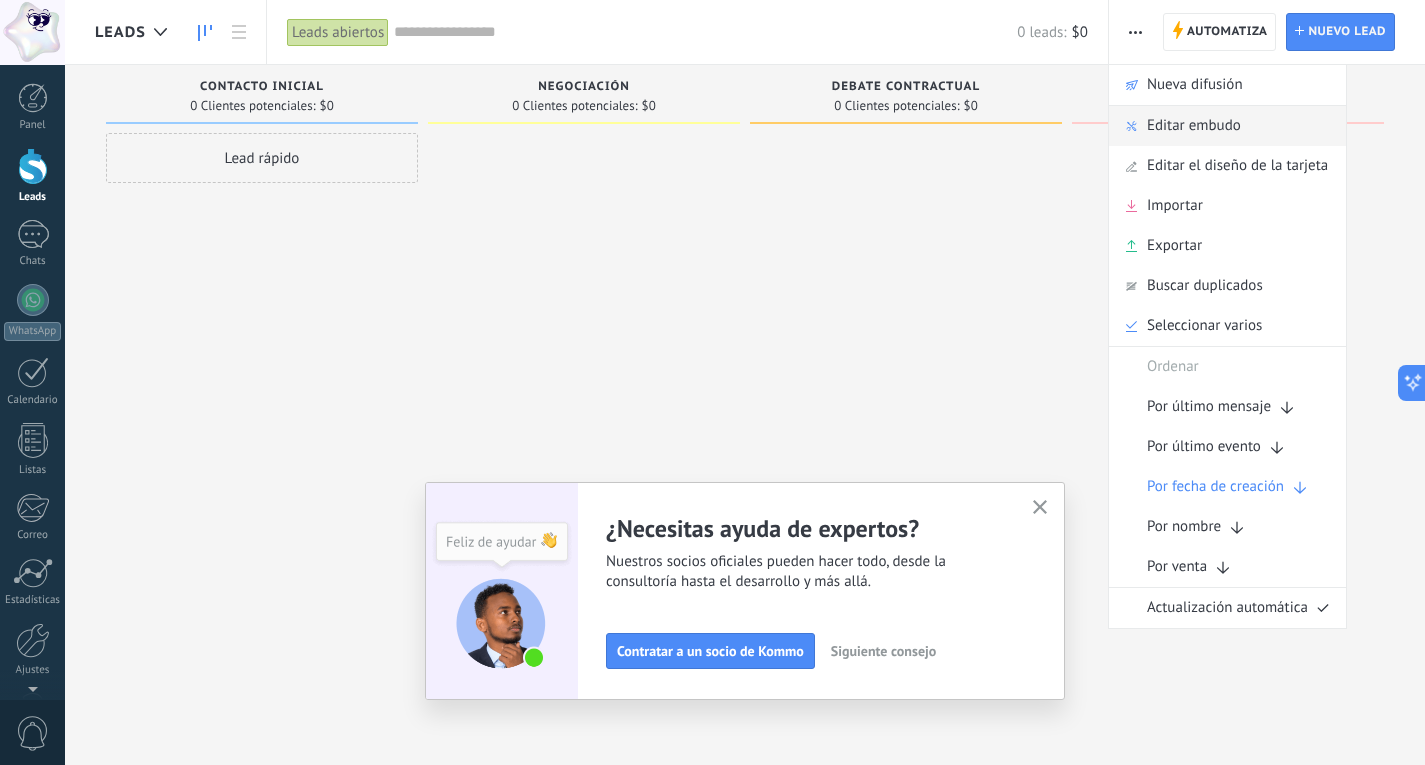 click on "Editar embudo" at bounding box center (1194, 126) 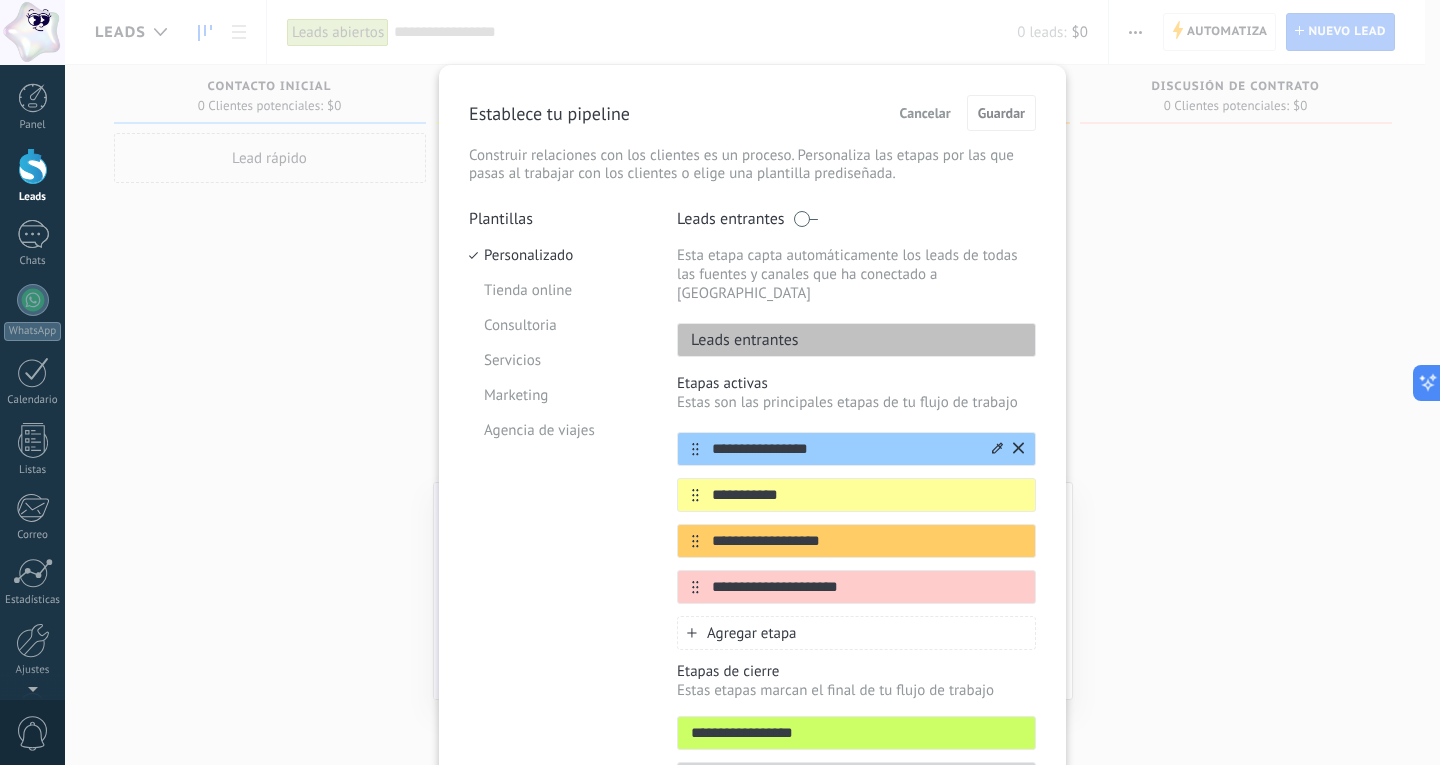 click on "**********" at bounding box center (856, 449) 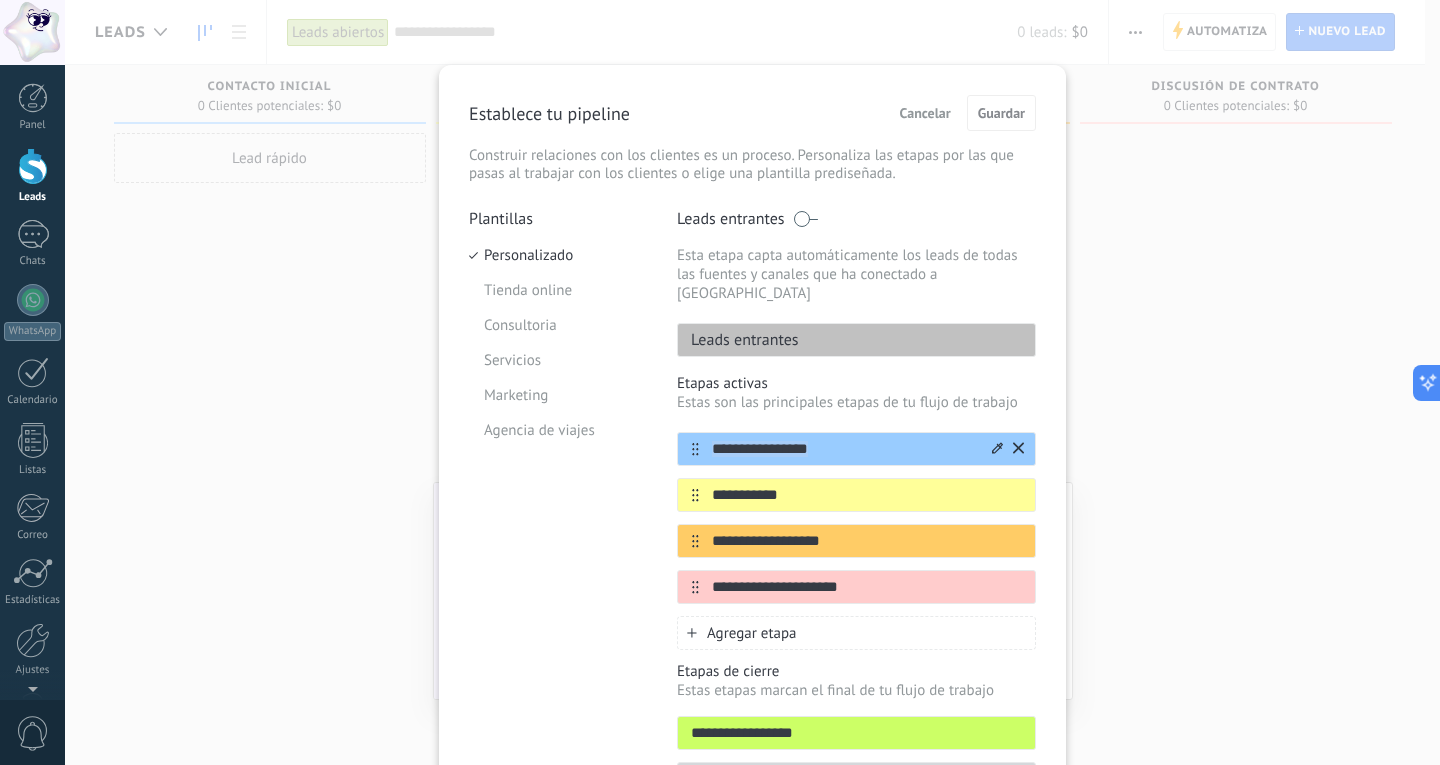 click on "**********" at bounding box center [856, 449] 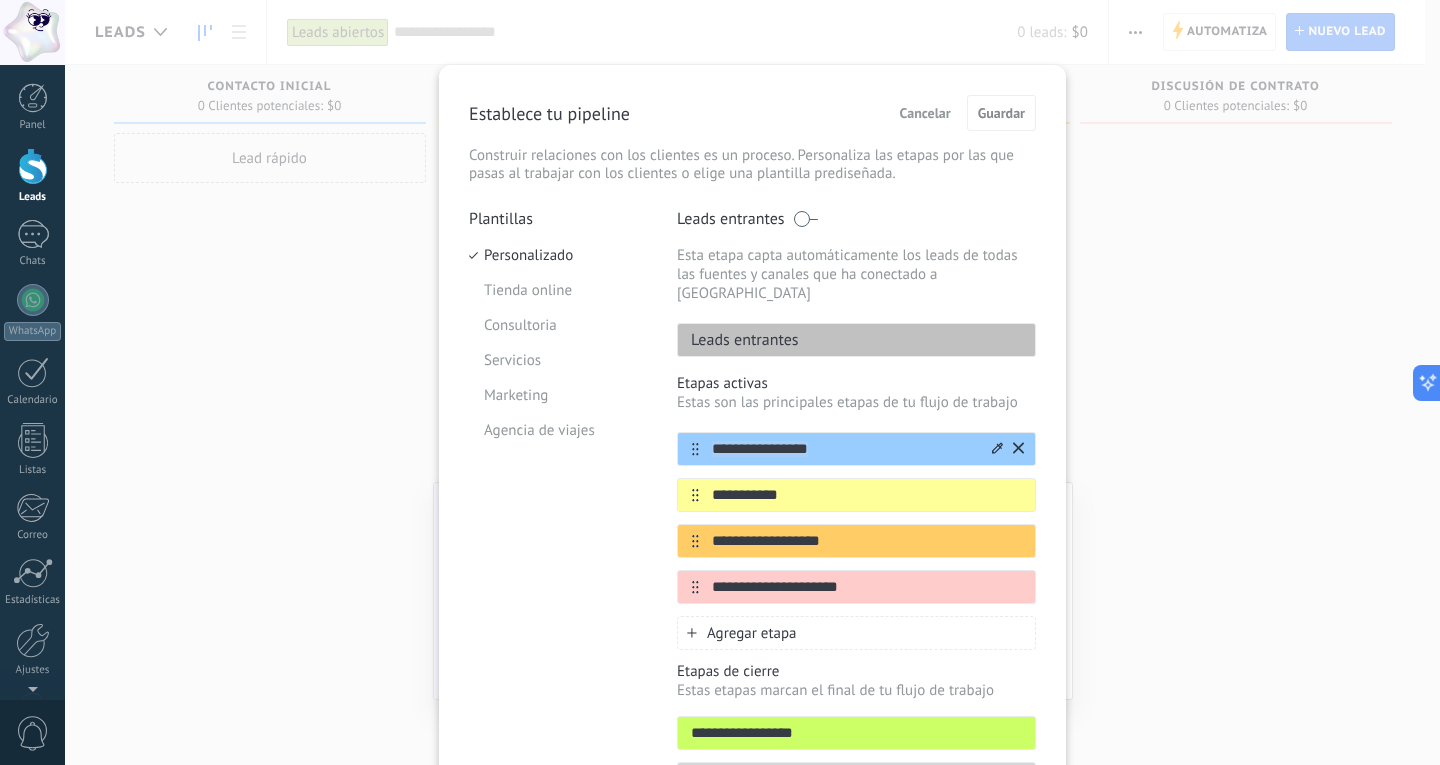 click on "**********" at bounding box center [844, 449] 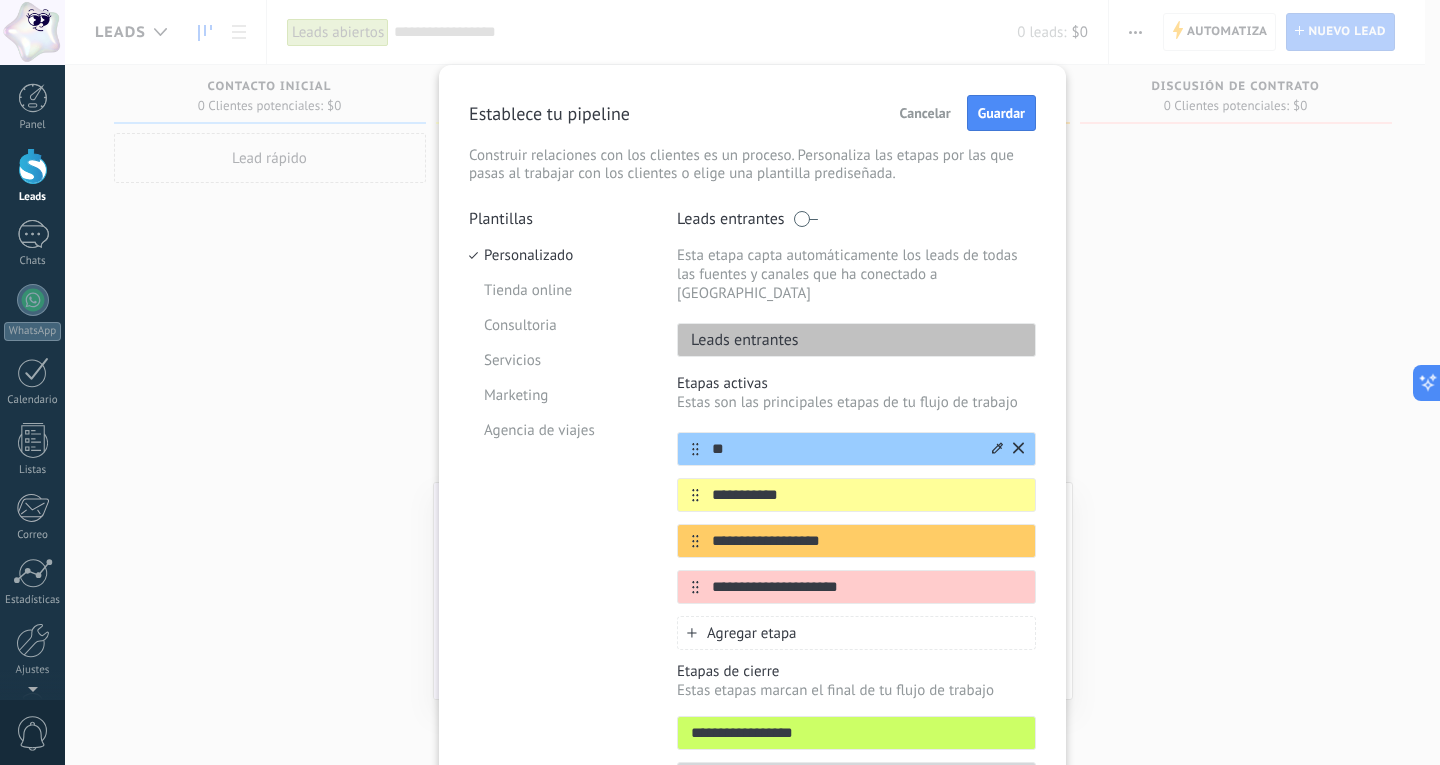 type on "*" 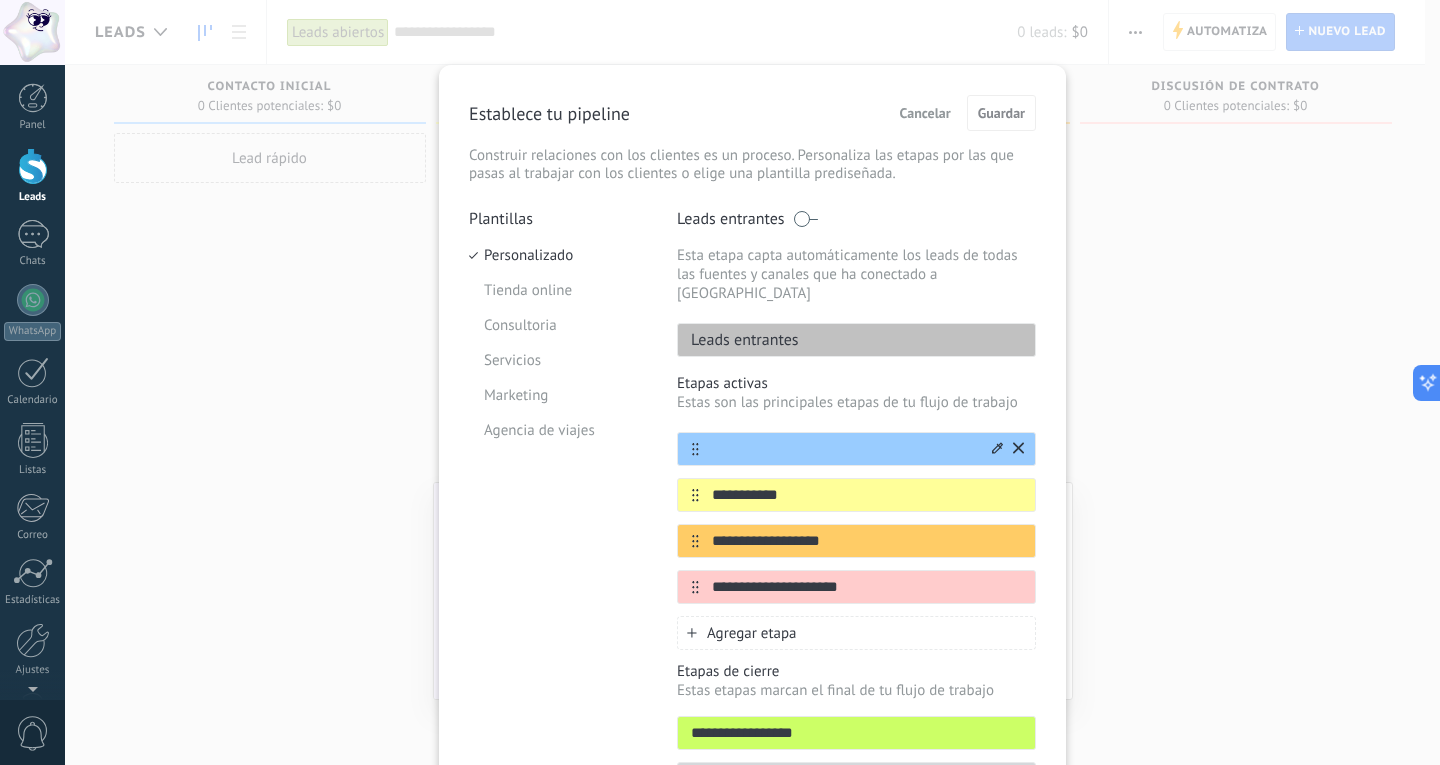 paste on "**********" 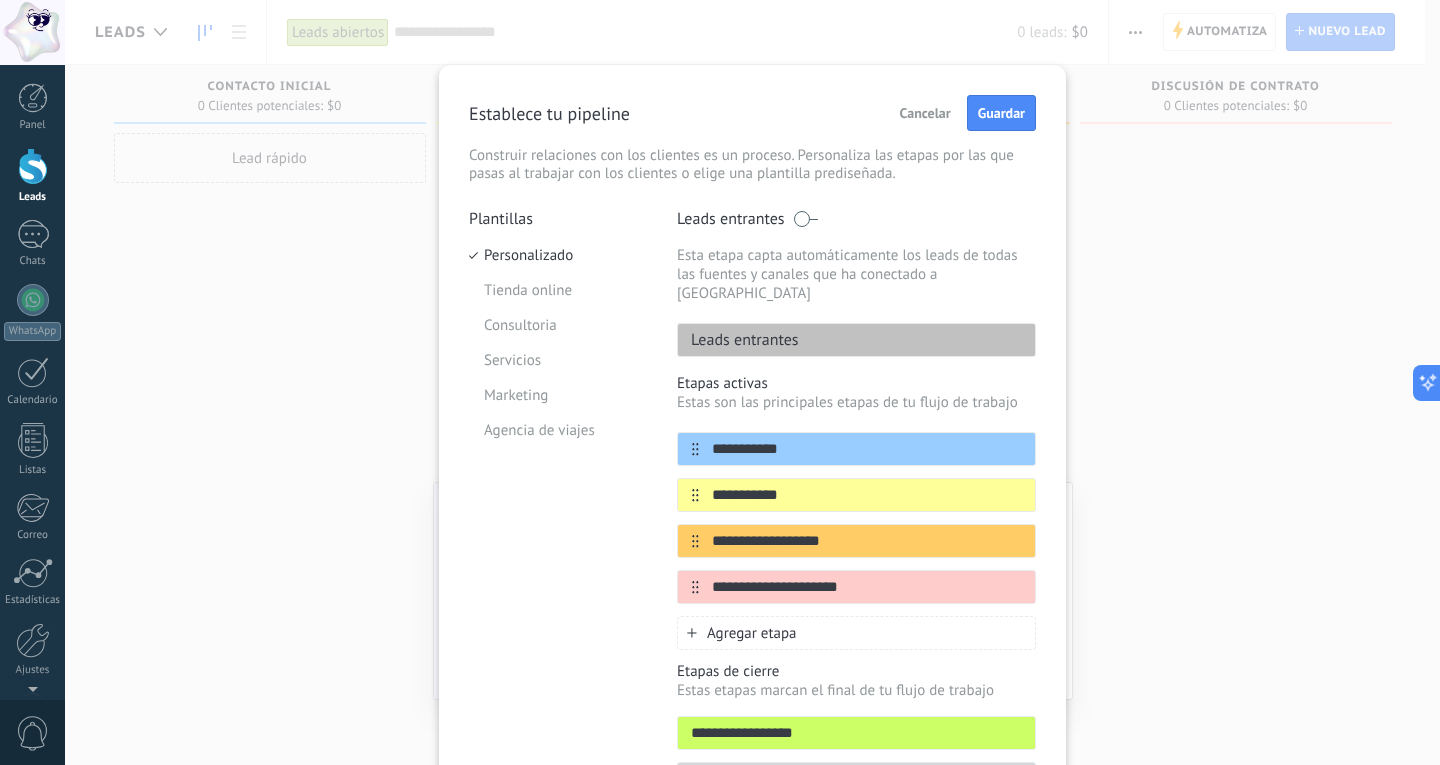 type on "**********" 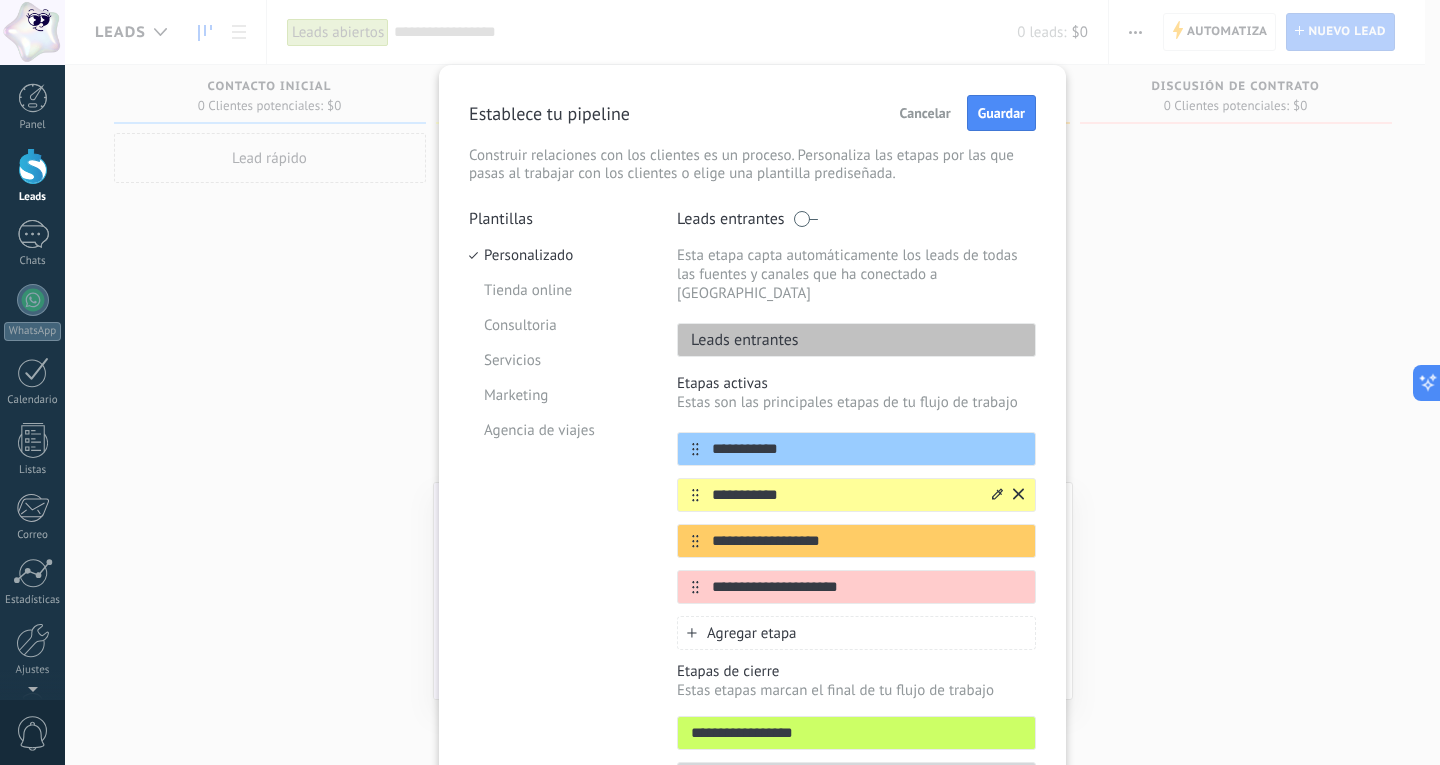 click on "**********" at bounding box center [844, 495] 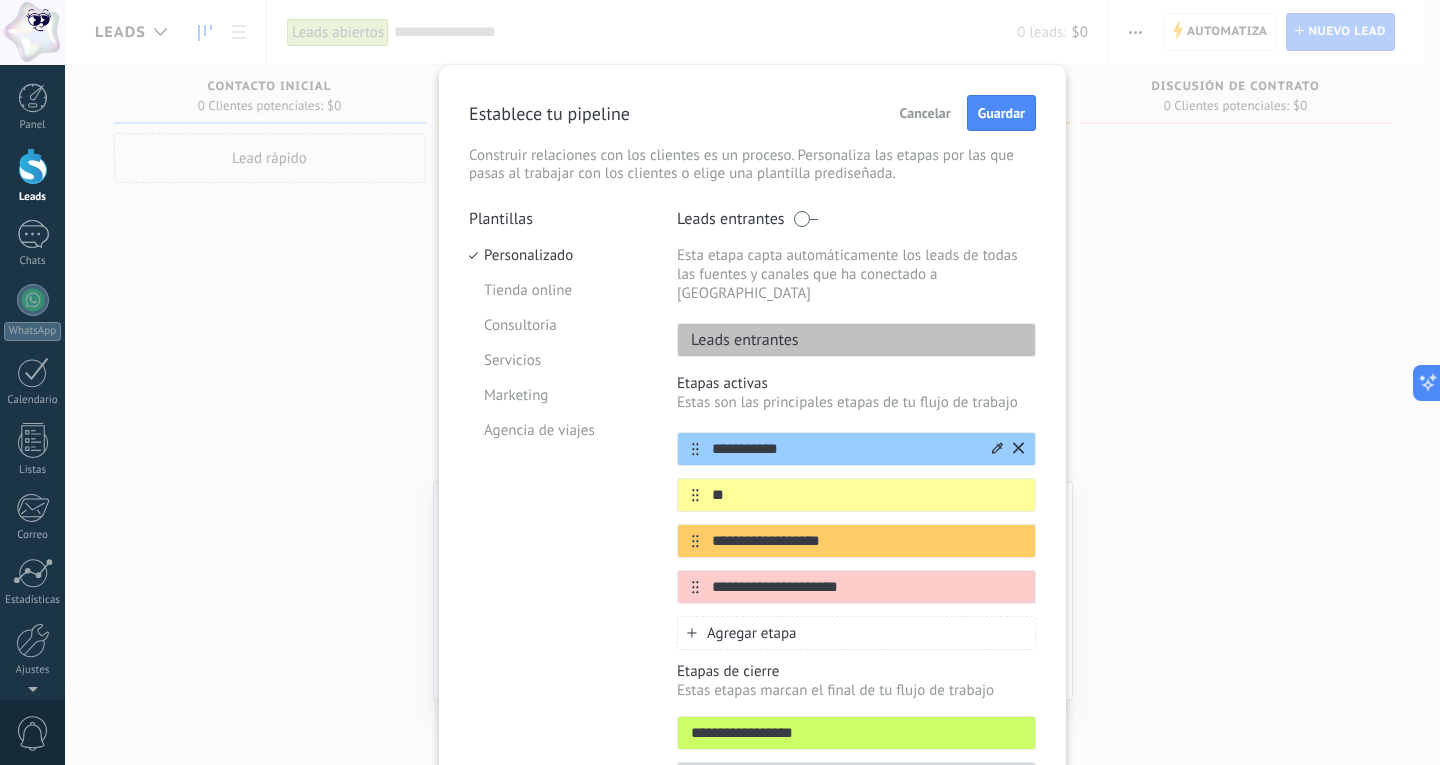 type on "*" 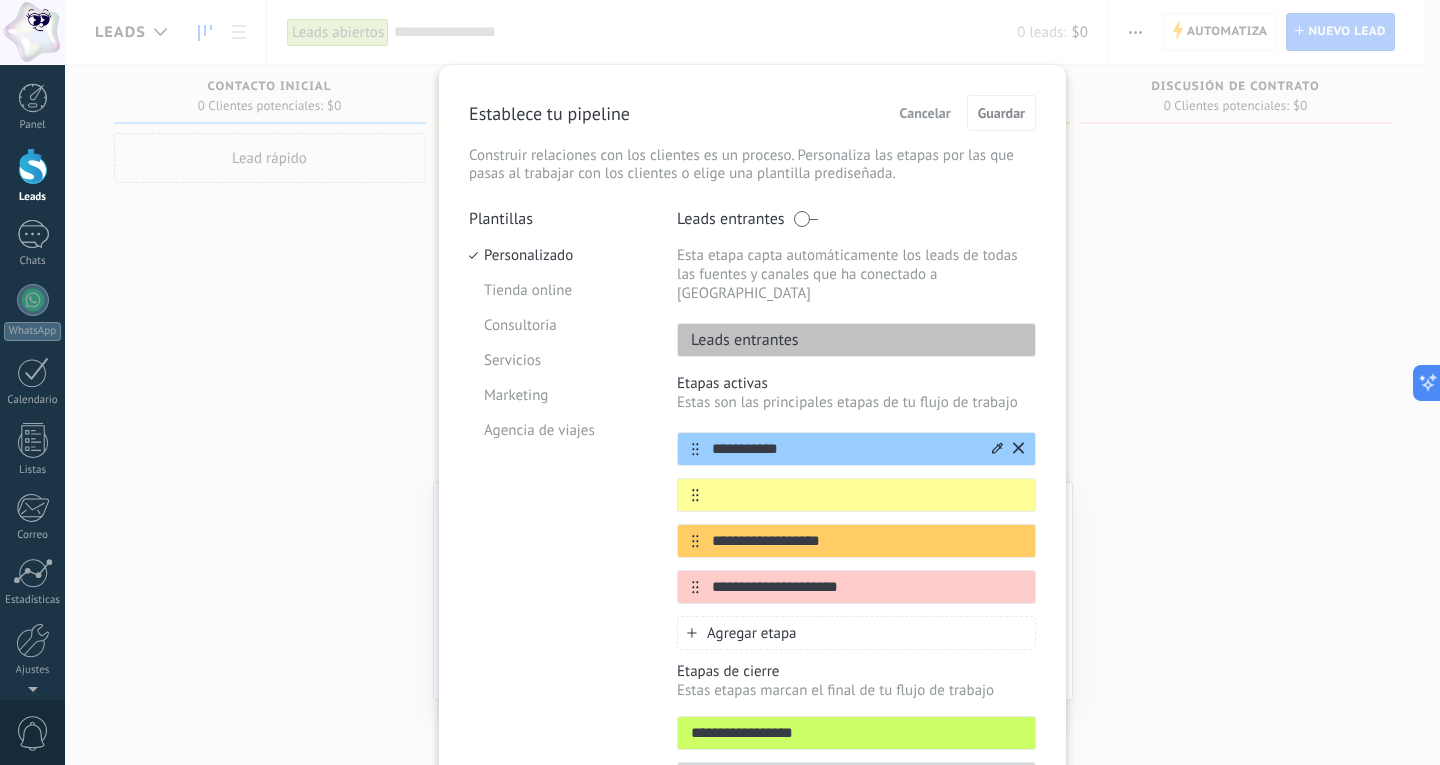 paste on "**********" 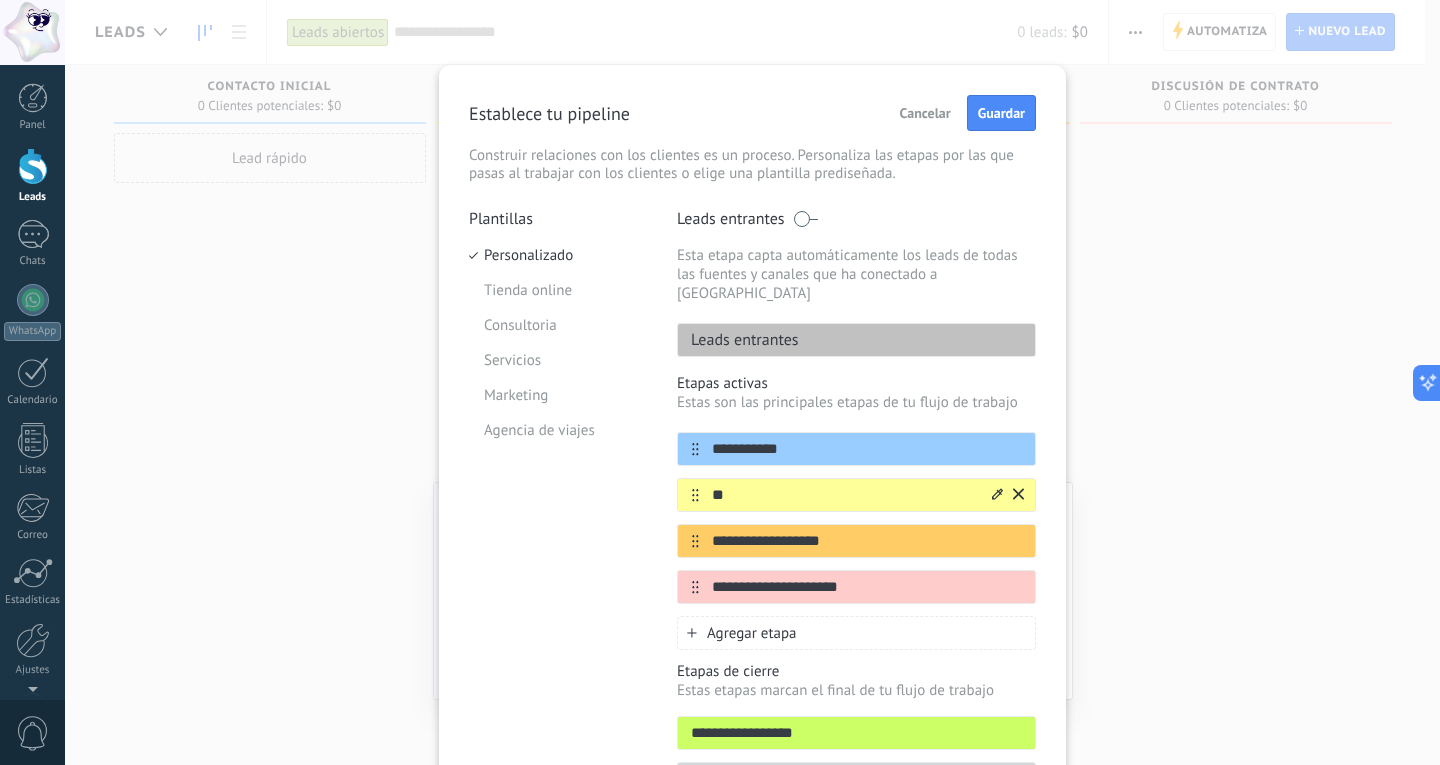 type on "*" 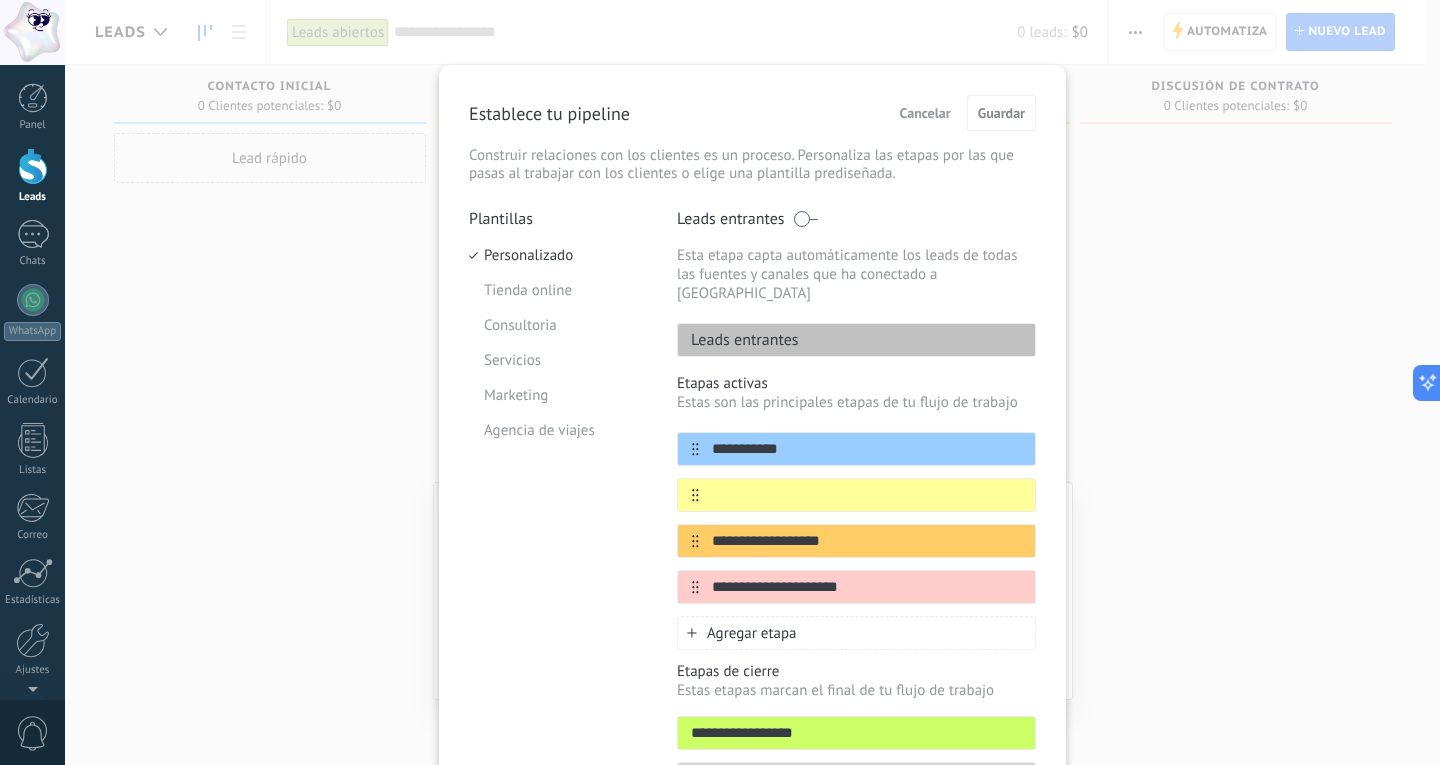 paste on "**********" 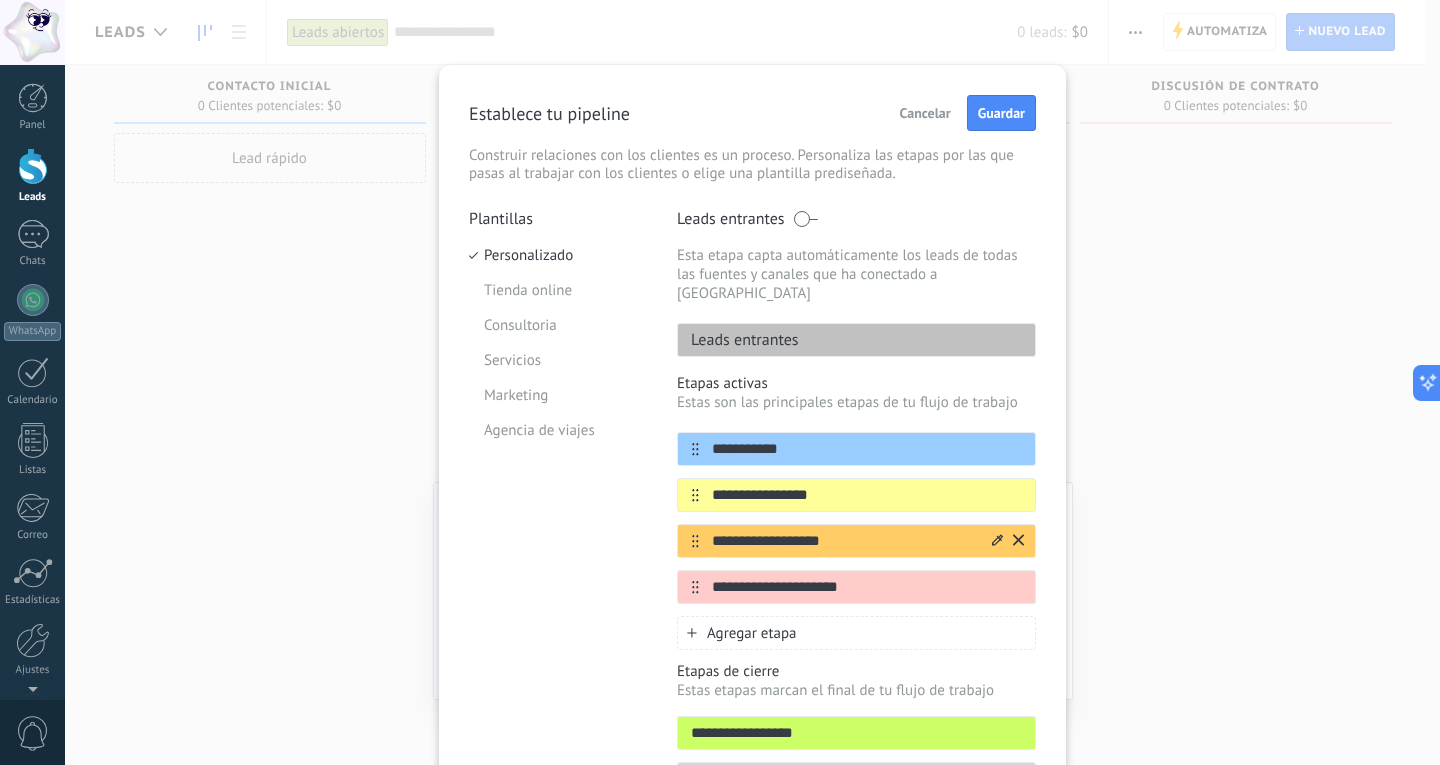 type on "**********" 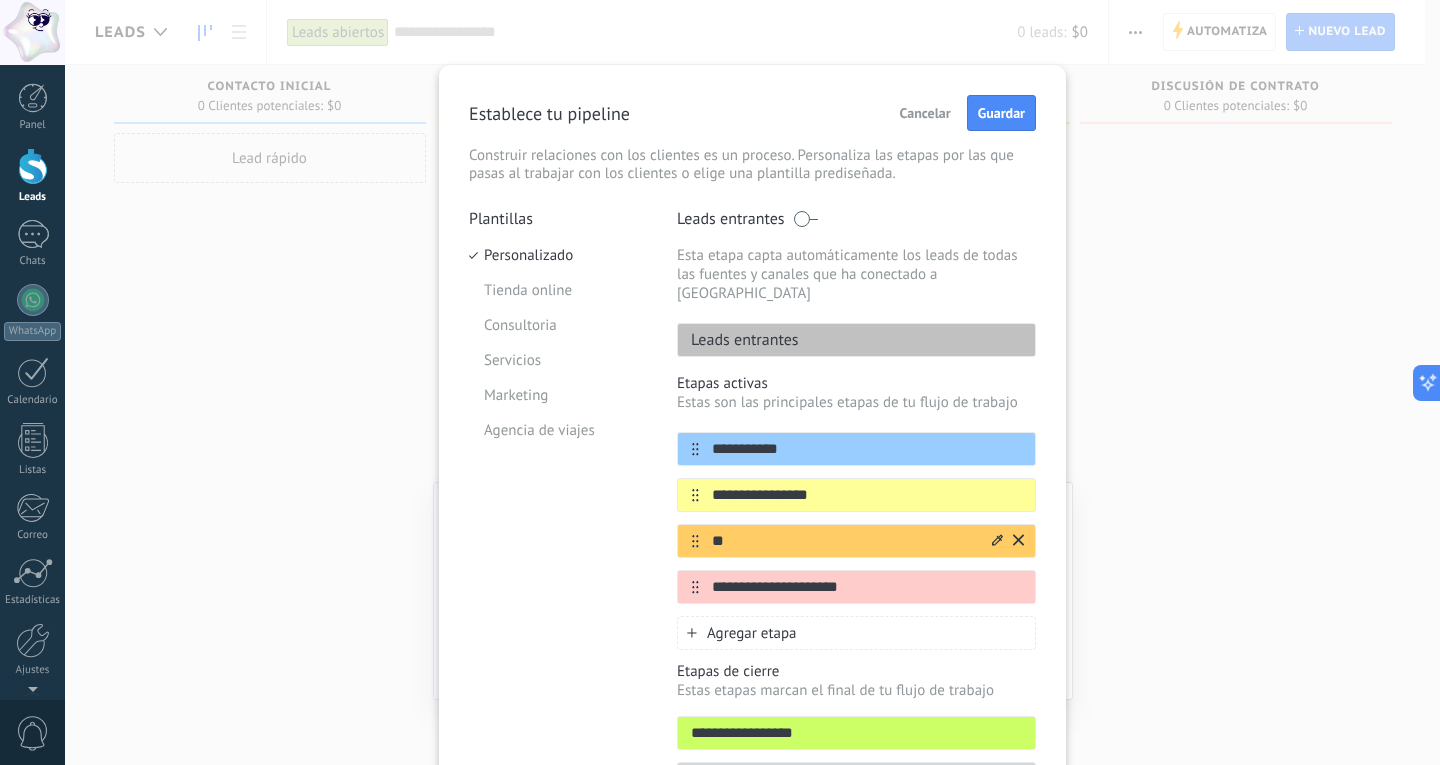 type on "*" 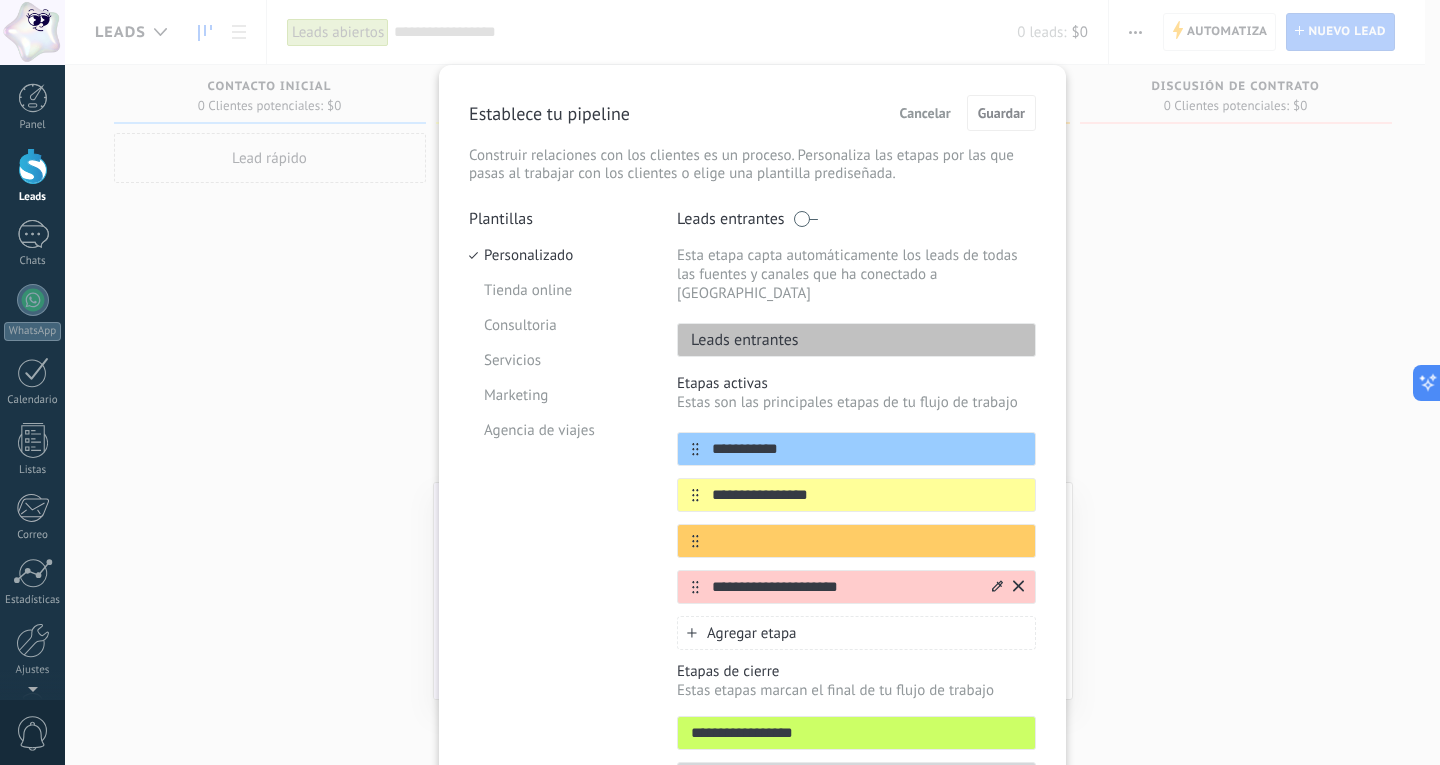 paste on "**********" 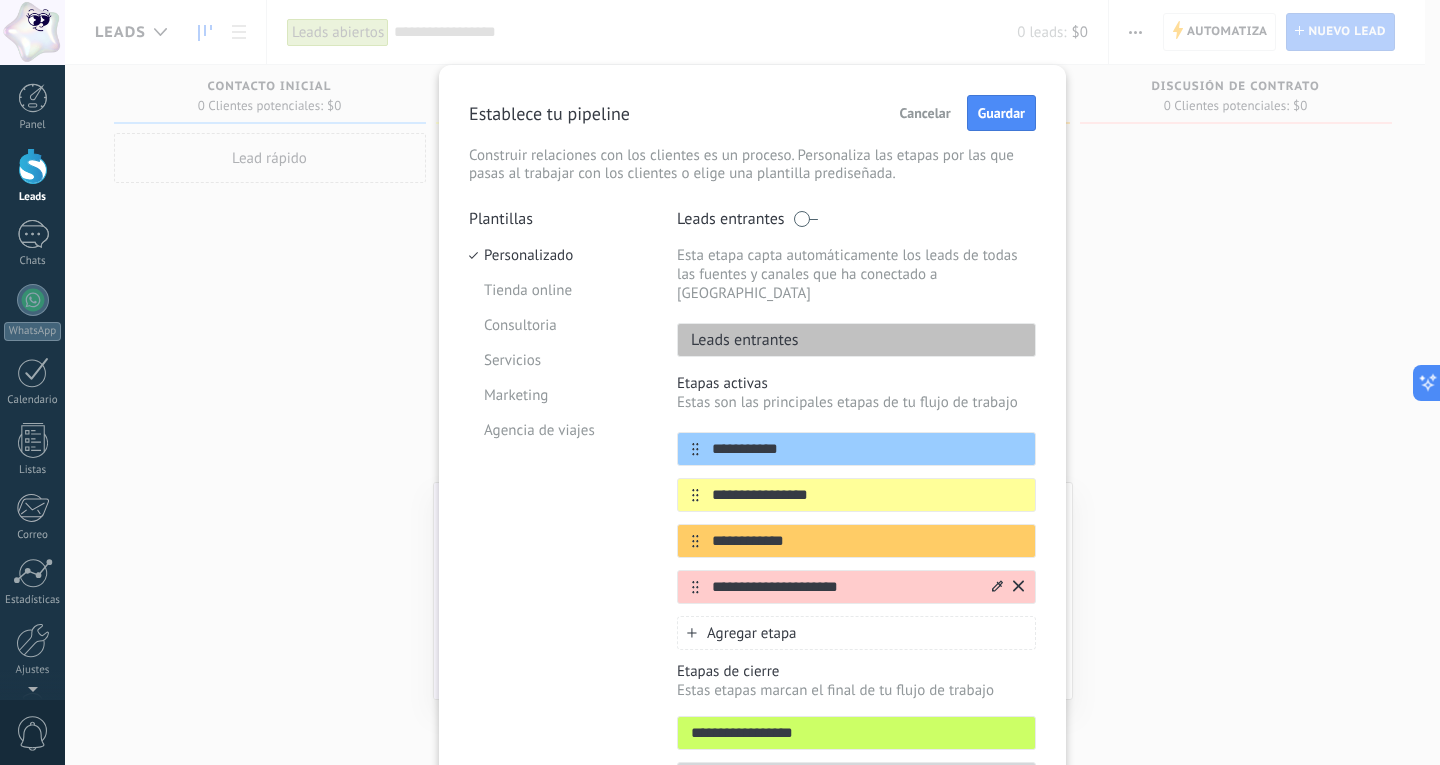 type on "**********" 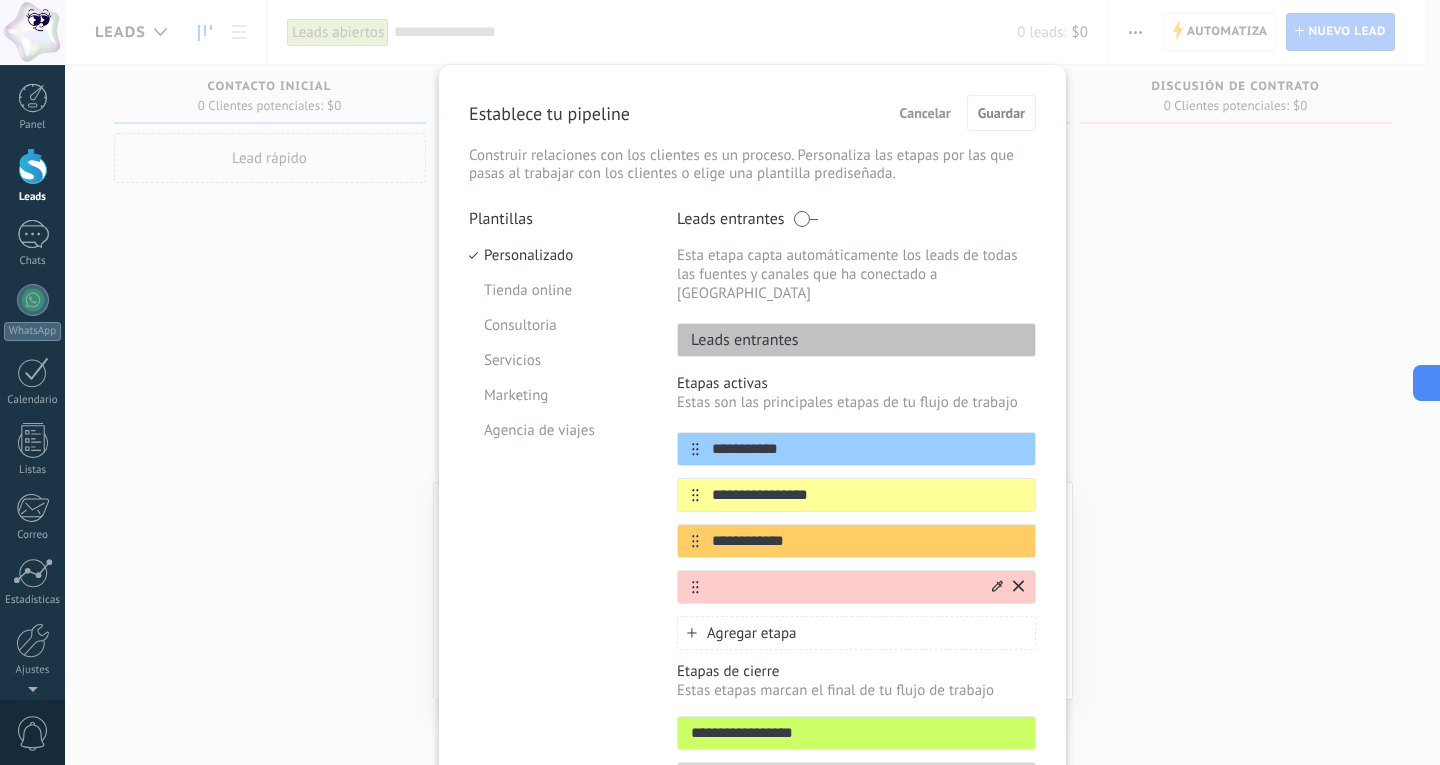 paste on "**********" 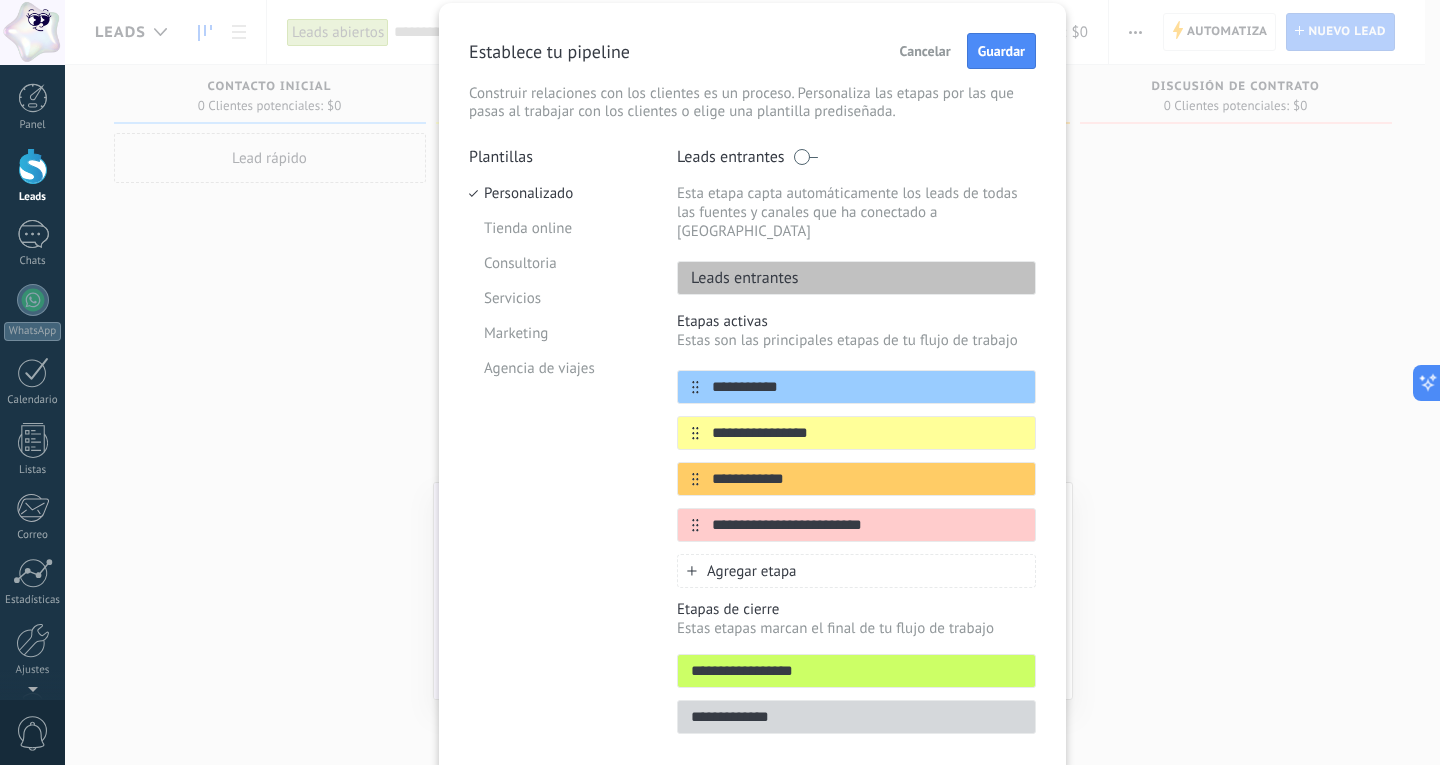 scroll, scrollTop: 119, scrollLeft: 0, axis: vertical 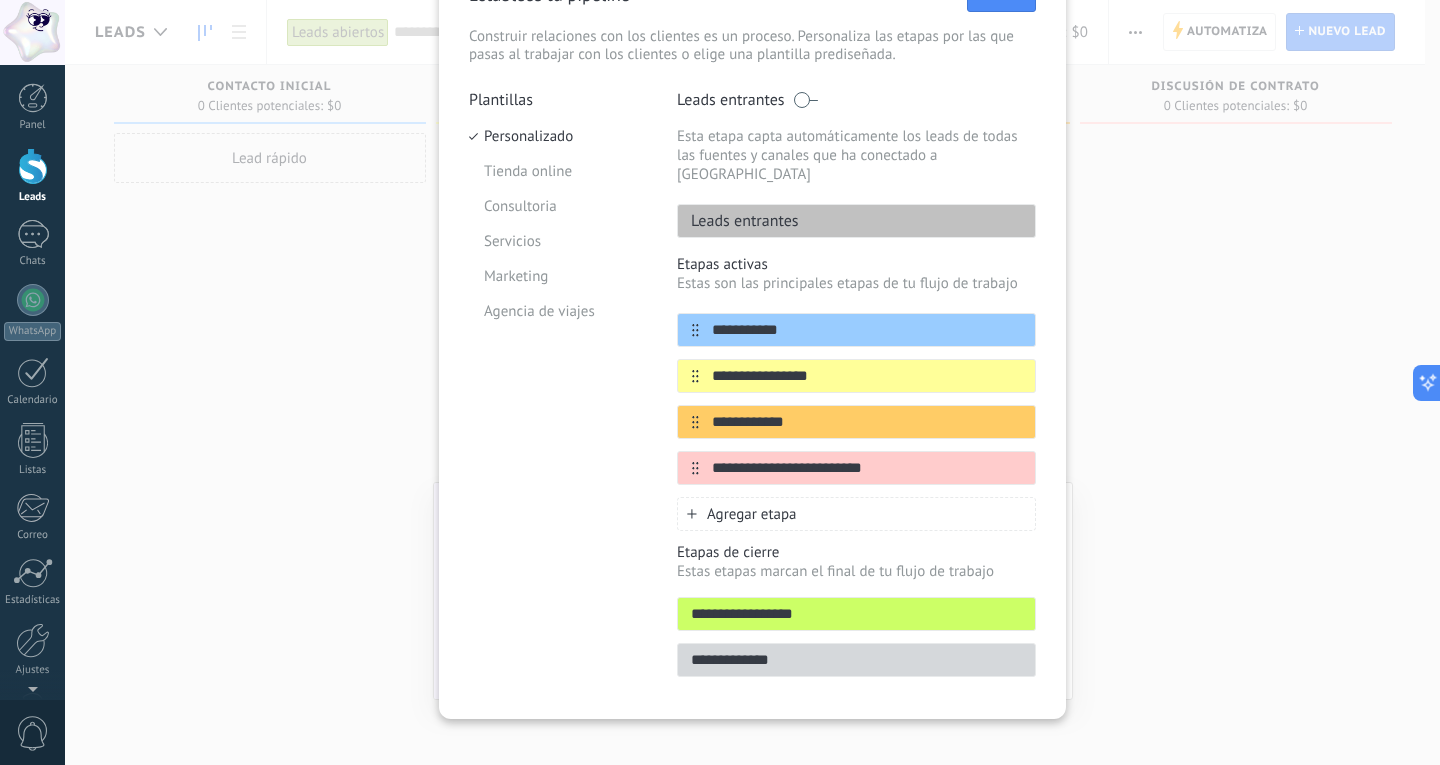 type on "**********" 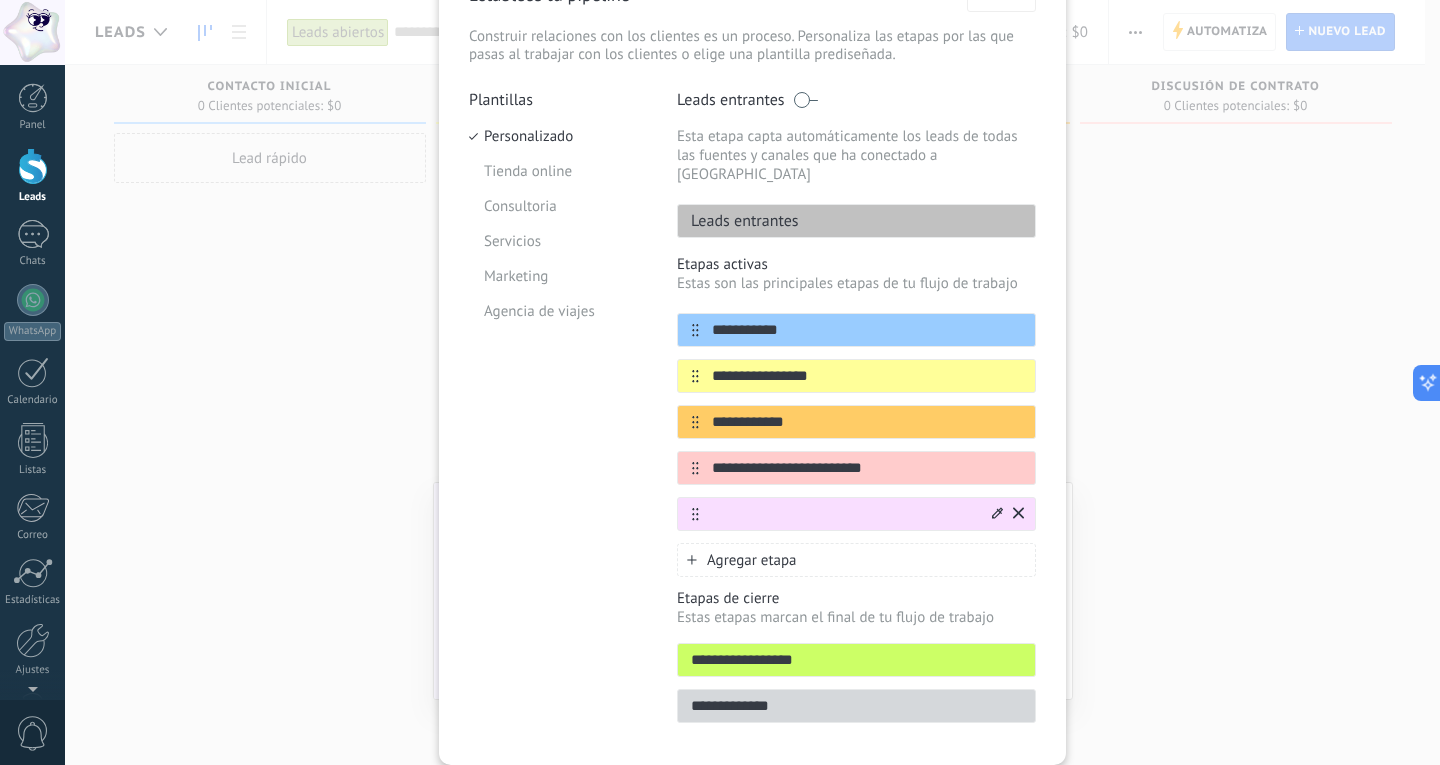 scroll, scrollTop: 165, scrollLeft: 0, axis: vertical 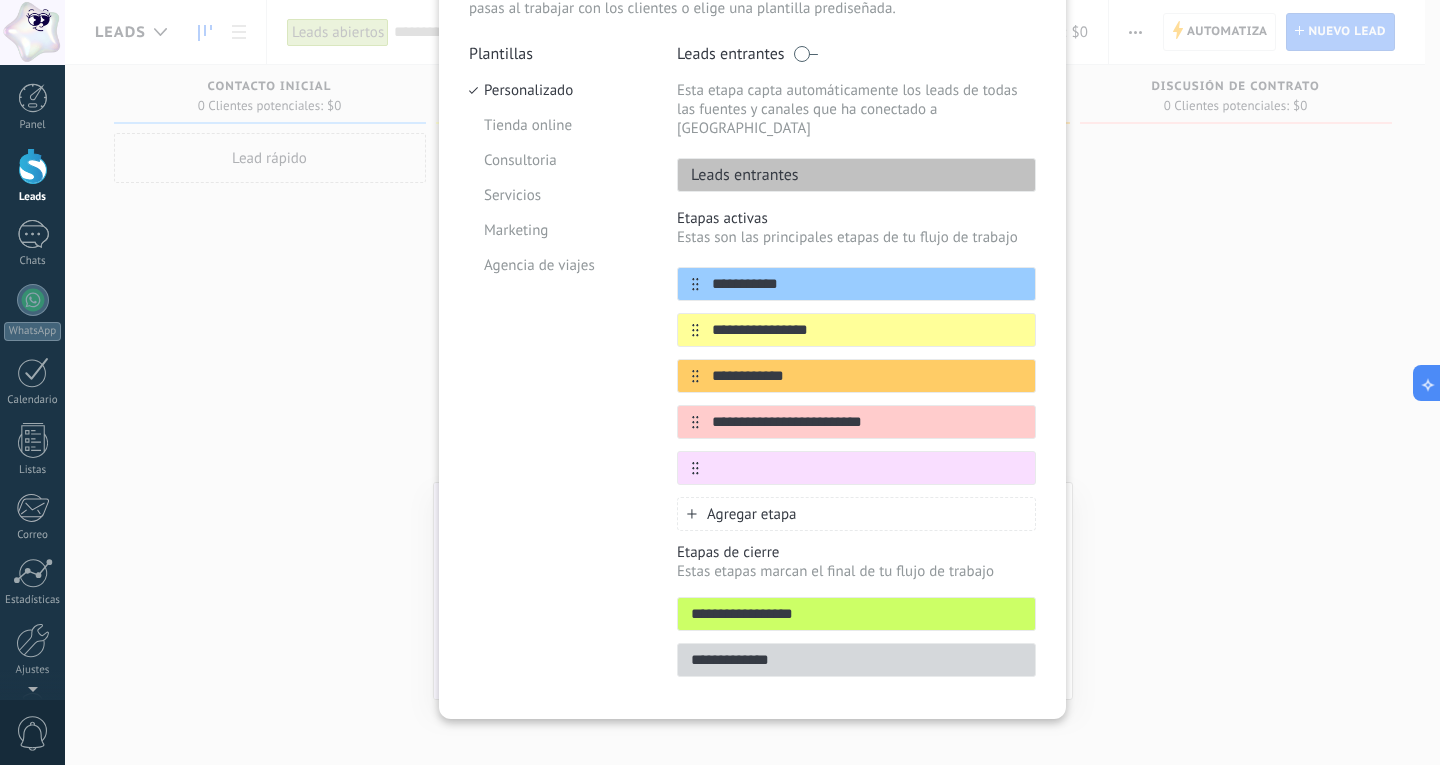 paste on "*********" 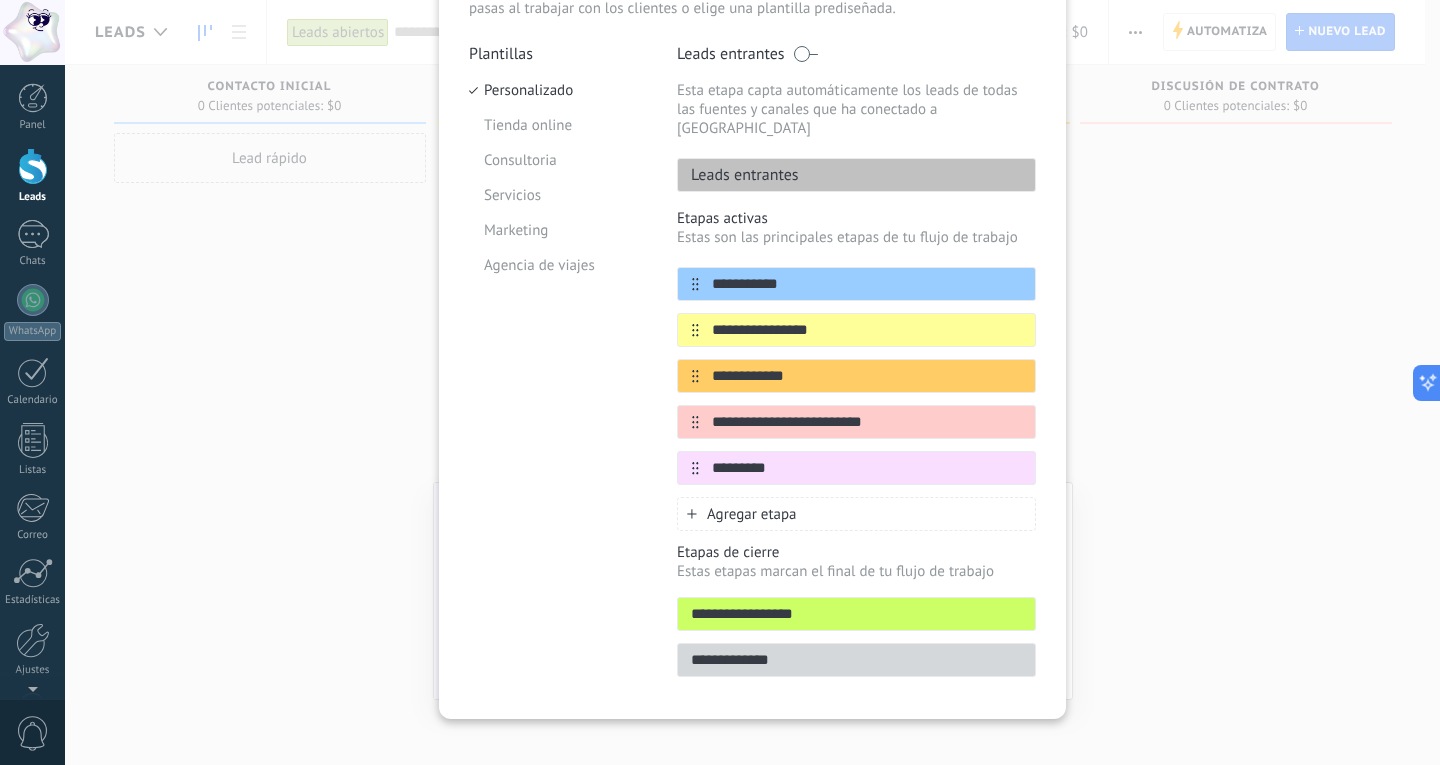 type on "*********" 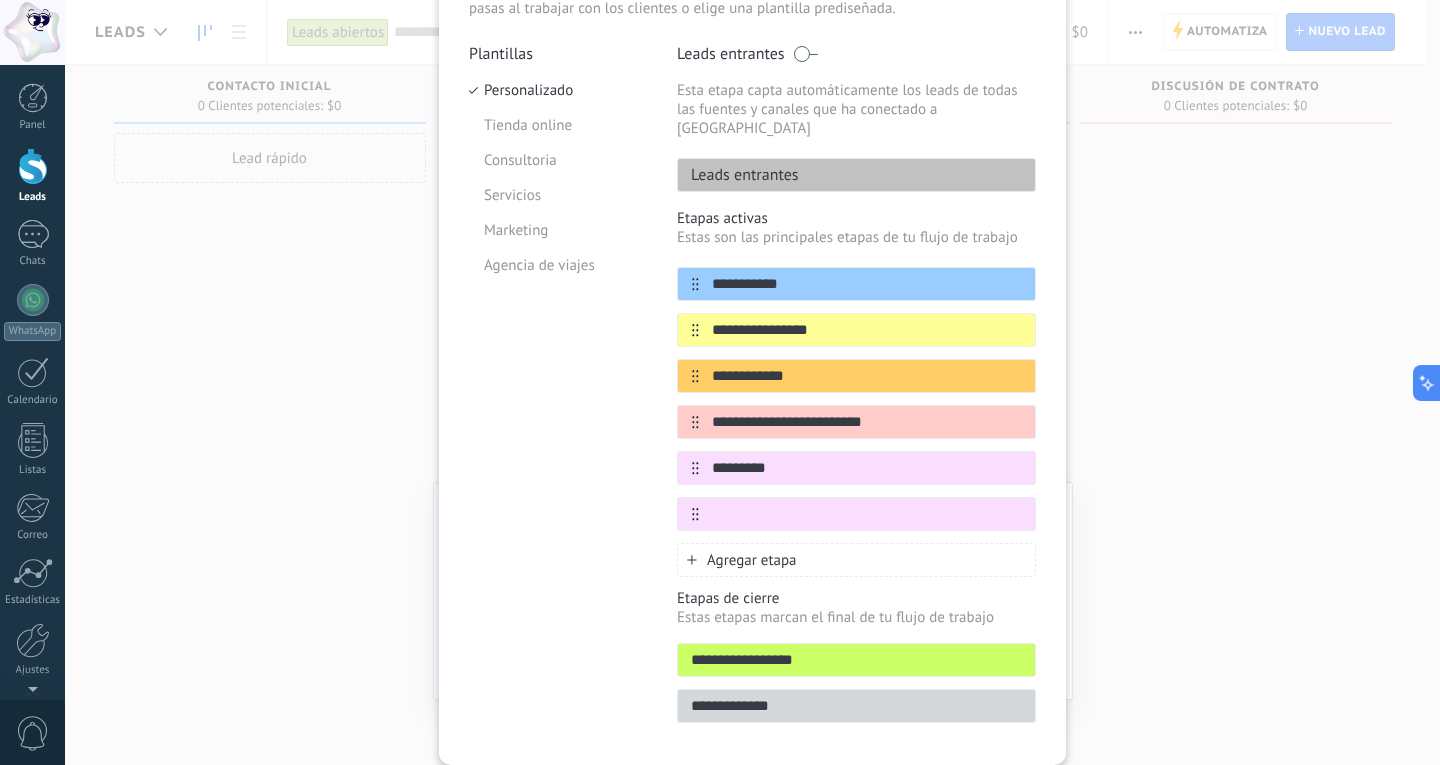 paste on "**********" 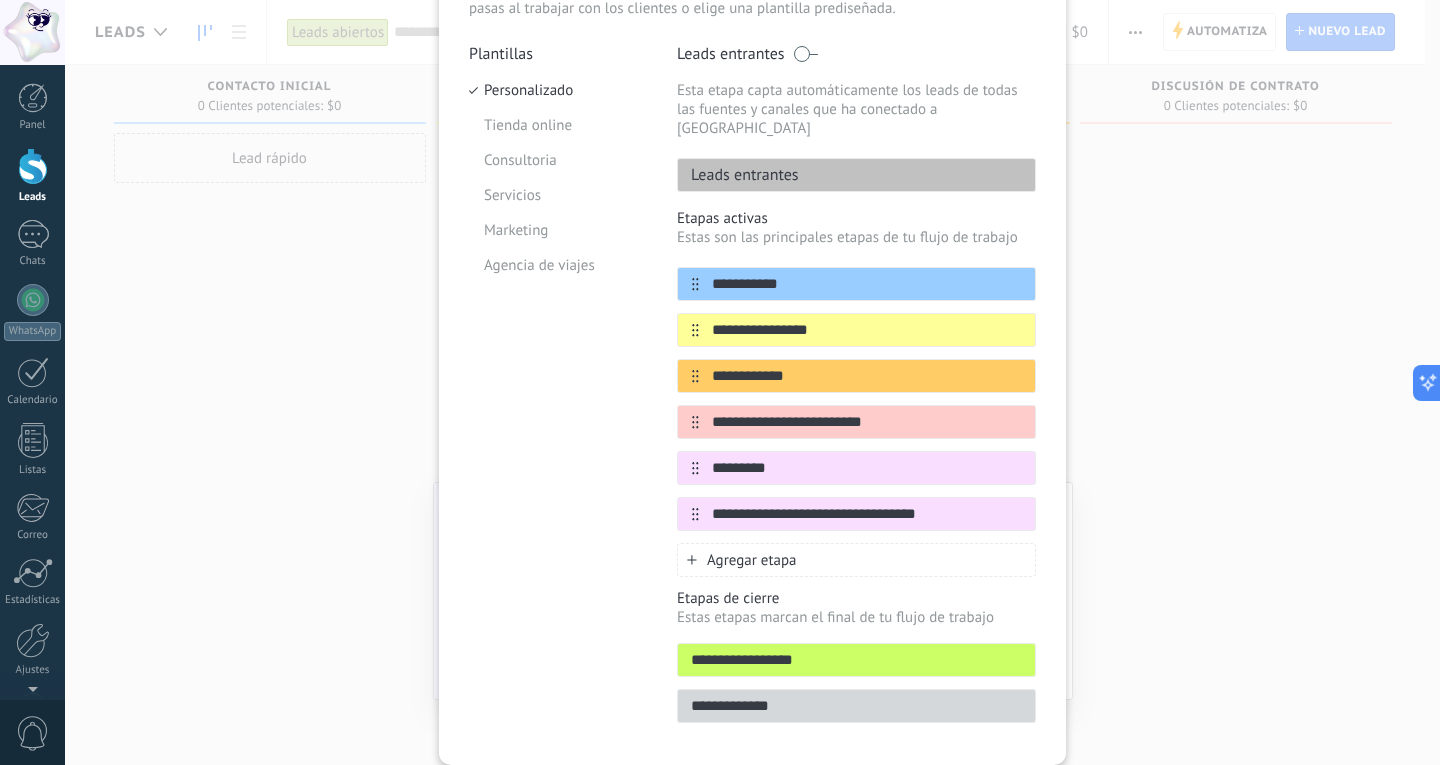 type on "**********" 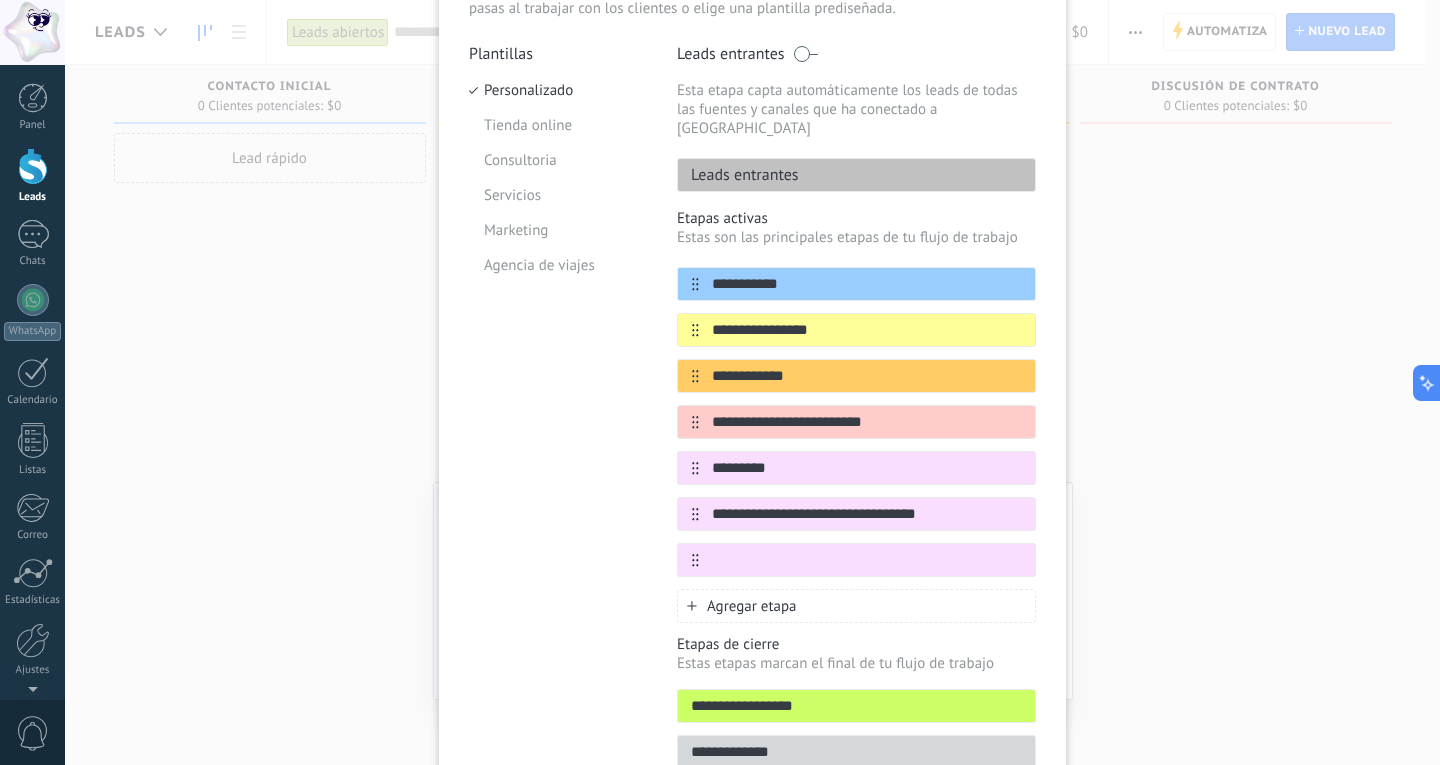 paste on "**********" 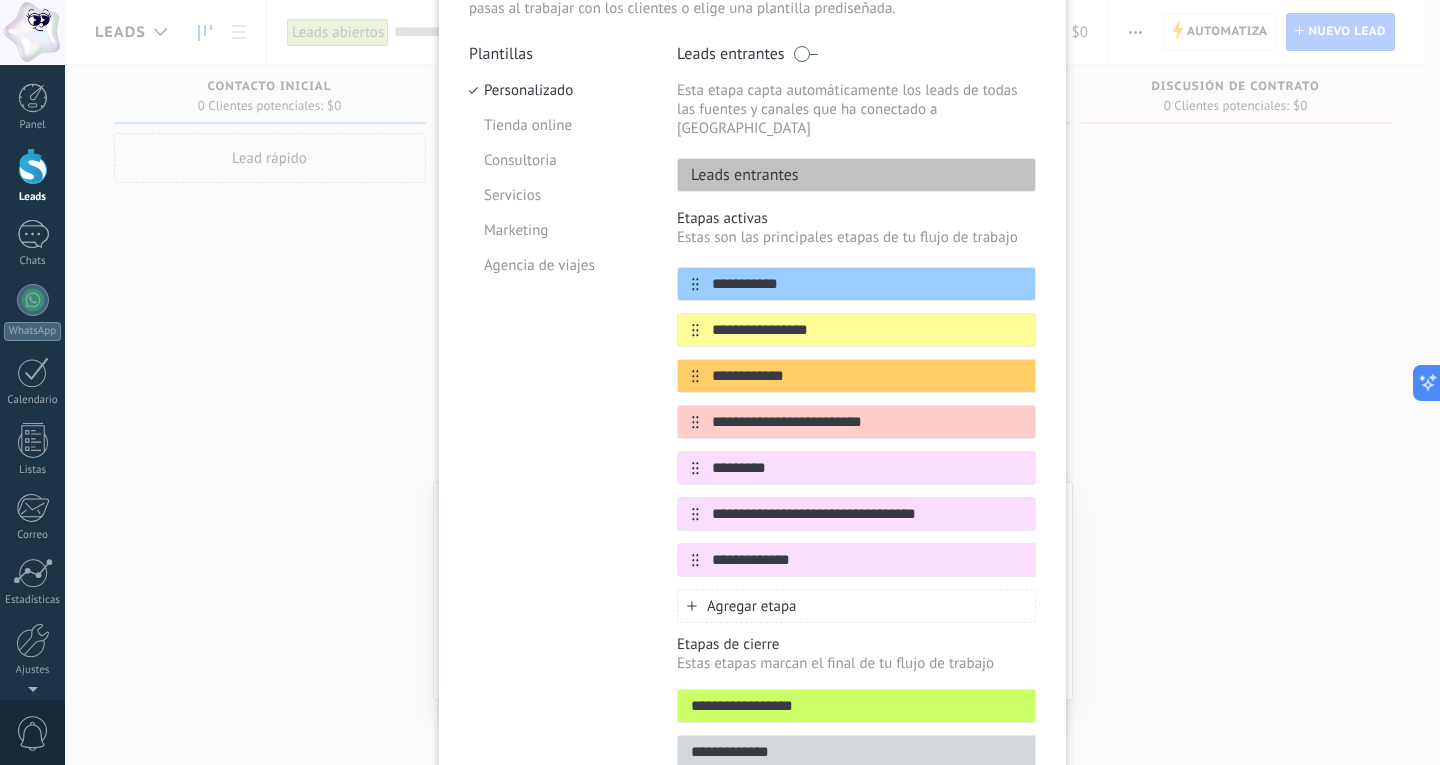type on "**********" 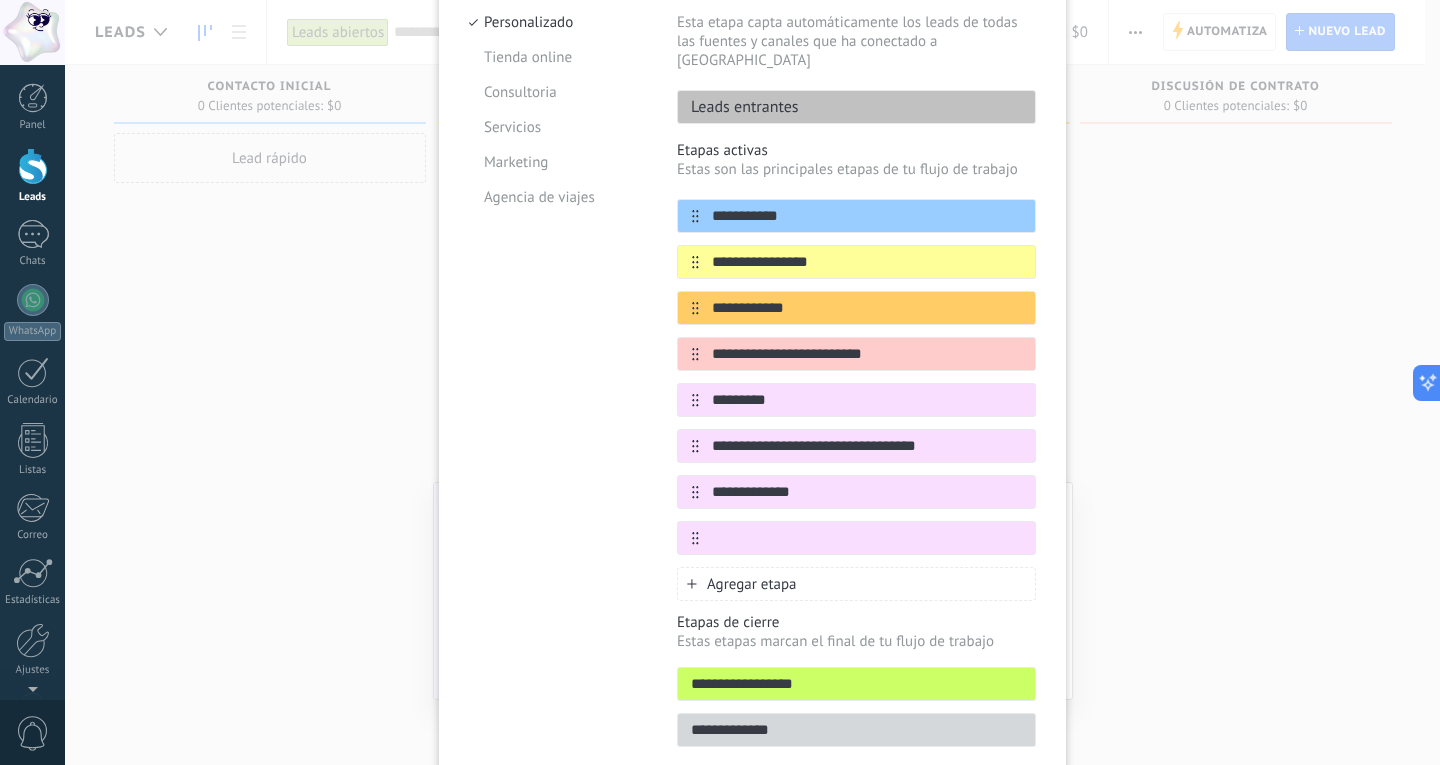 scroll, scrollTop: 303, scrollLeft: 0, axis: vertical 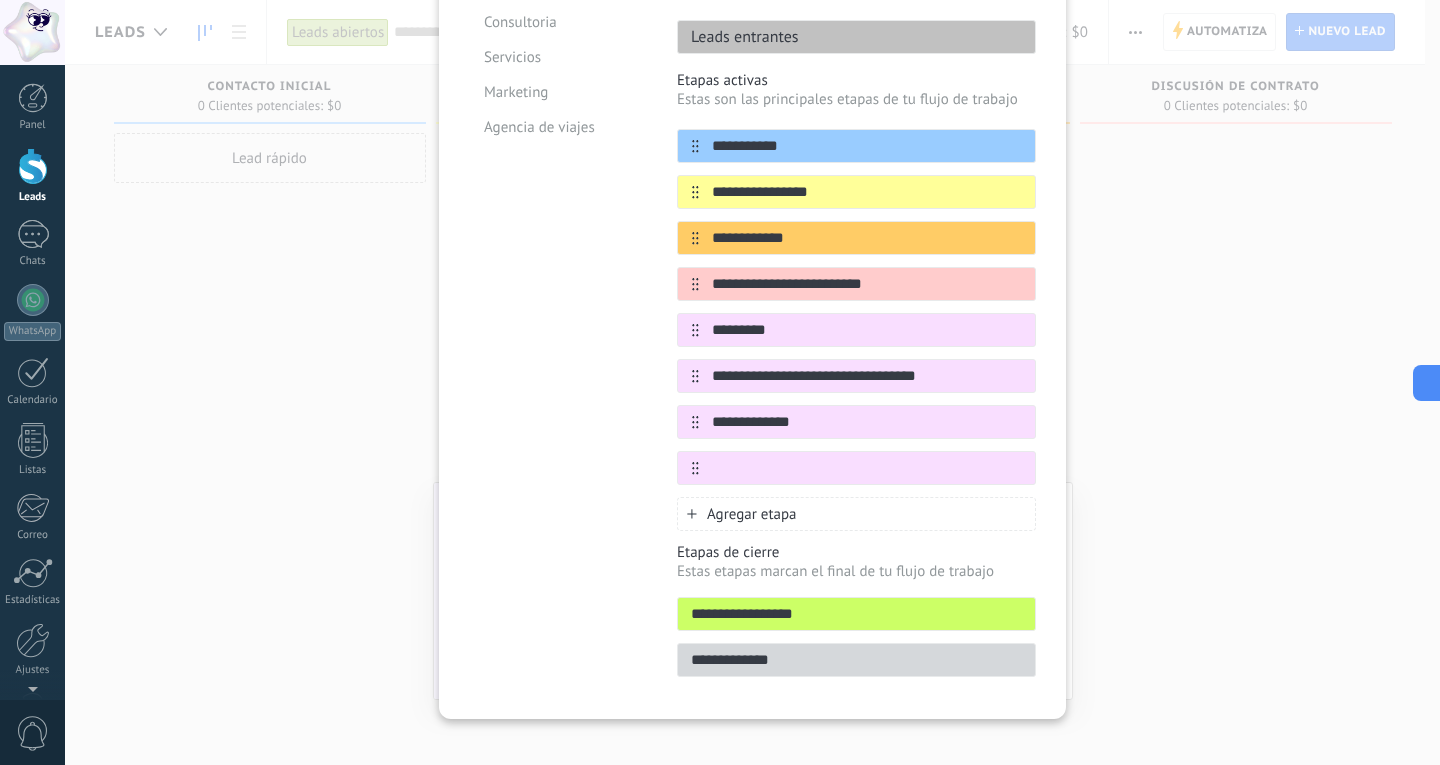 paste on "**********" 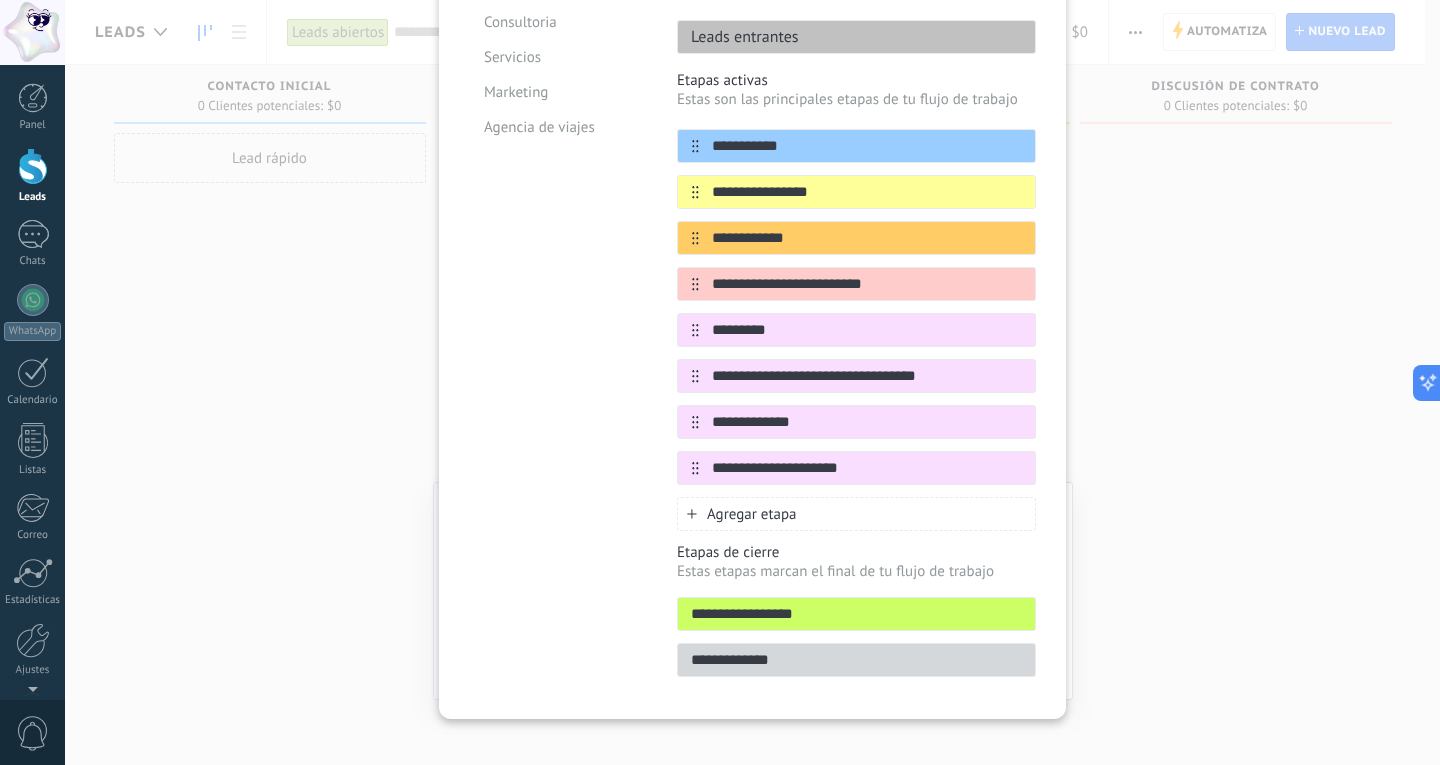 type on "**********" 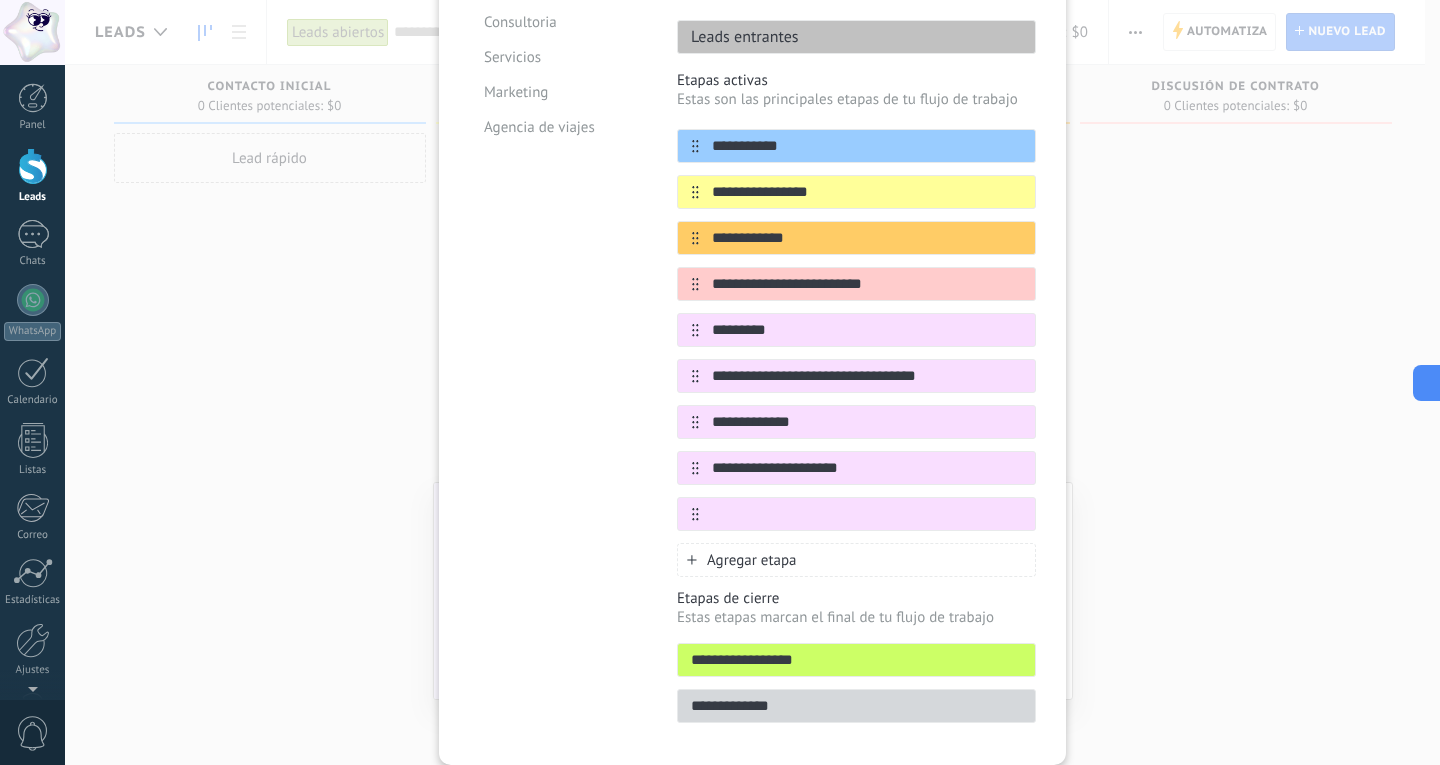 paste on "**********" 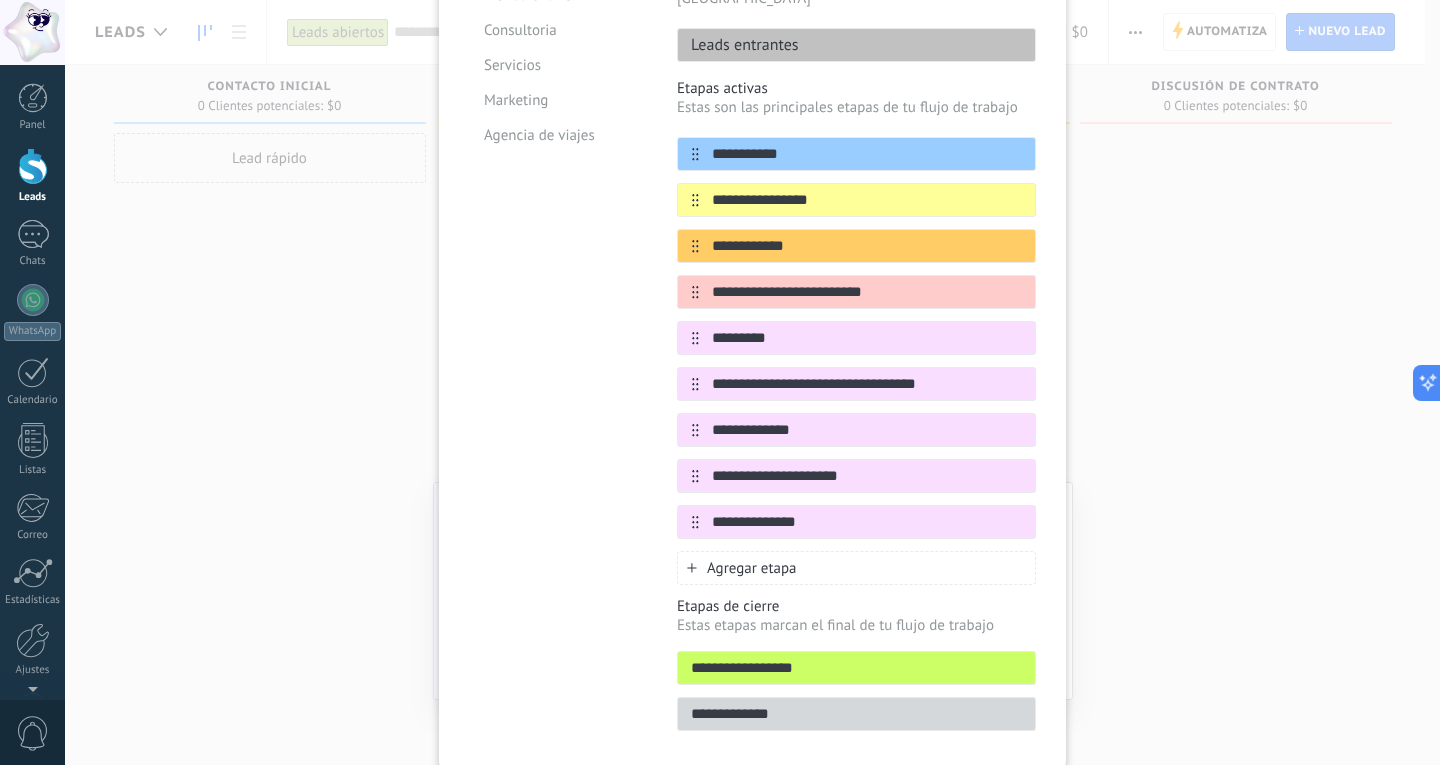 scroll, scrollTop: 303, scrollLeft: 0, axis: vertical 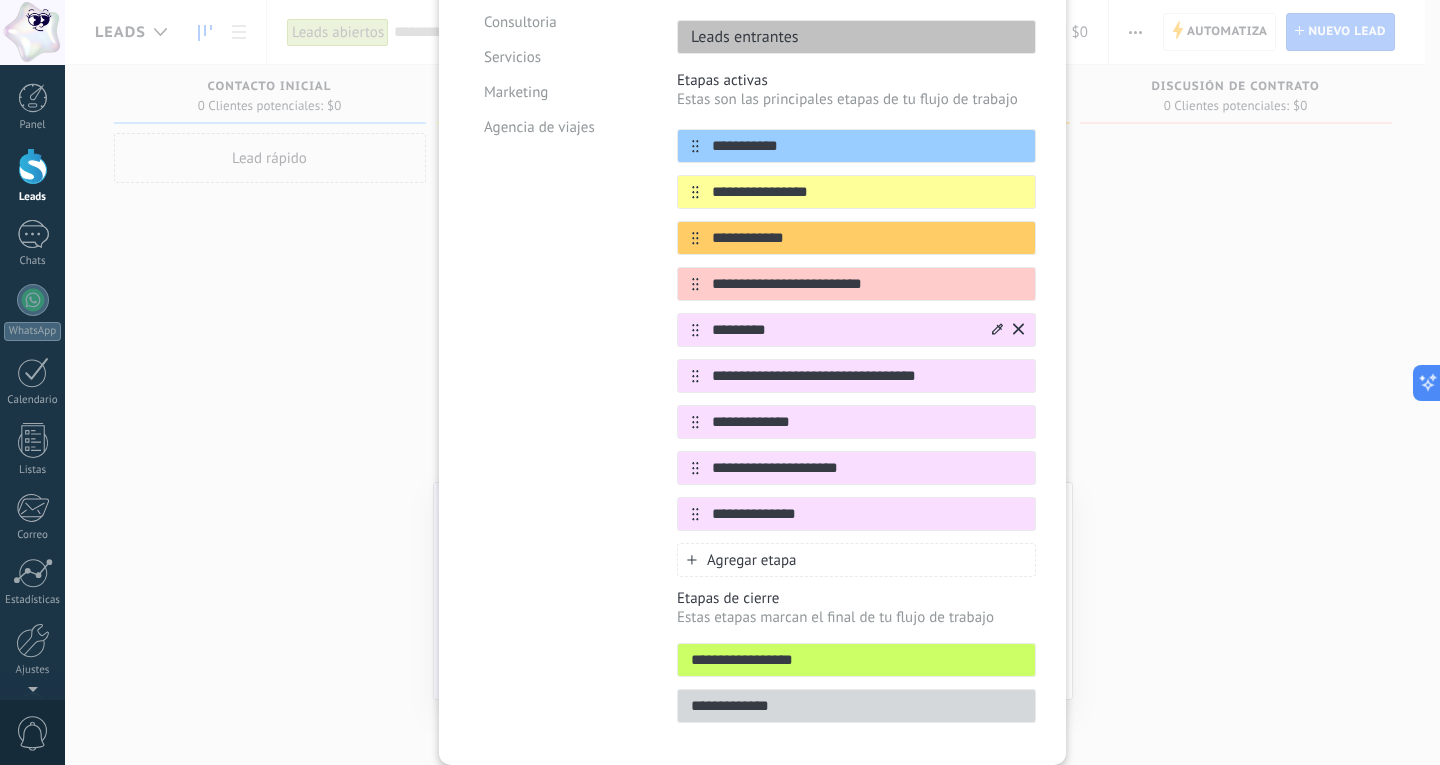 type on "**********" 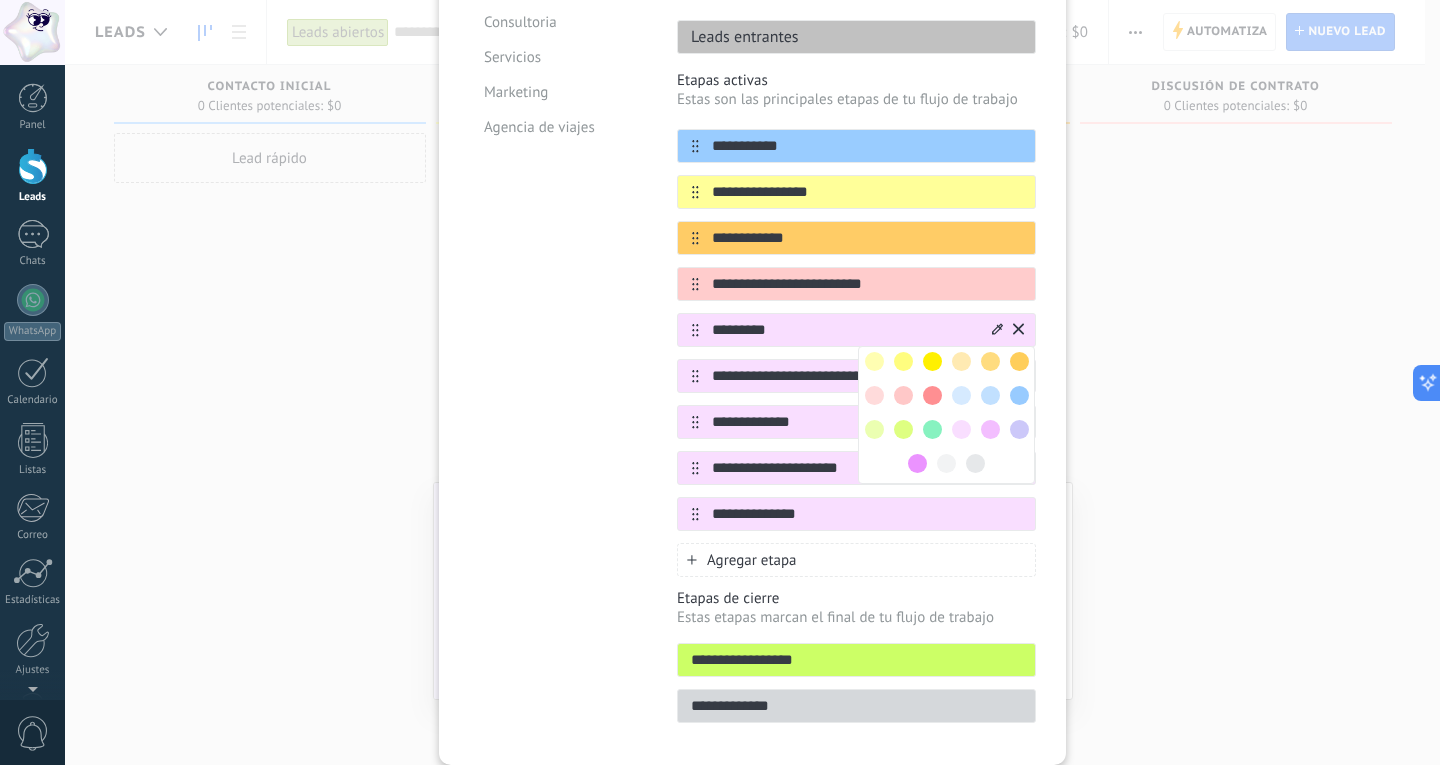 click at bounding box center (874, 361) 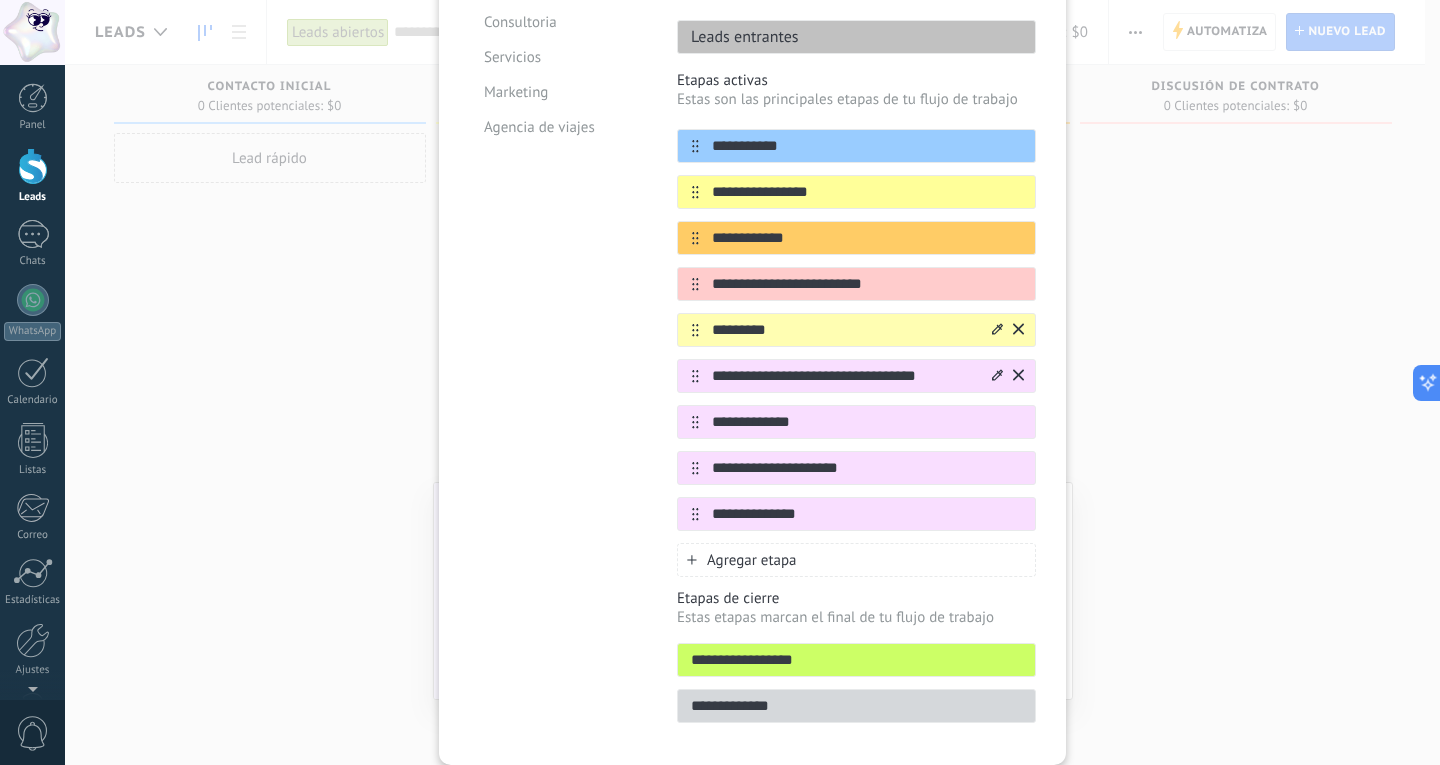 click 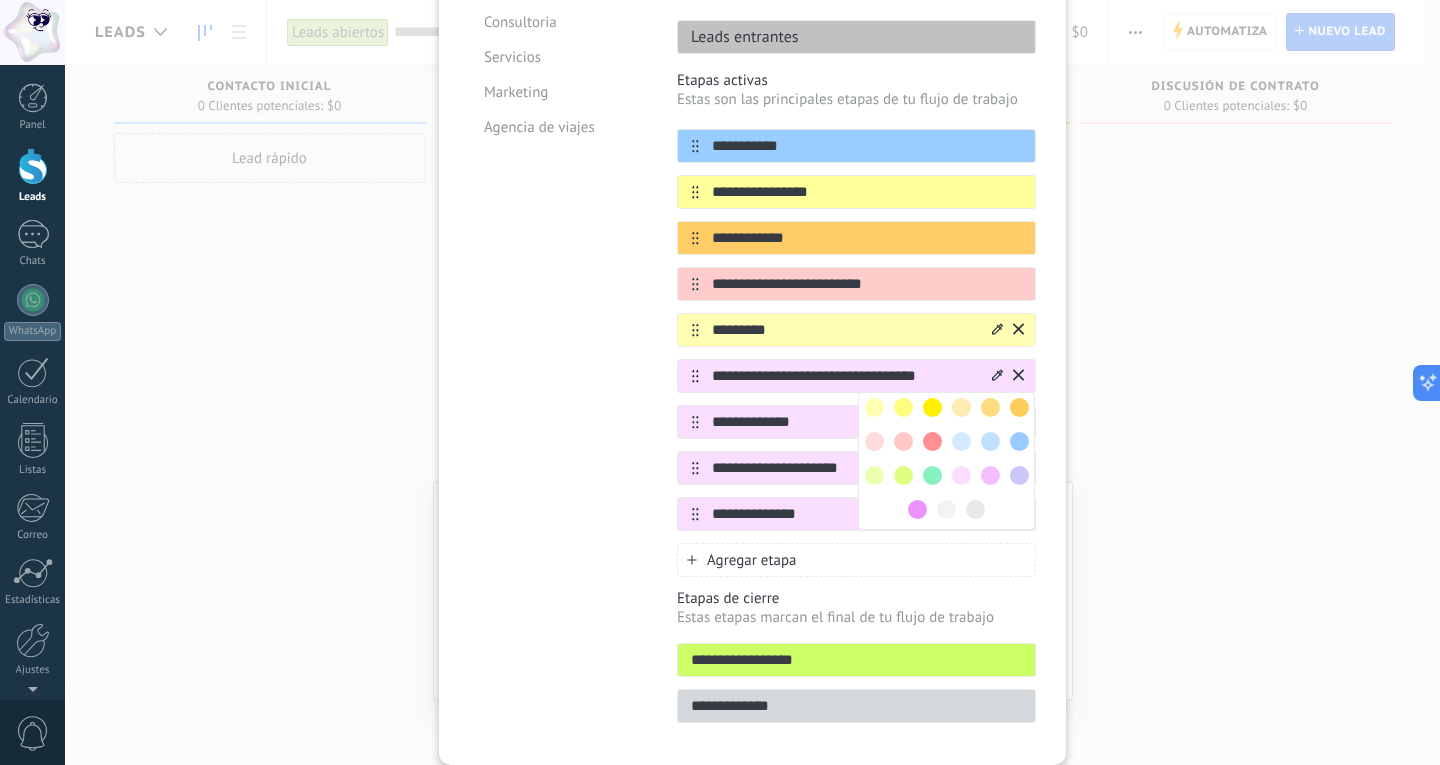 click at bounding box center (1019, 407) 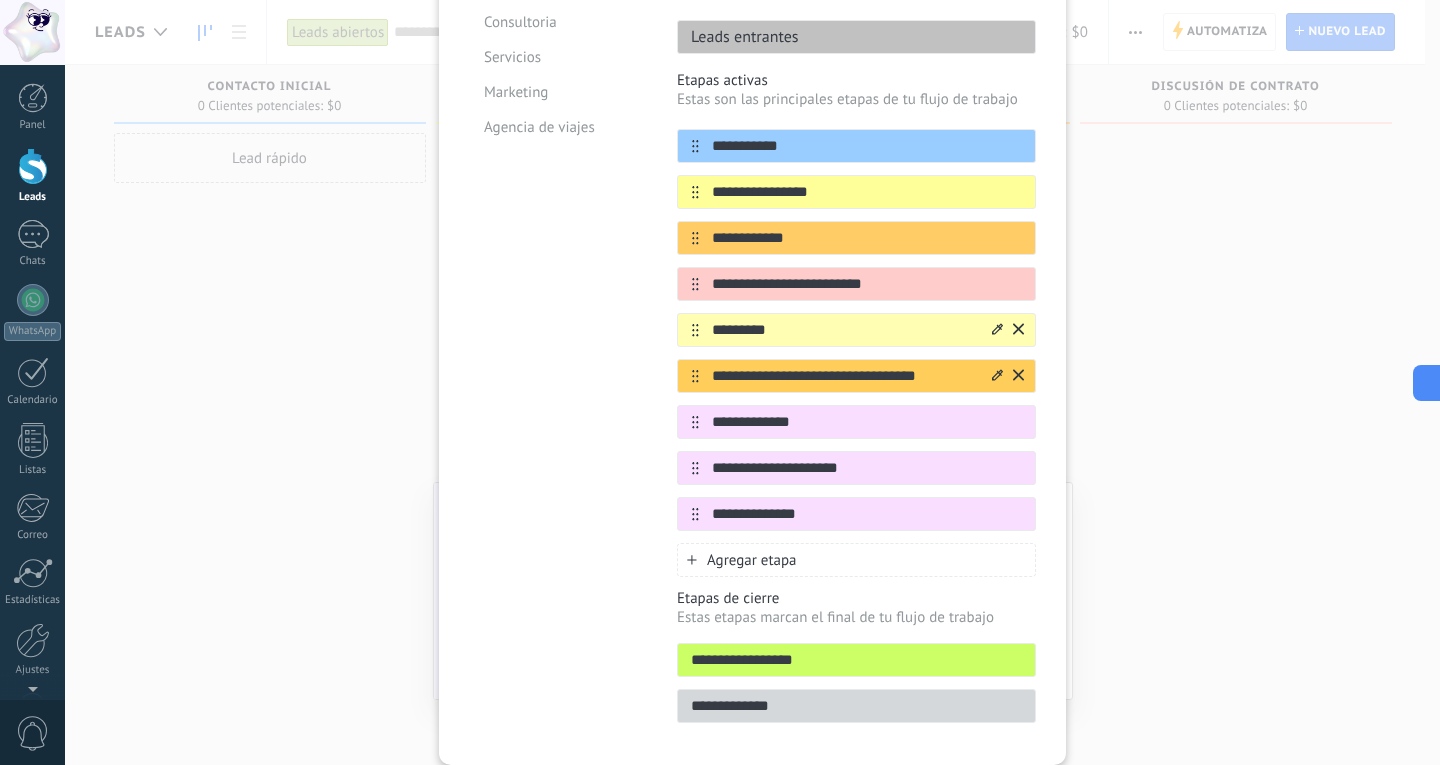 click at bounding box center [1006, 376] 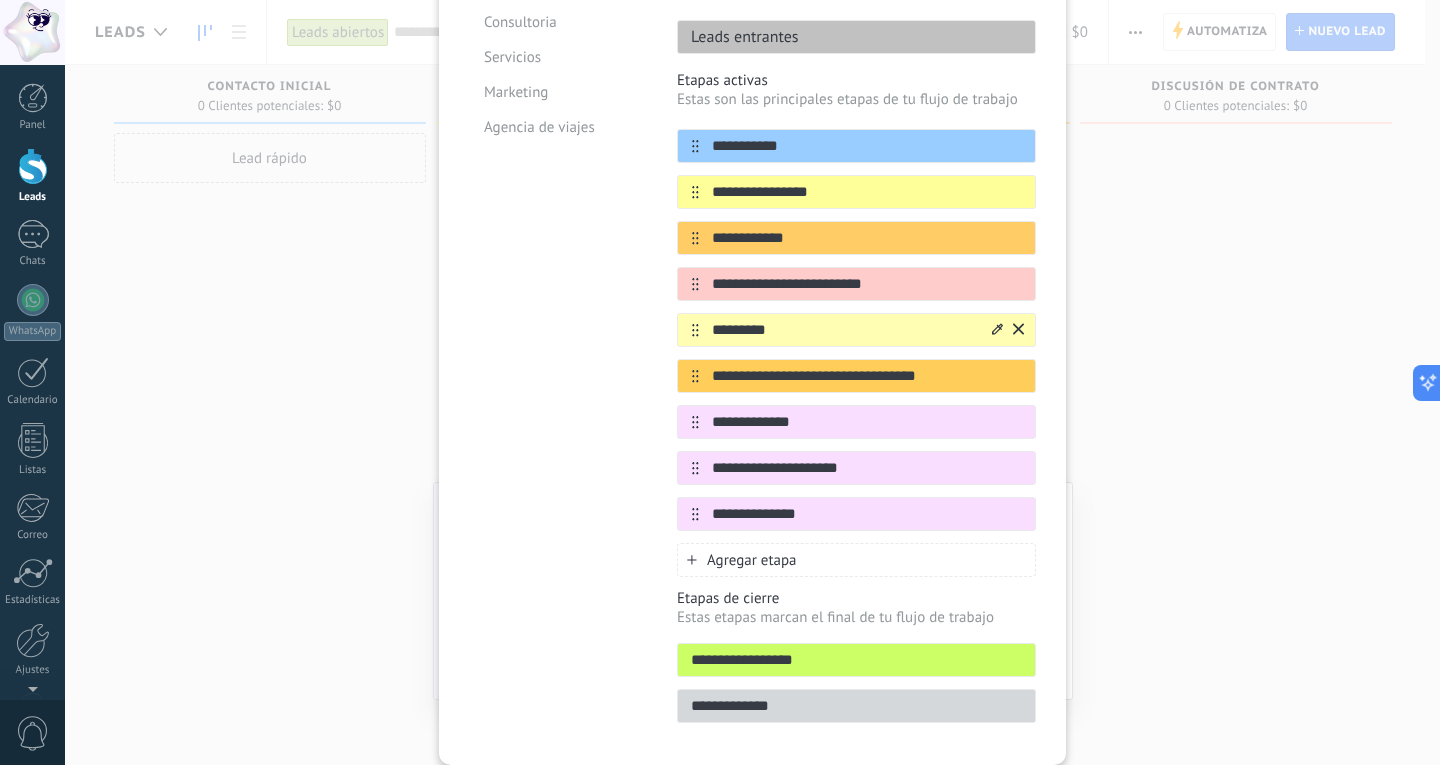 click 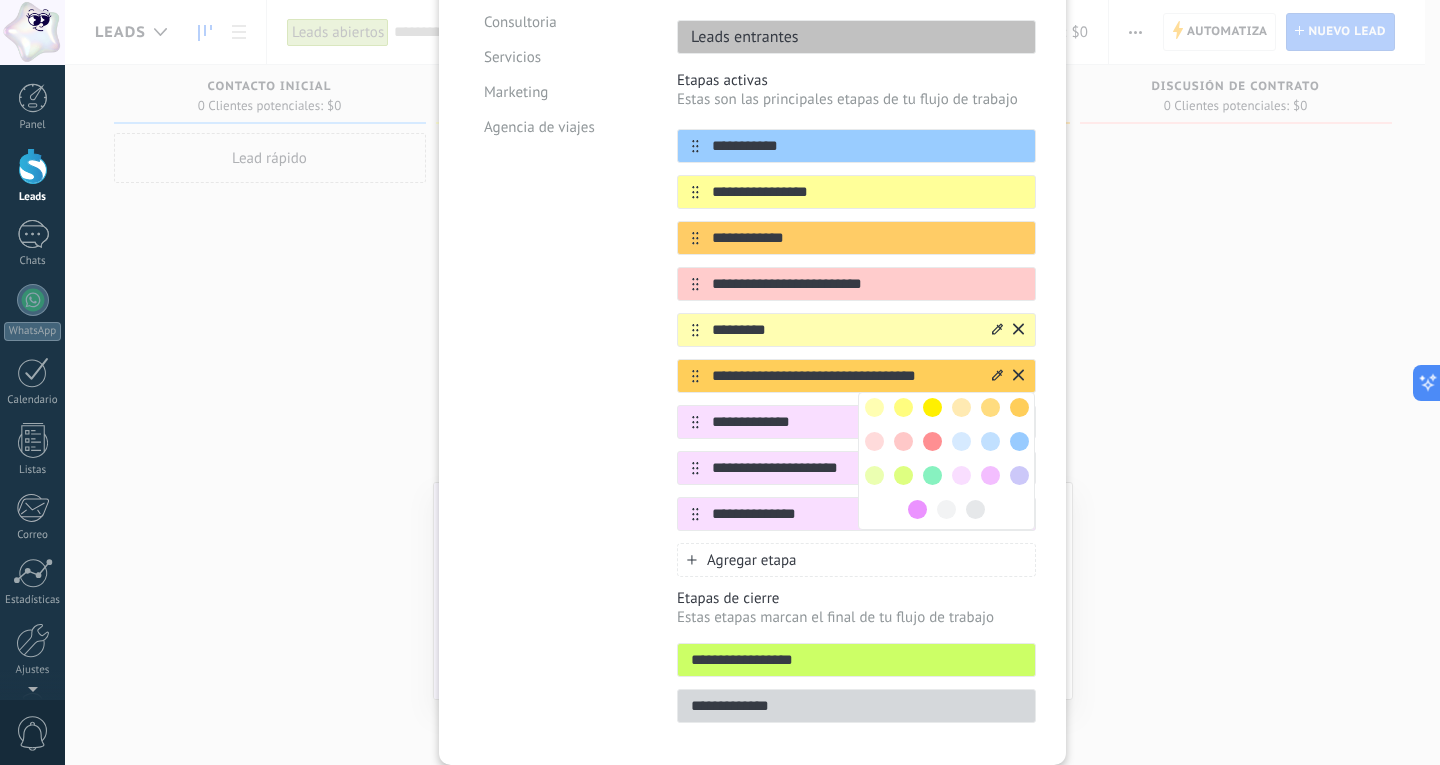 click at bounding box center (1019, 441) 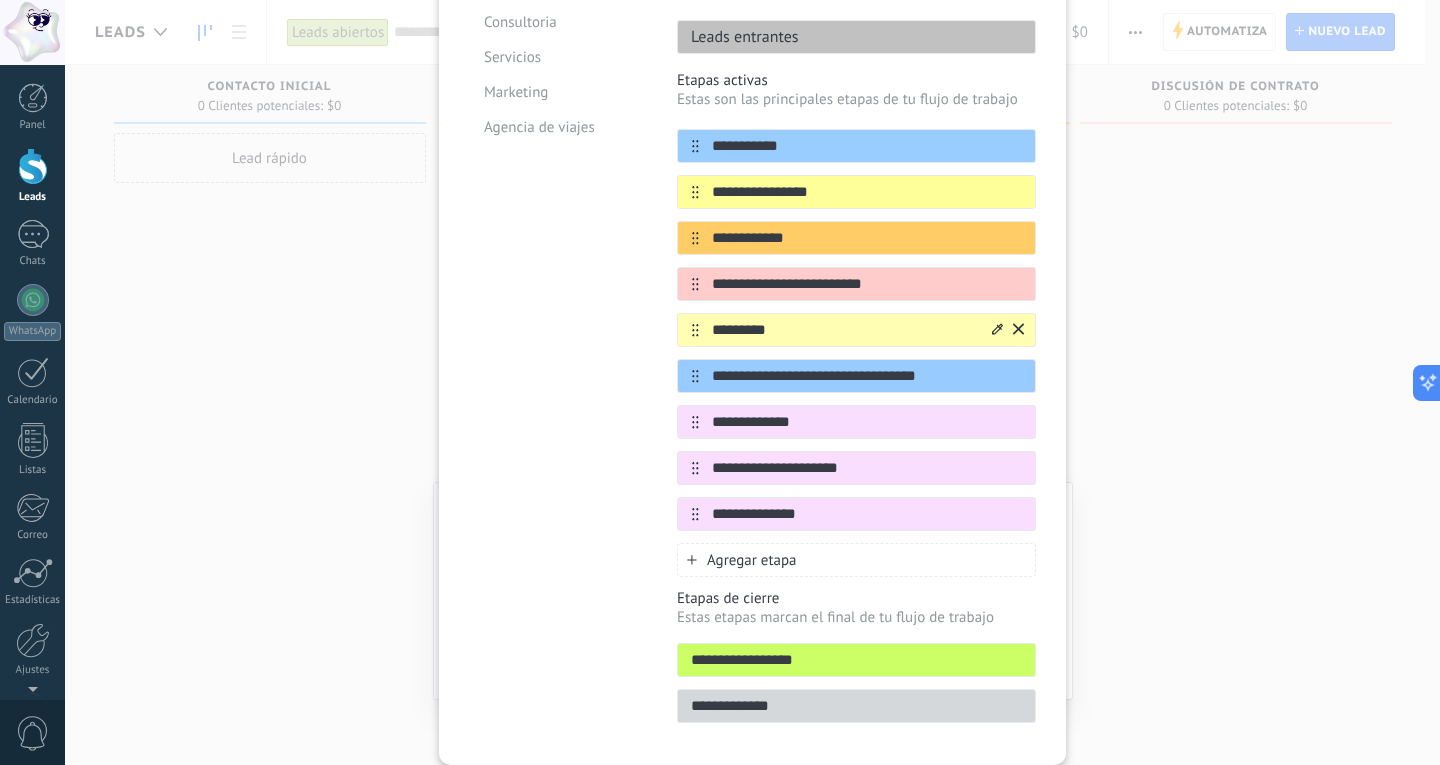 click 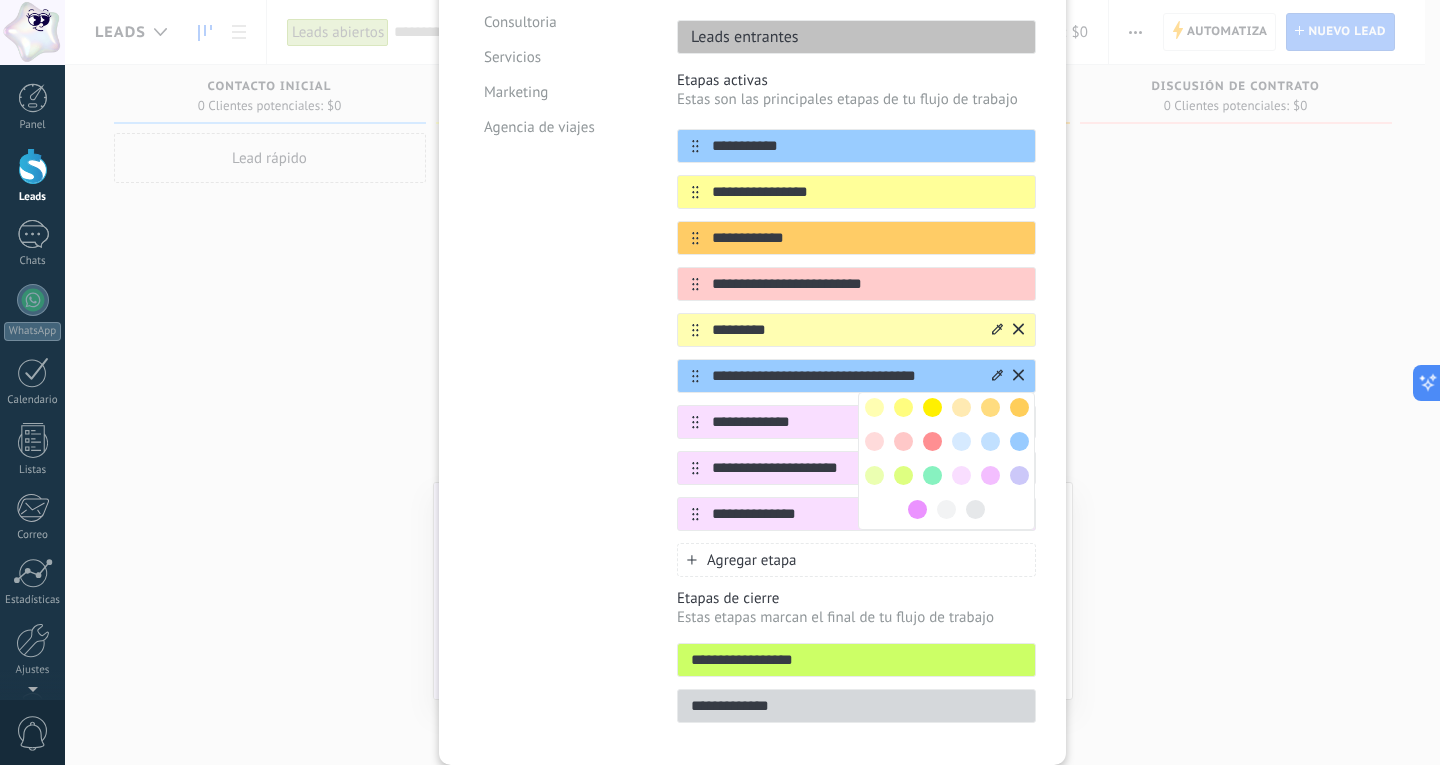 click at bounding box center (990, 441) 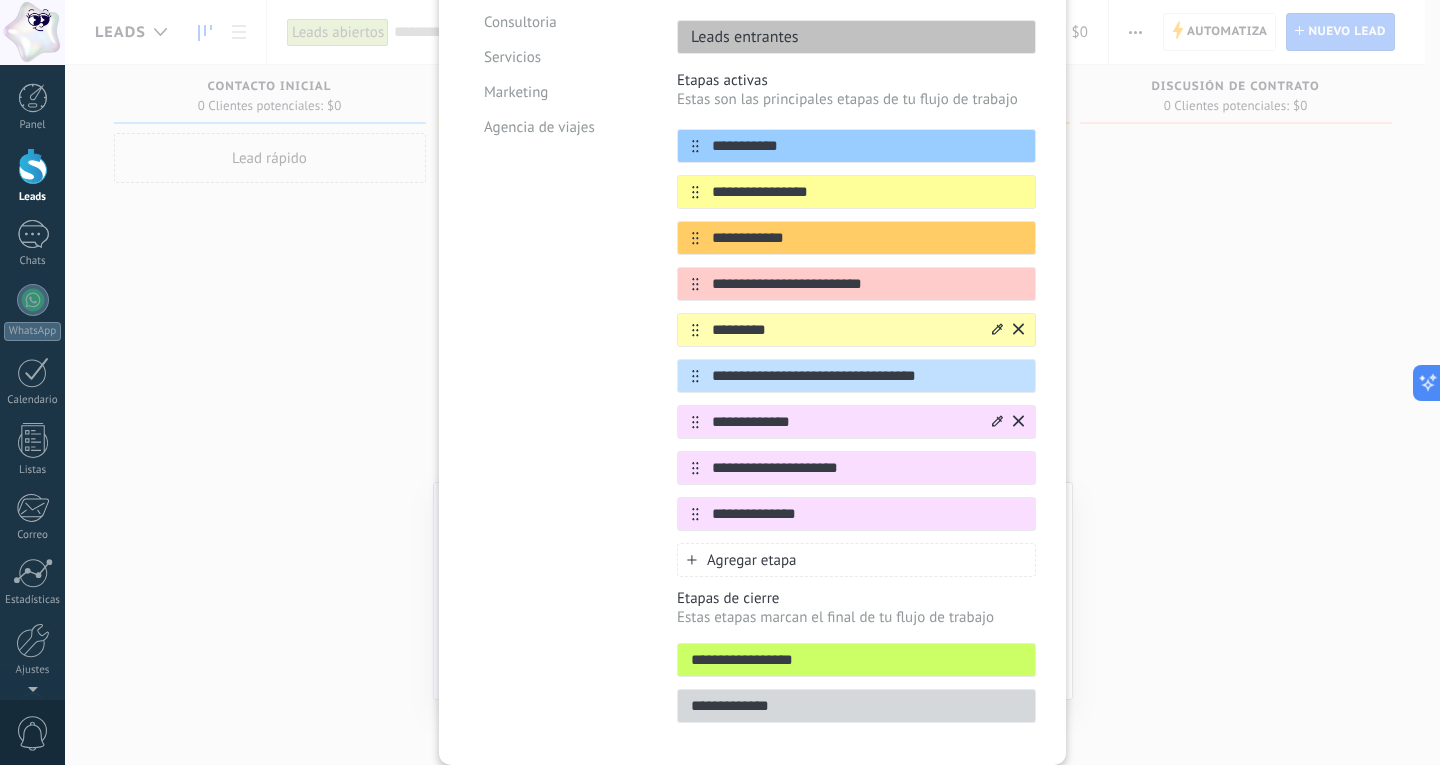 click at bounding box center [1006, 422] 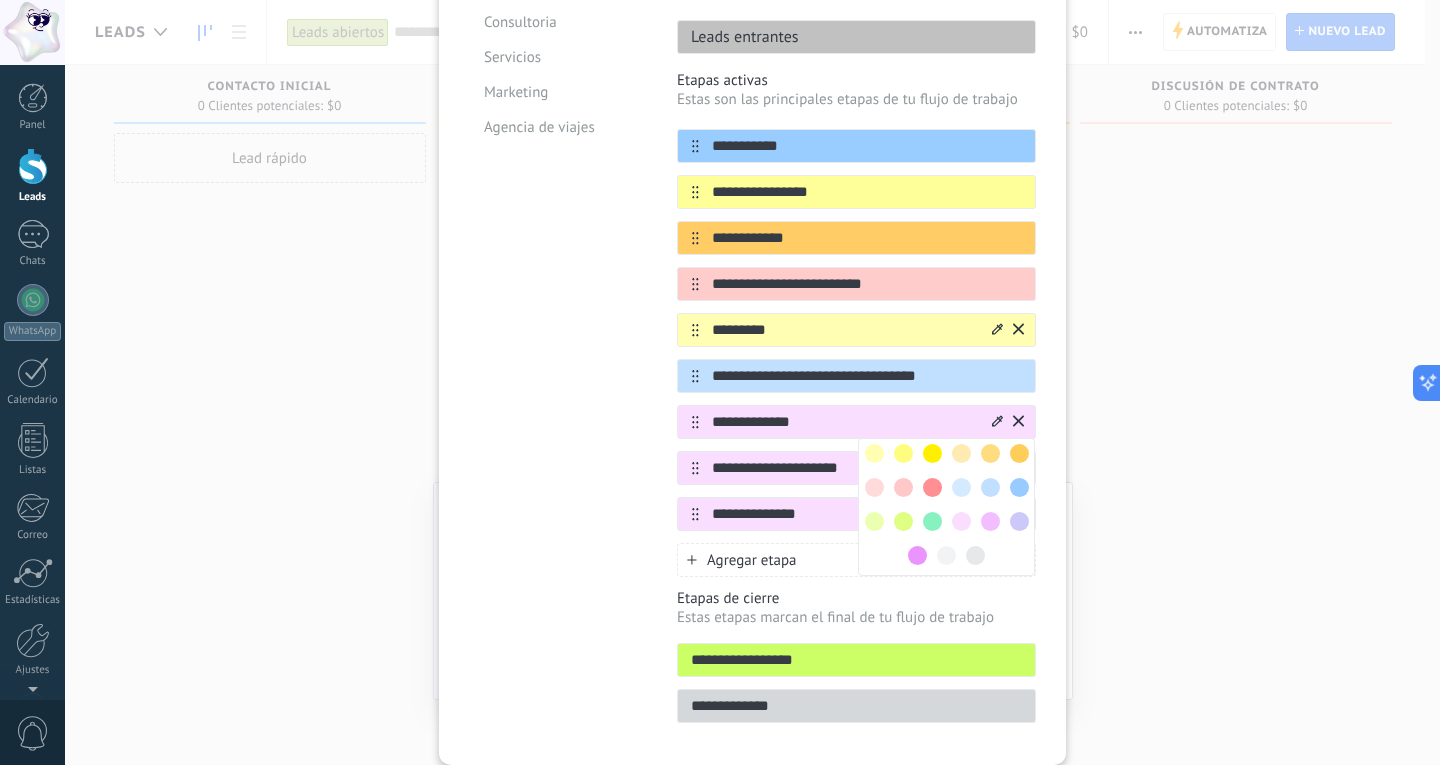 click at bounding box center (961, 487) 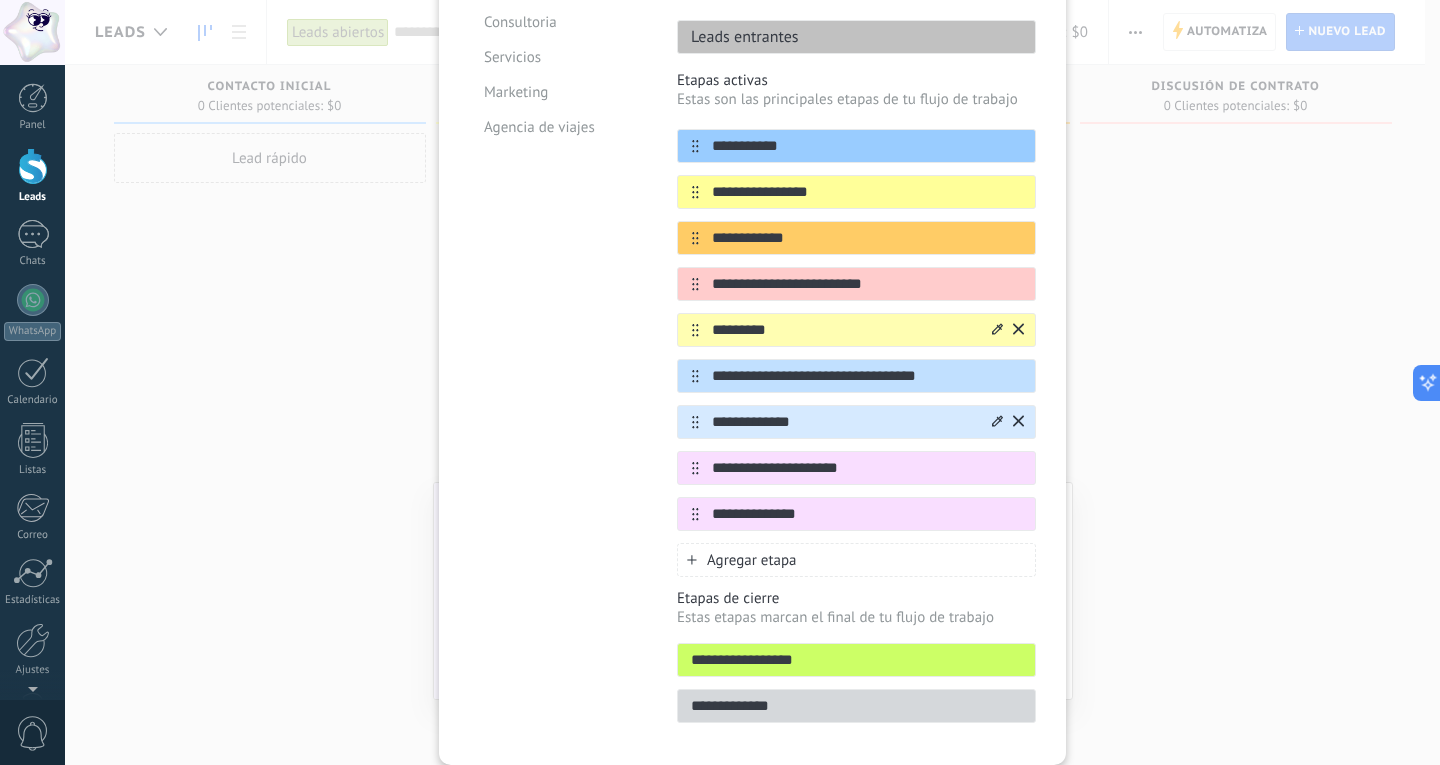 click 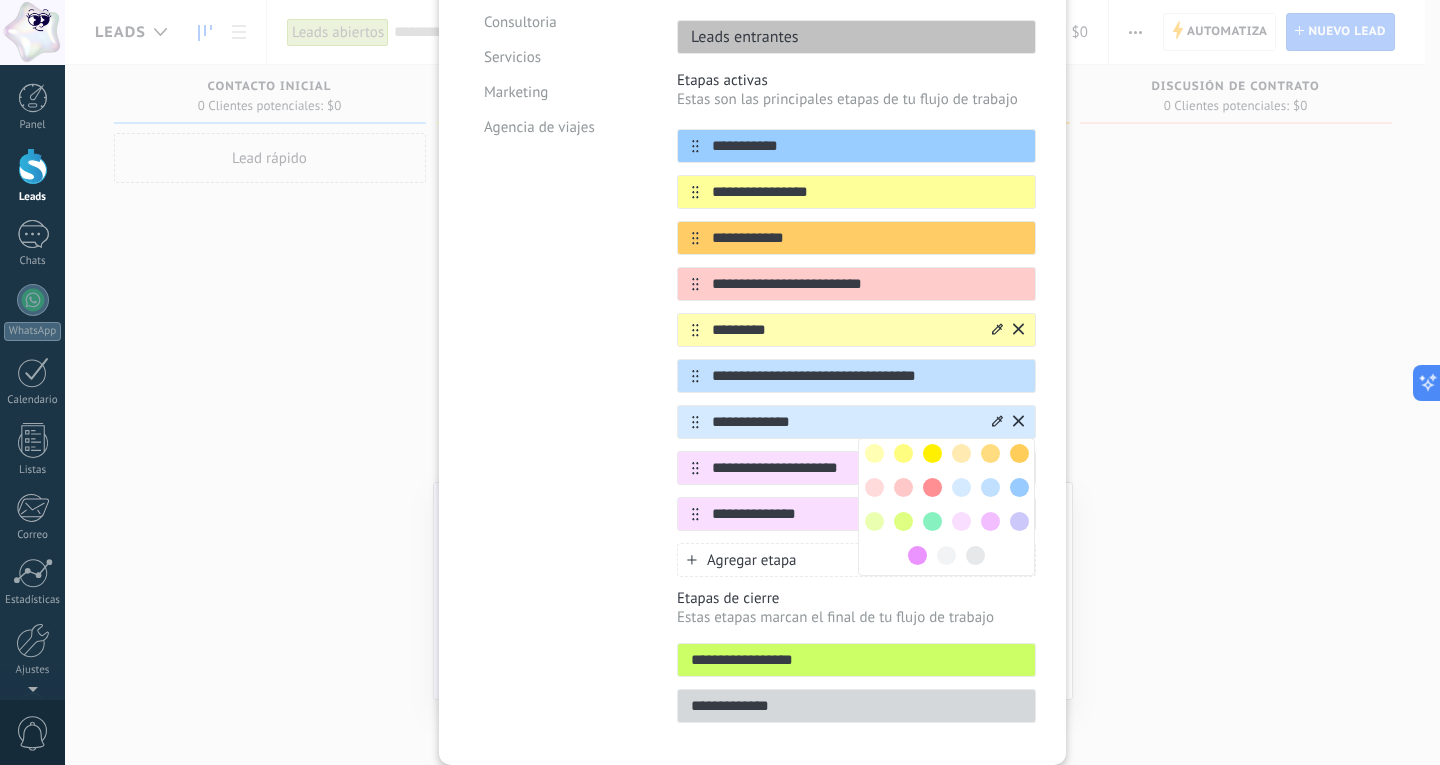 click at bounding box center [903, 487] 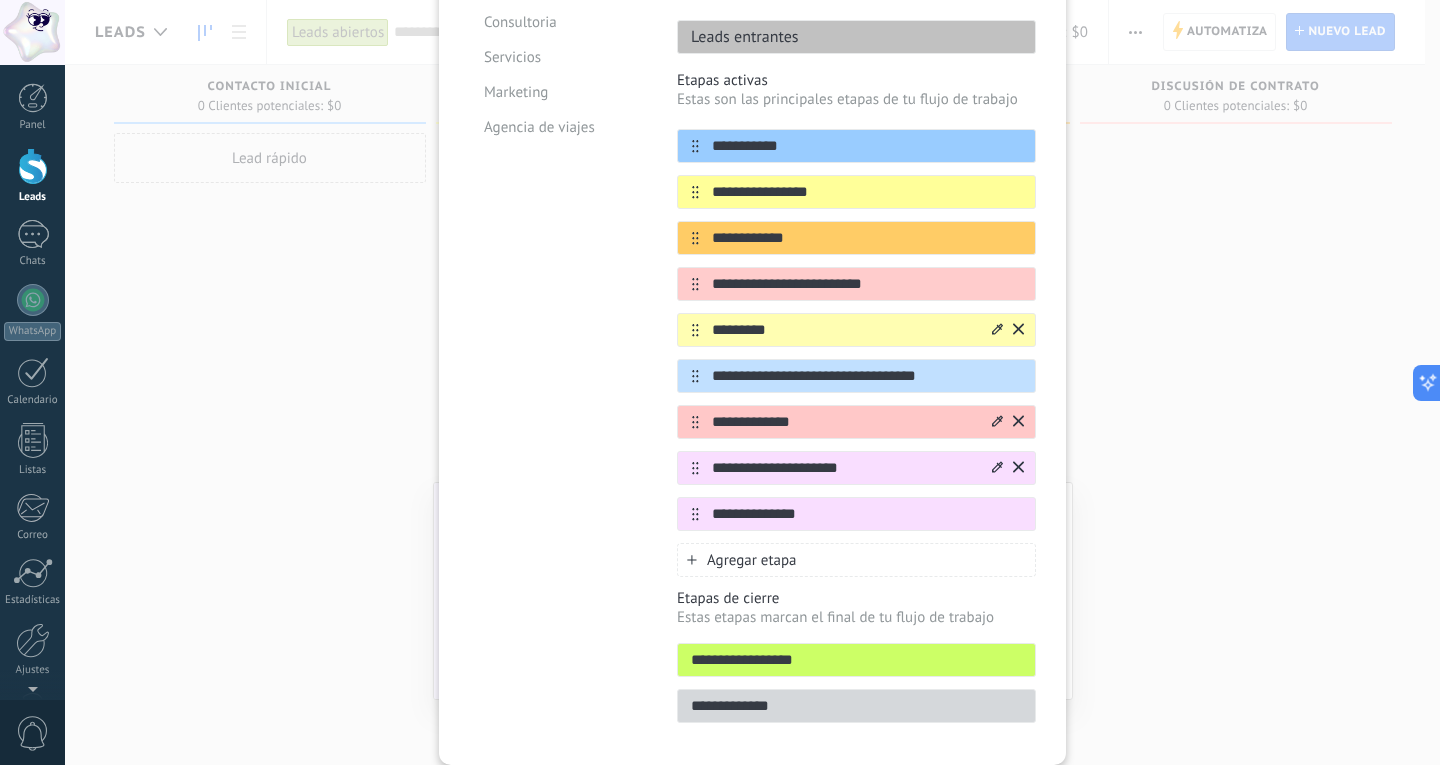 click at bounding box center (1006, 468) 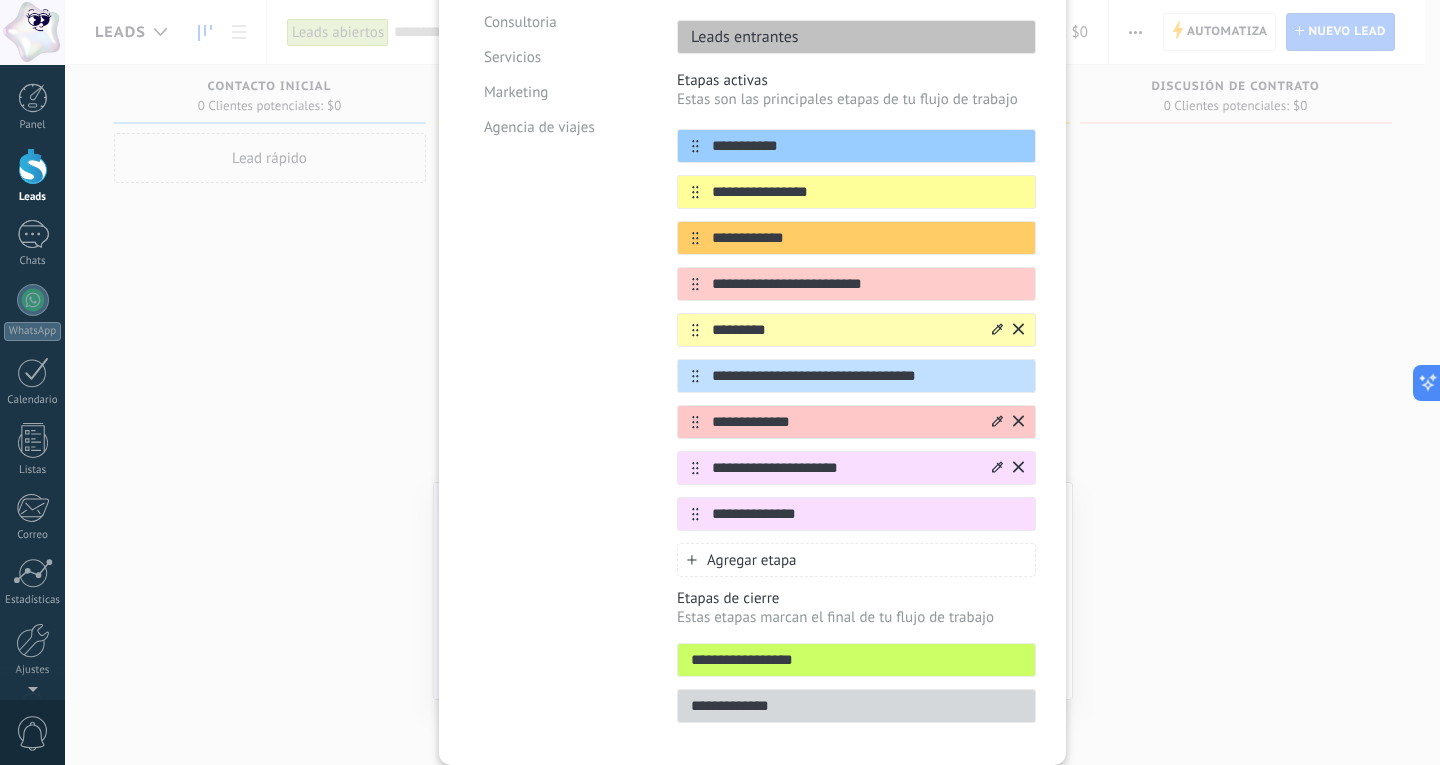 click 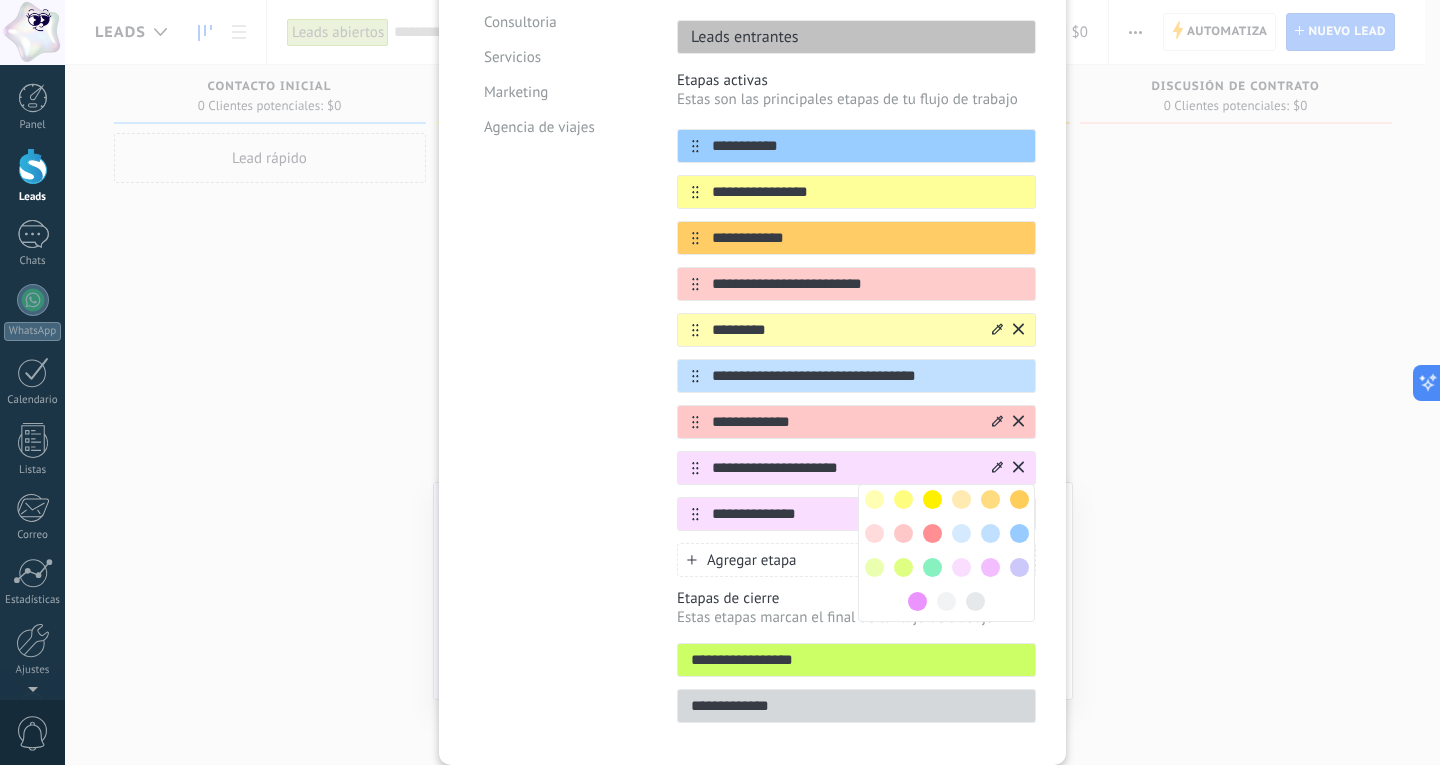 click at bounding box center [917, 601] 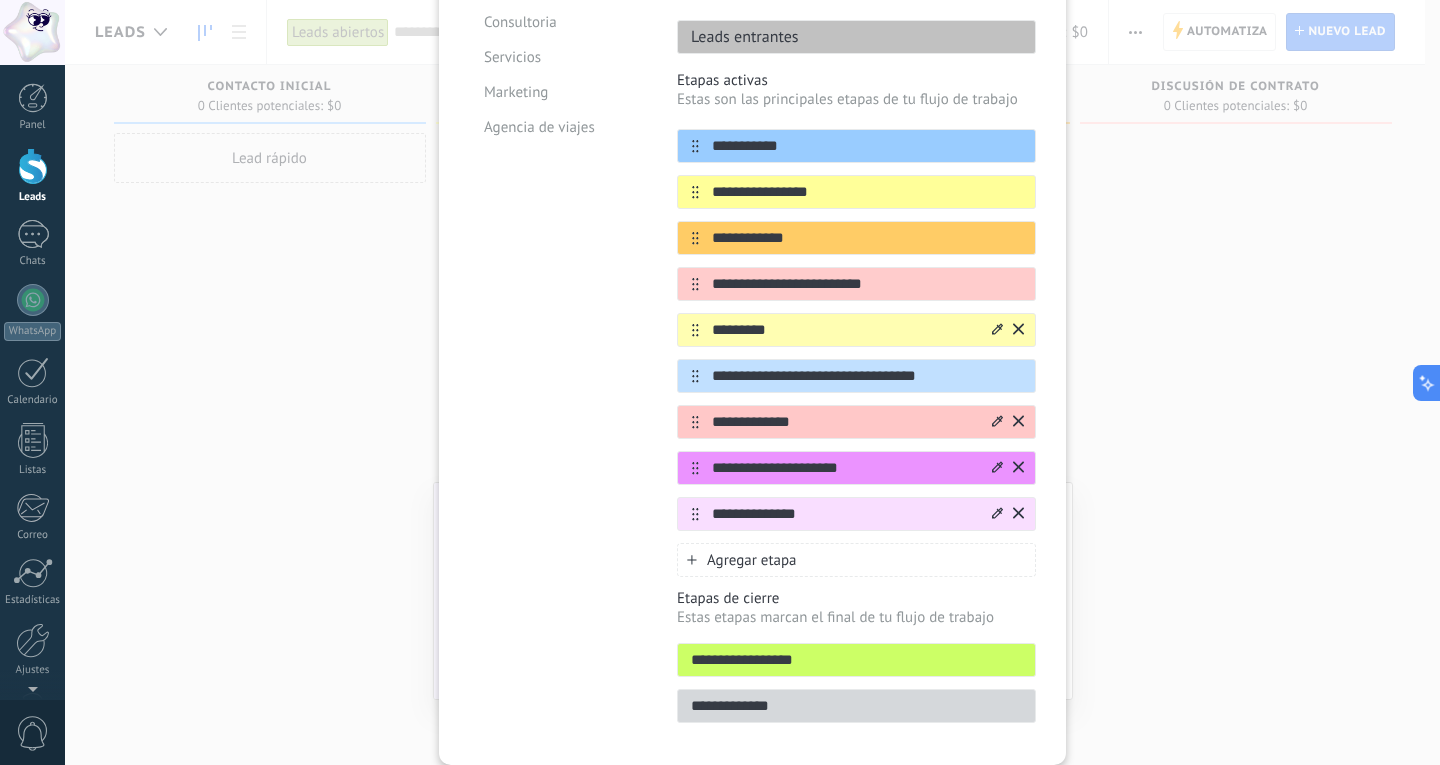 click 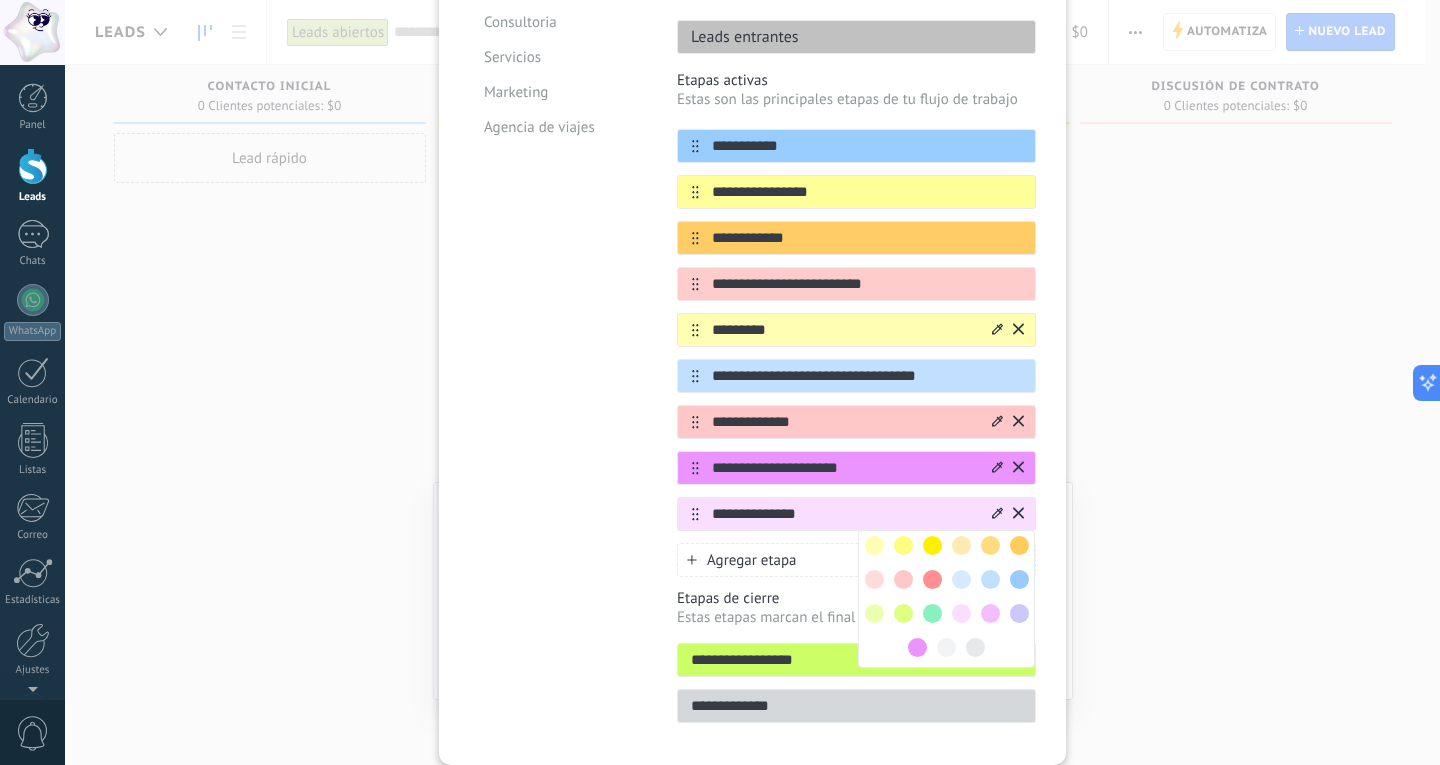 click at bounding box center [975, 647] 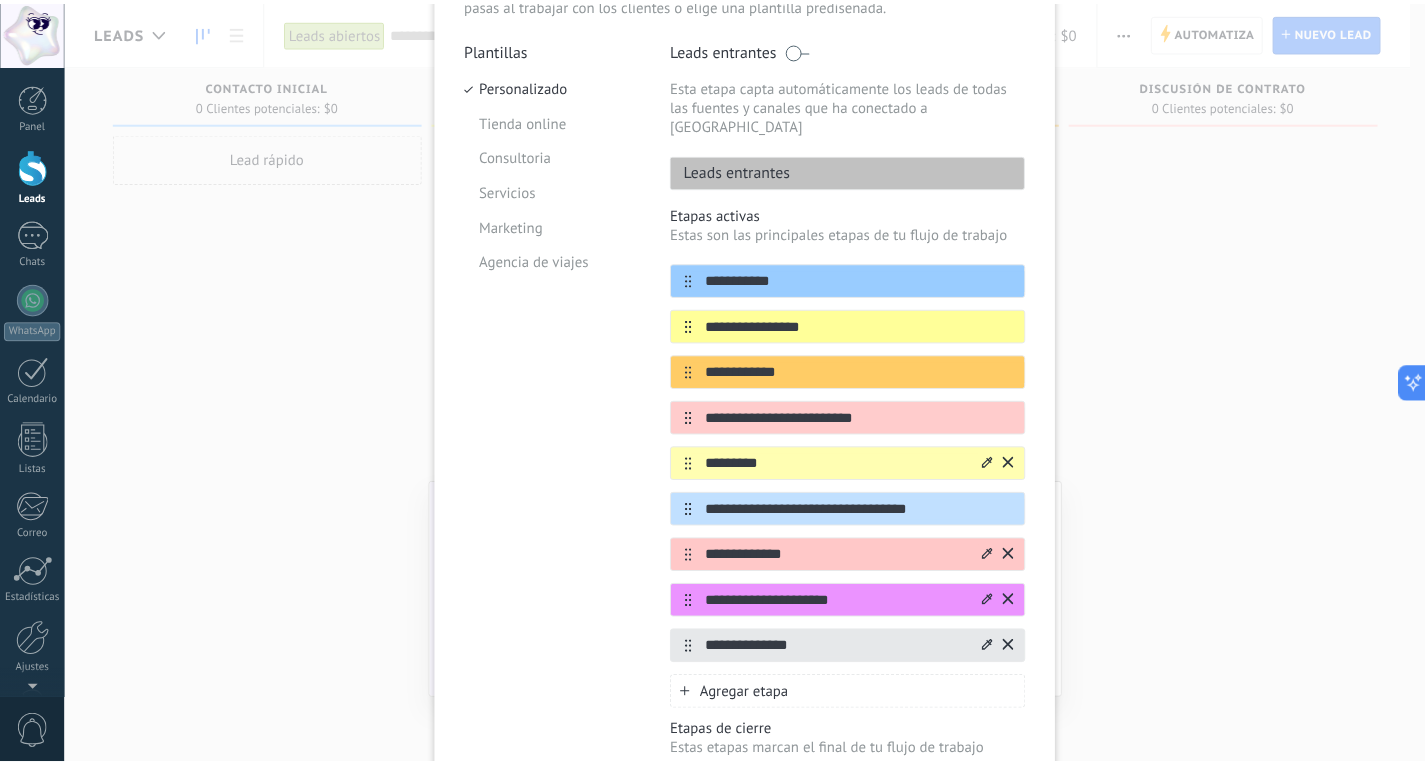 scroll, scrollTop: 0, scrollLeft: 0, axis: both 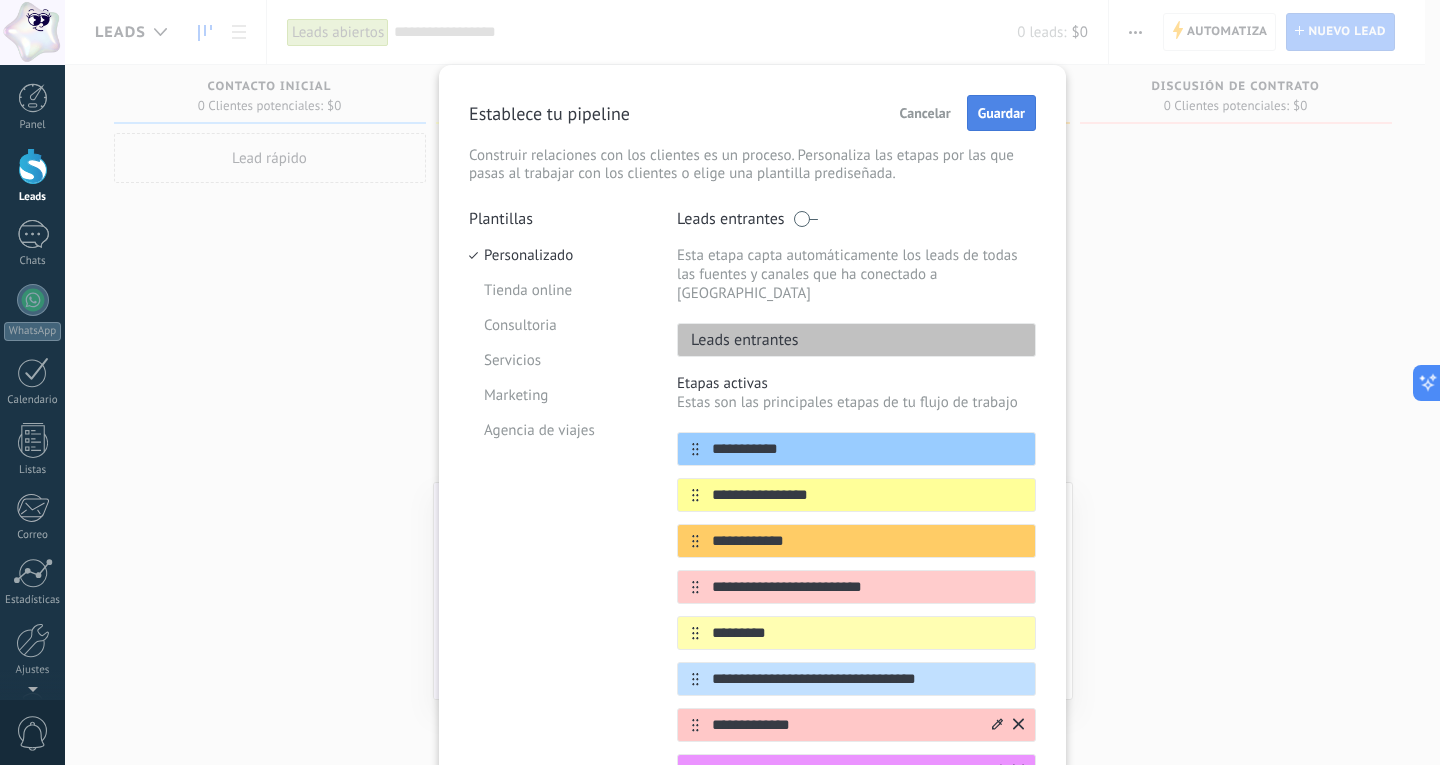 click on "Guardar" at bounding box center [1001, 113] 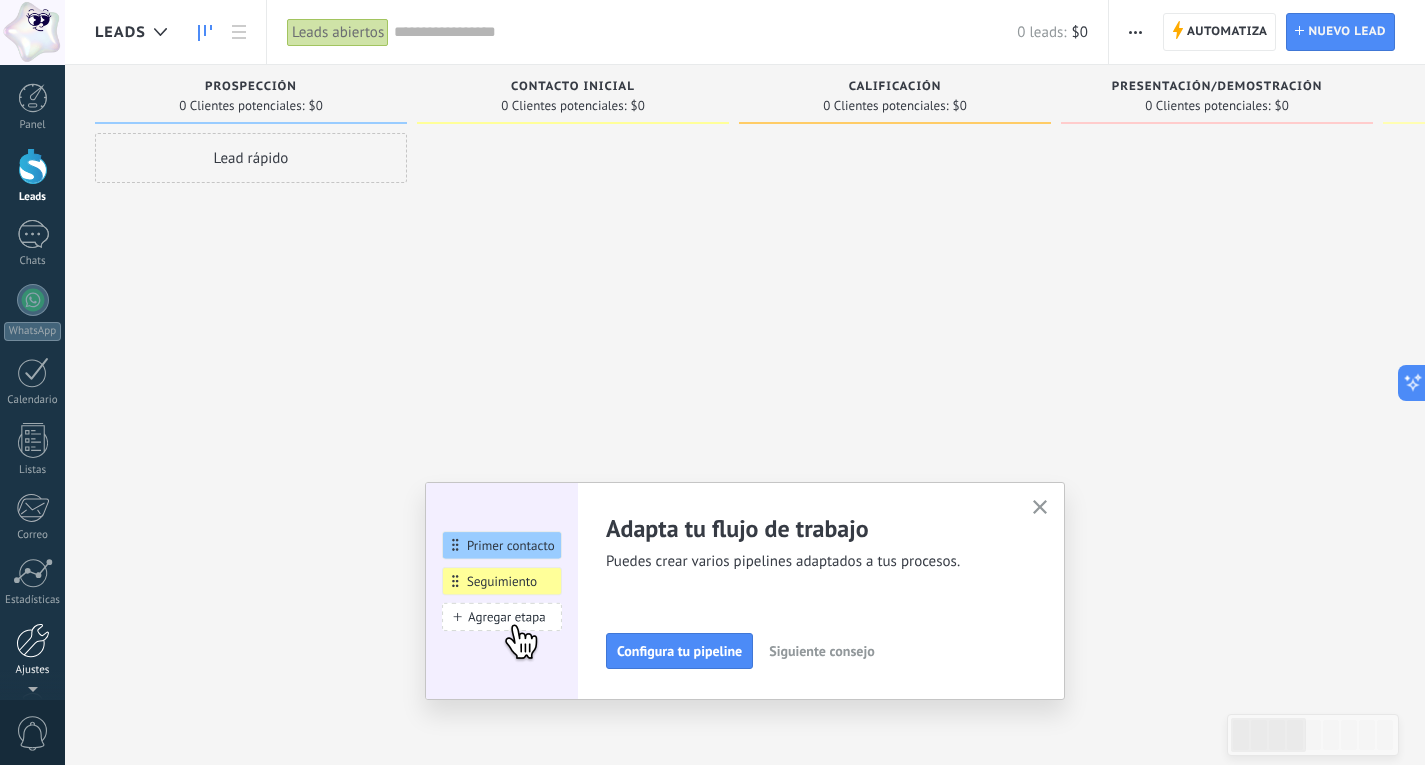 click at bounding box center (33, 640) 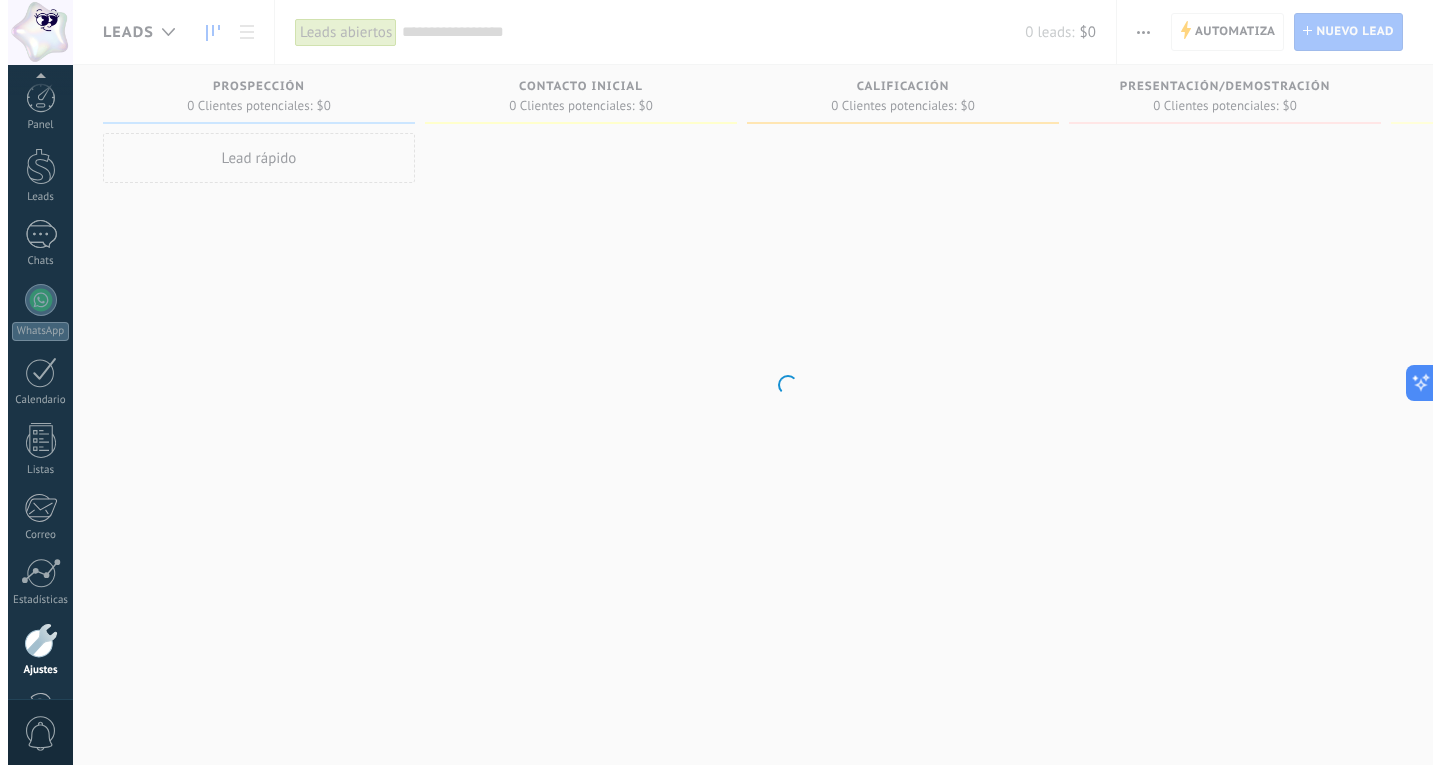 scroll, scrollTop: 67, scrollLeft: 0, axis: vertical 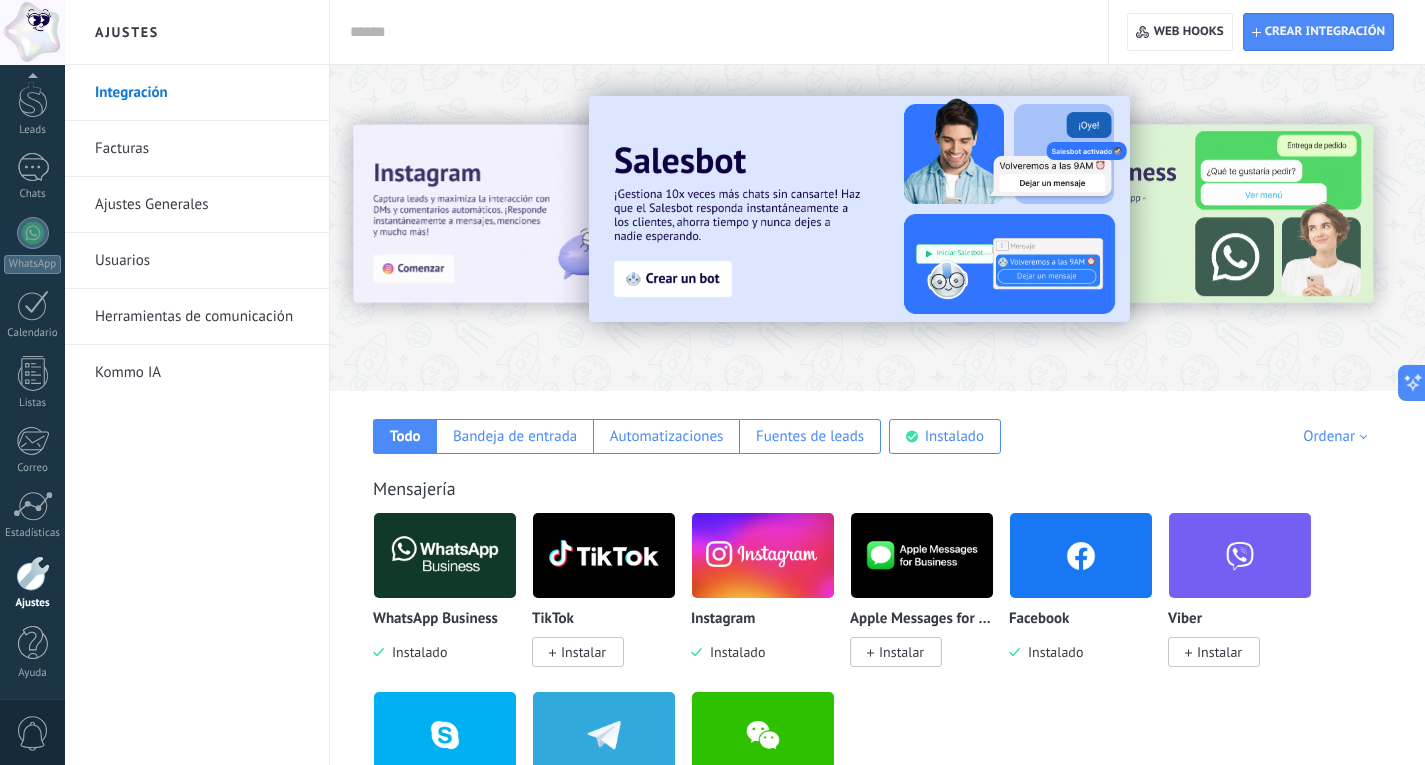click on "Apple Messages for Business Instalar" at bounding box center [929, 601] 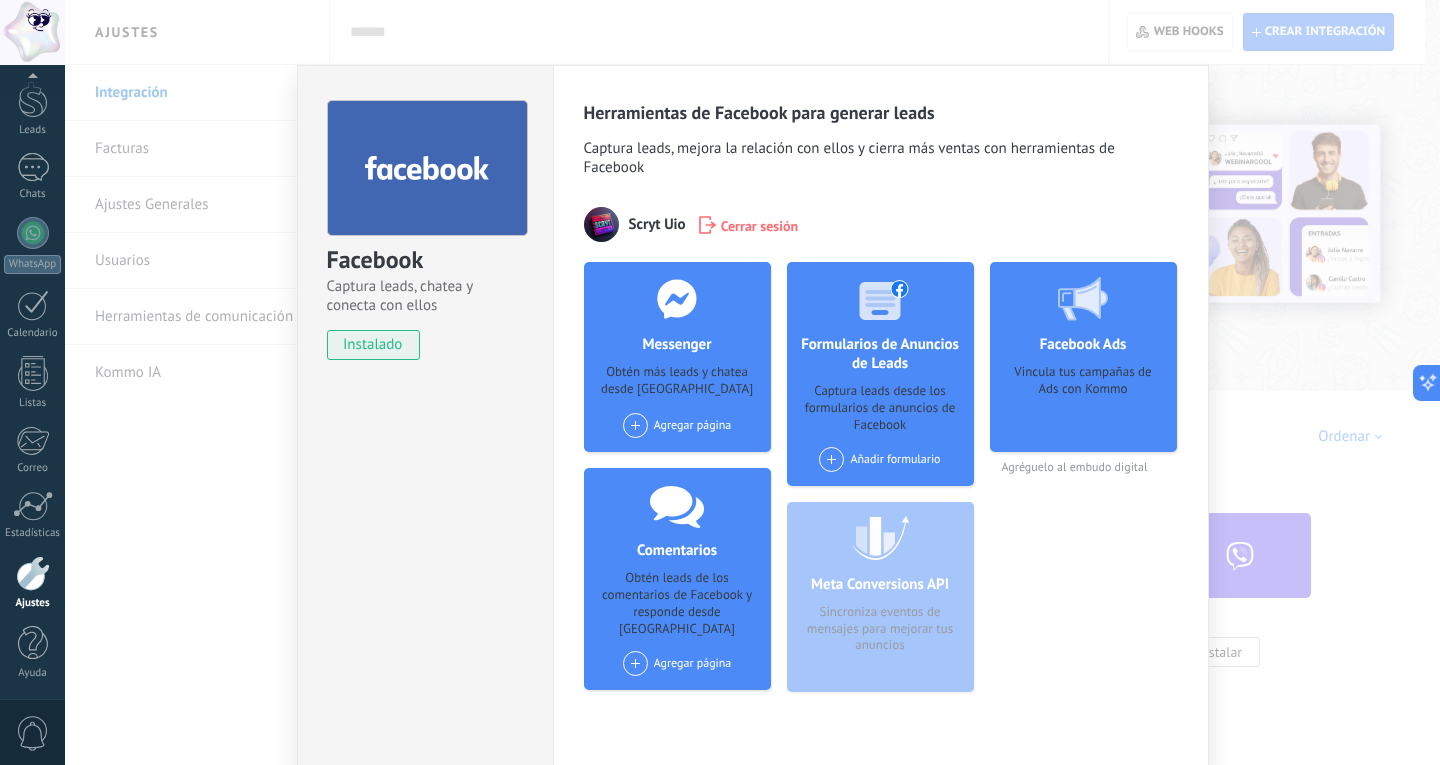 click on "Facebook Captura leads, chatea y conecta con ellos instalado Desinstalar Herramientas de Facebook para generar leads Captura leads, mejora la relación con ellos y cierra más ventas con herramientas de Facebook Scryt Uio Cerrar sesión Messenger Obtén más leads y chatea desde Kommo Agregar página Comentarios Obtén leads de los comentarios de Facebook y responde desde Kommo Agregar página Formularios de Anuncios de Leads Captura leads desde los formularios de anuncios de Facebook Añadir formulario Meta Conversions API Sincroniza eventos de mensajes para mejorar tus anuncios Facebook Ads Vincula tus campañas de Ads con Kommo Agréguelo al embudo digital más" at bounding box center (752, 382) 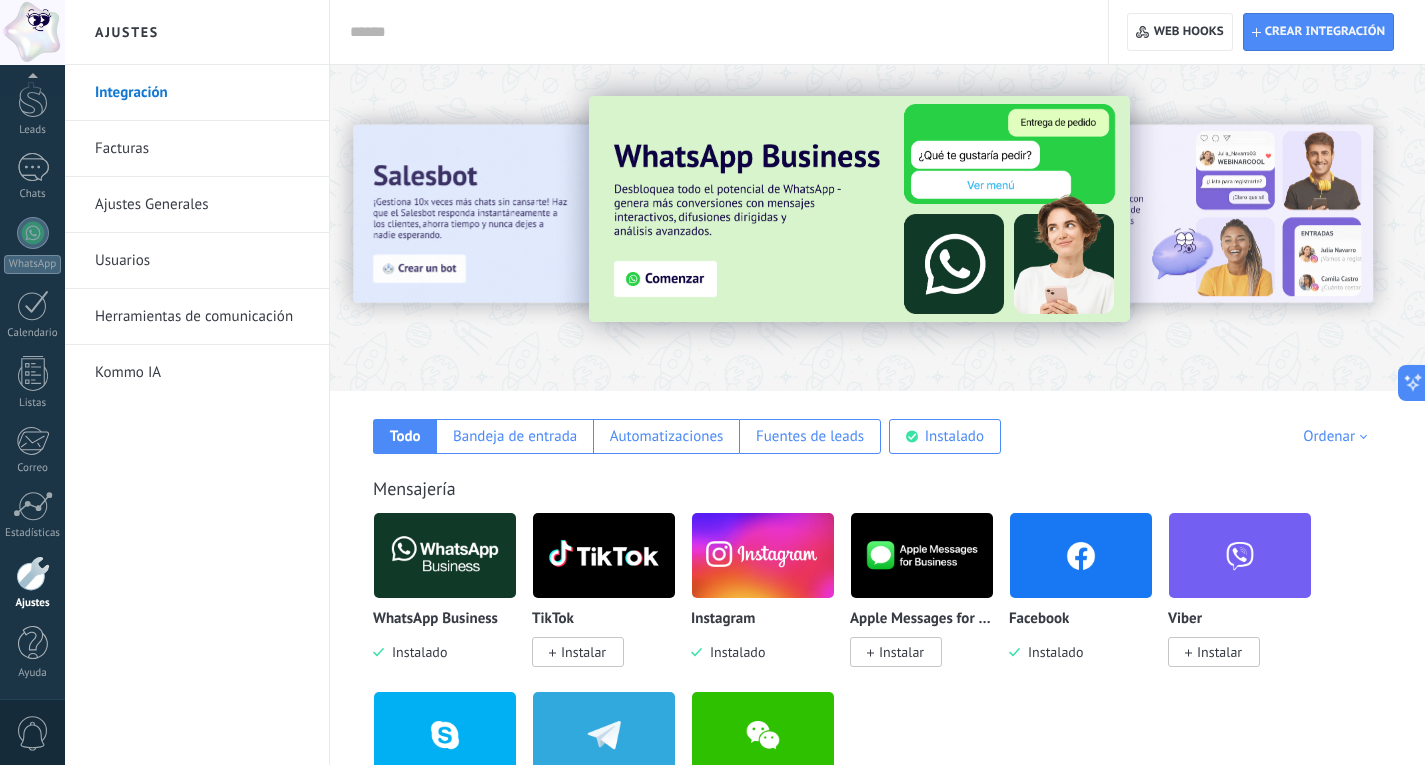 click on "Herramientas de comunicación" at bounding box center [202, 317] 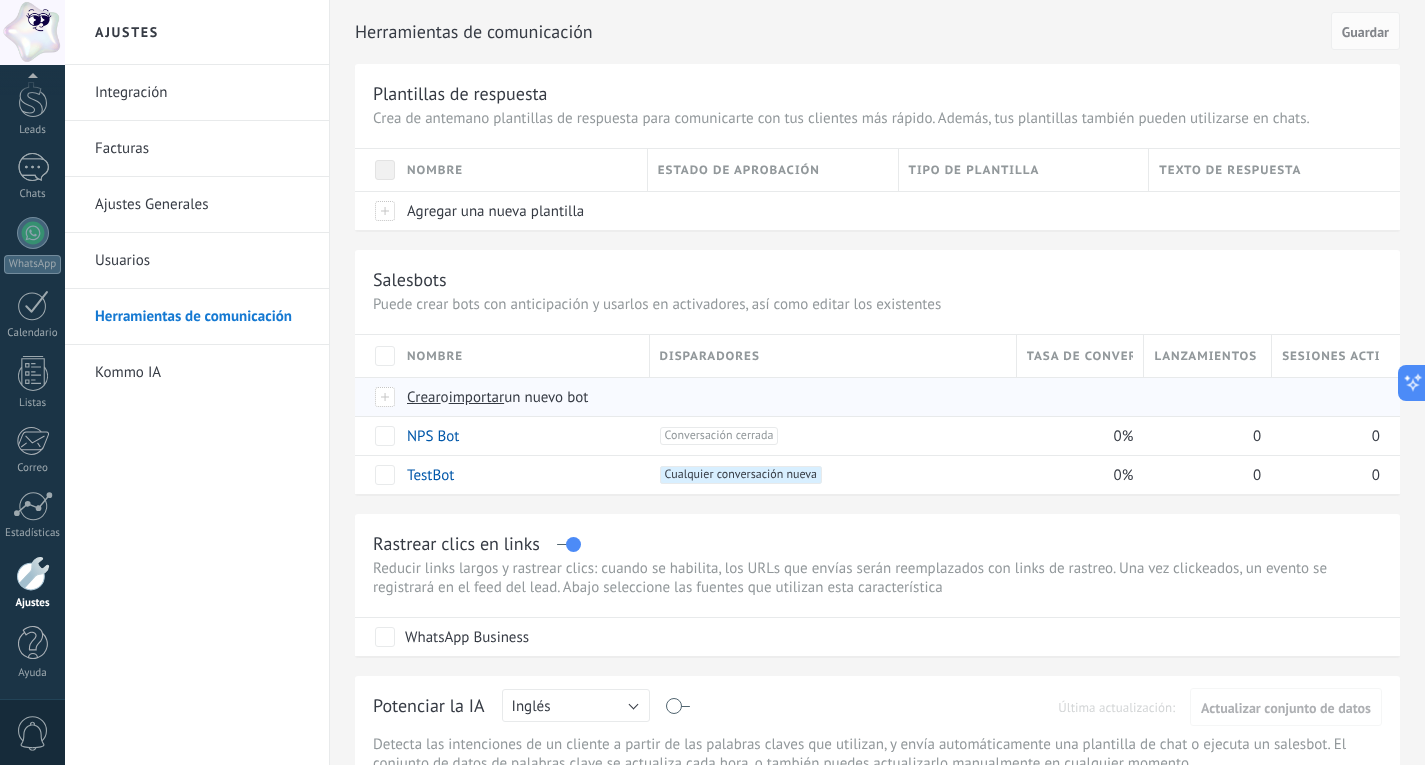 click on "Crear" at bounding box center (424, 397) 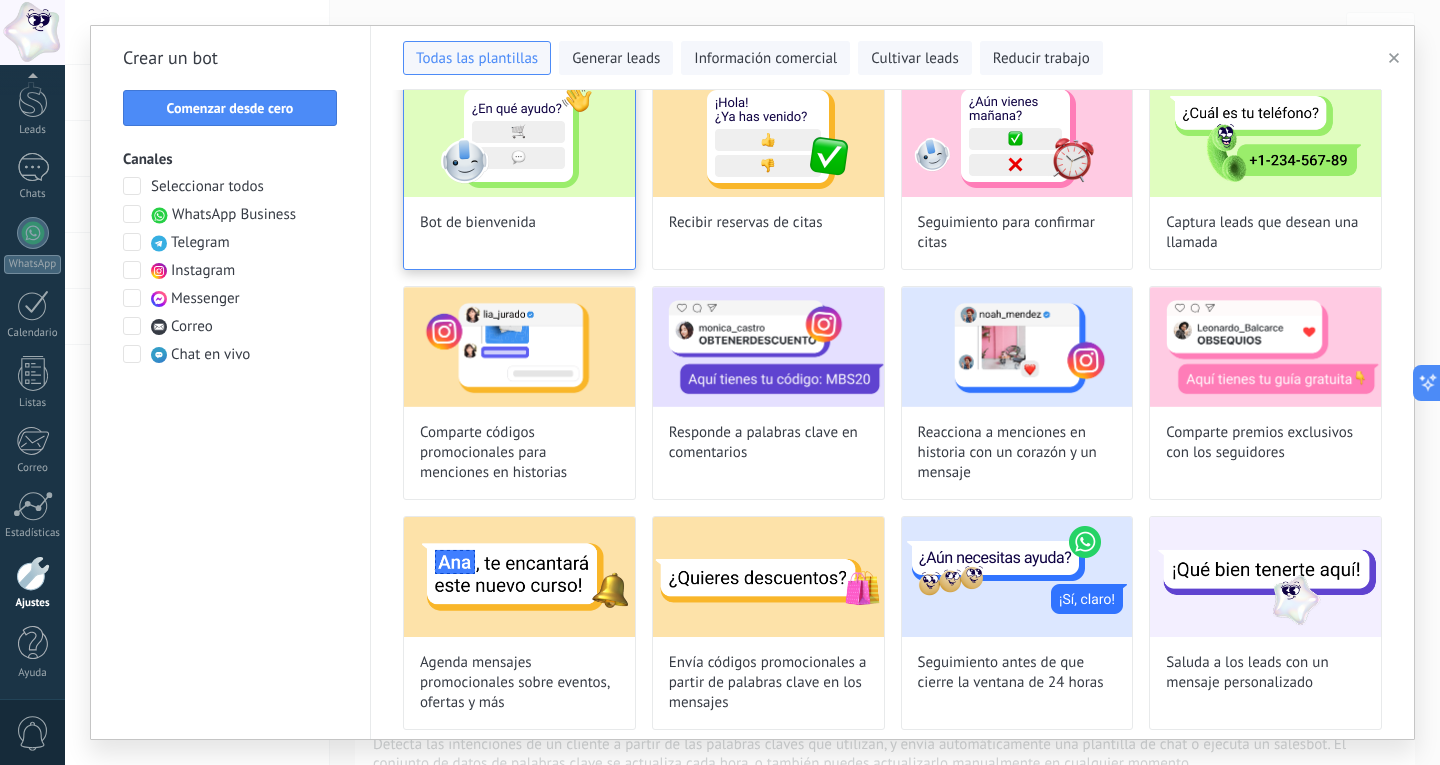 scroll, scrollTop: 0, scrollLeft: 0, axis: both 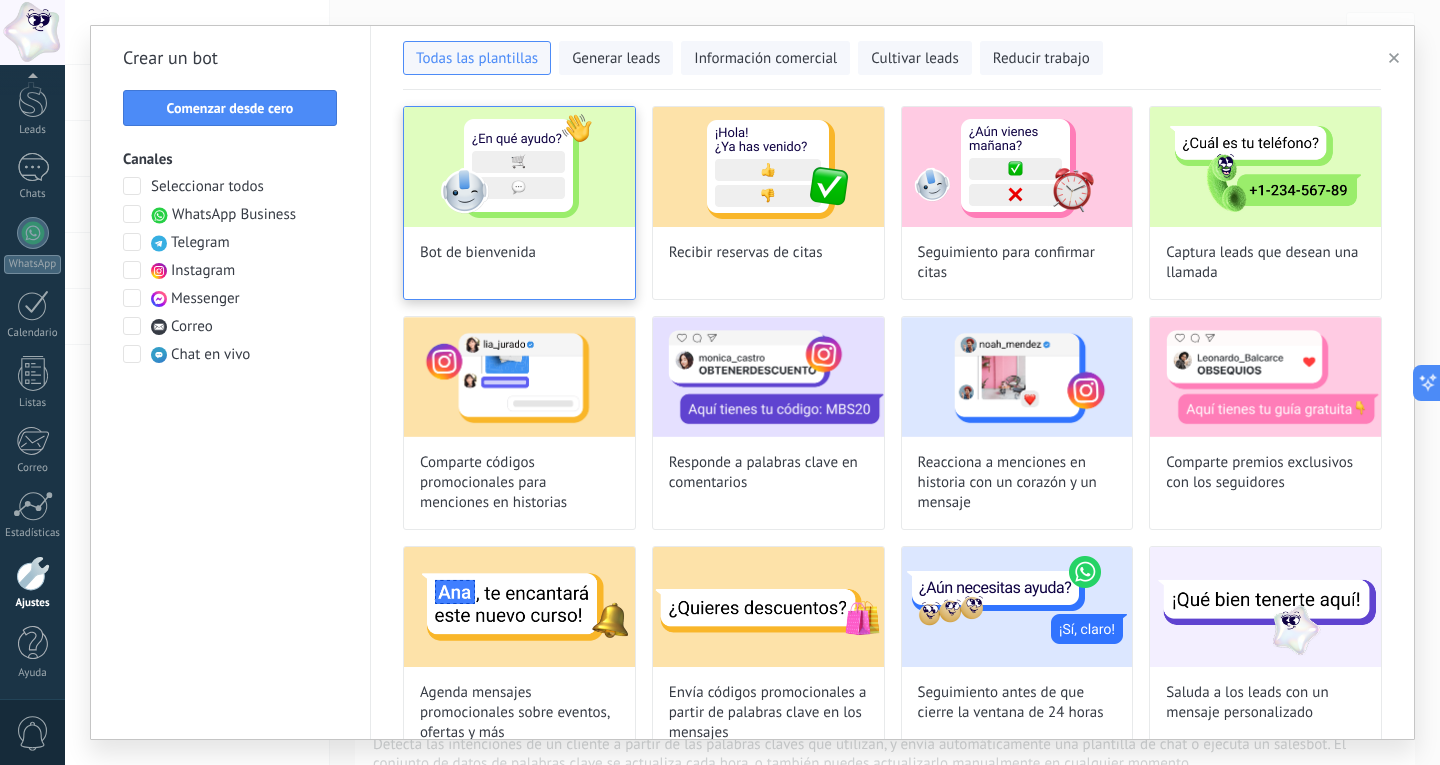 click on "Bot de bienvenida" at bounding box center [519, 203] 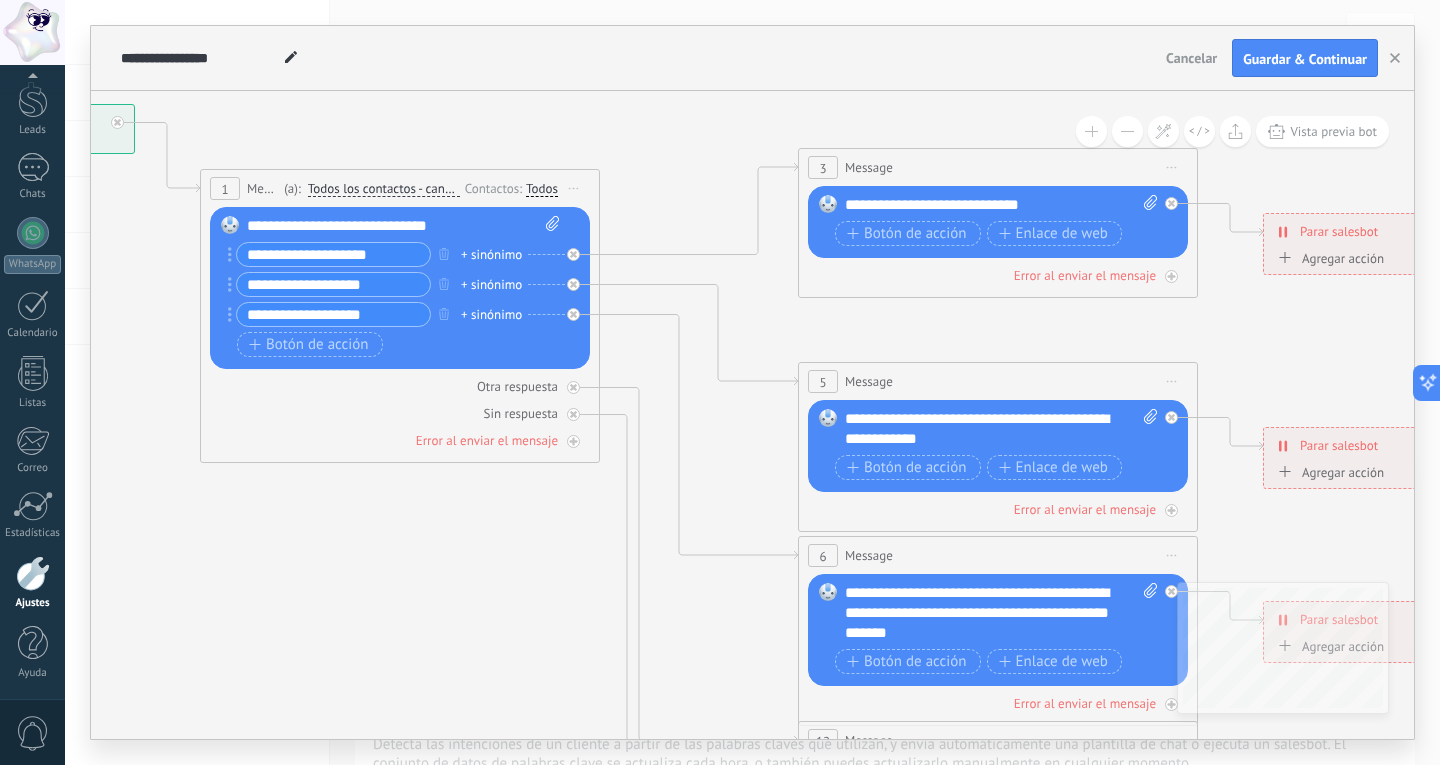 drag, startPoint x: 1121, startPoint y: 277, endPoint x: 590, endPoint y: 140, distance: 548.38855 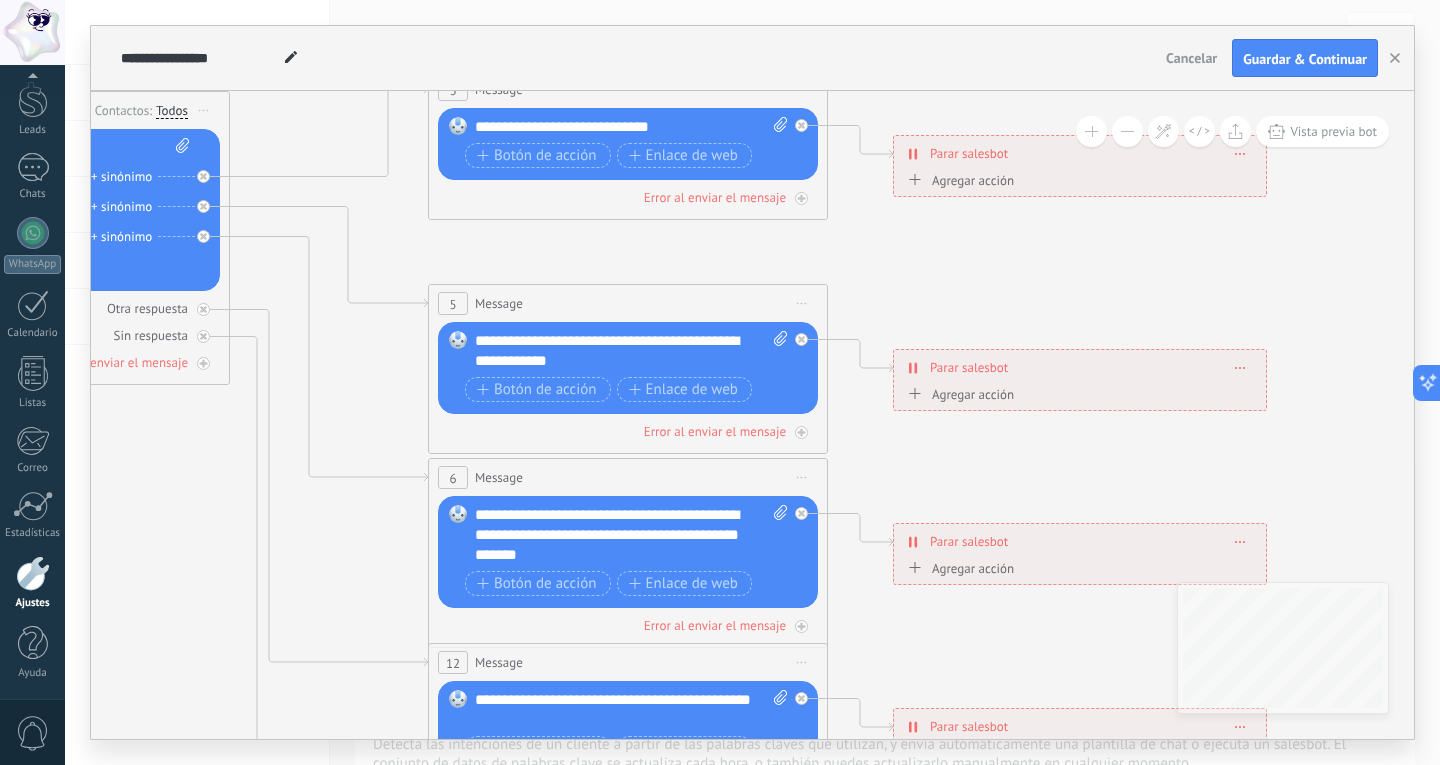 drag, startPoint x: 730, startPoint y: 121, endPoint x: 360, endPoint y: 43, distance: 378.13226 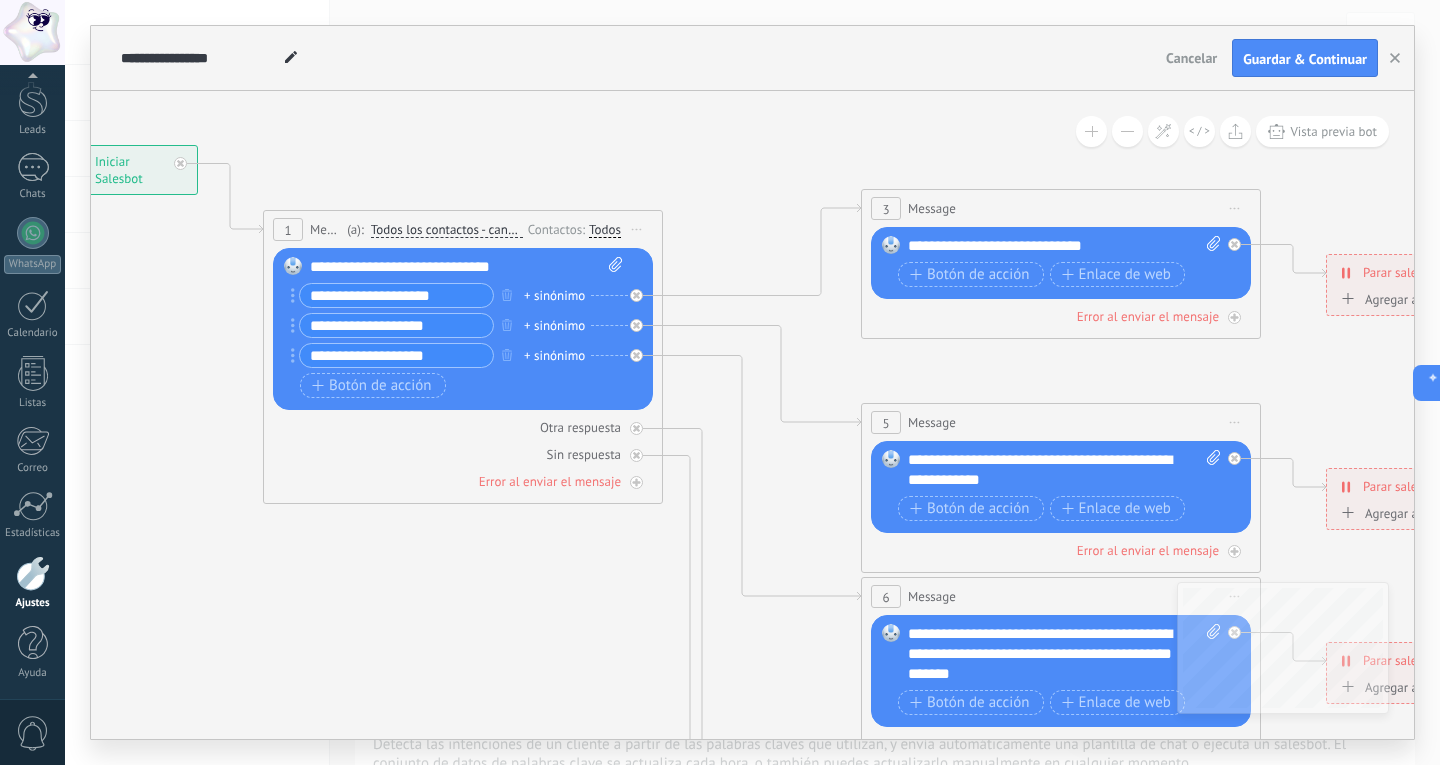 drag, startPoint x: 956, startPoint y: 274, endPoint x: 1389, endPoint y: 376, distance: 444.85165 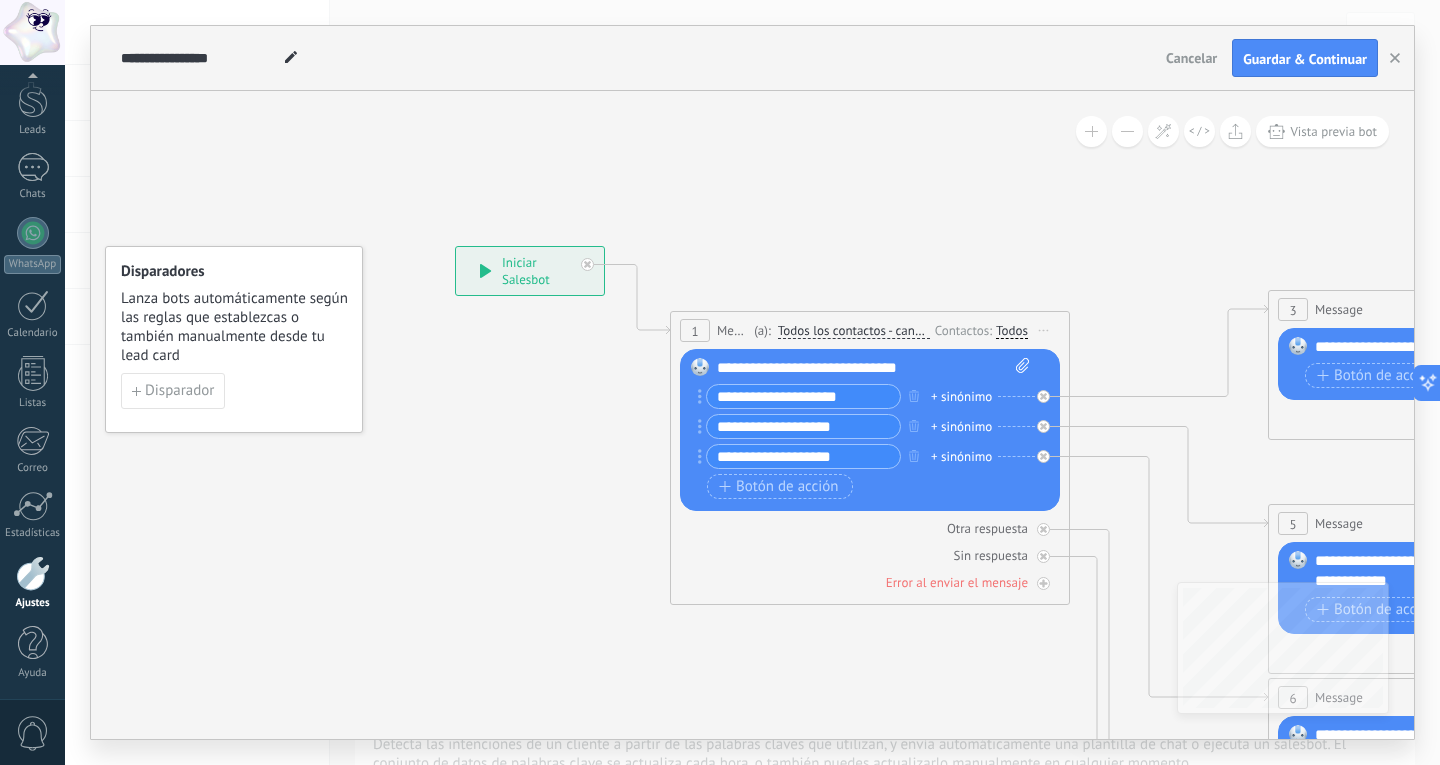 drag, startPoint x: 424, startPoint y: 177, endPoint x: 811, endPoint y: 254, distance: 394.58585 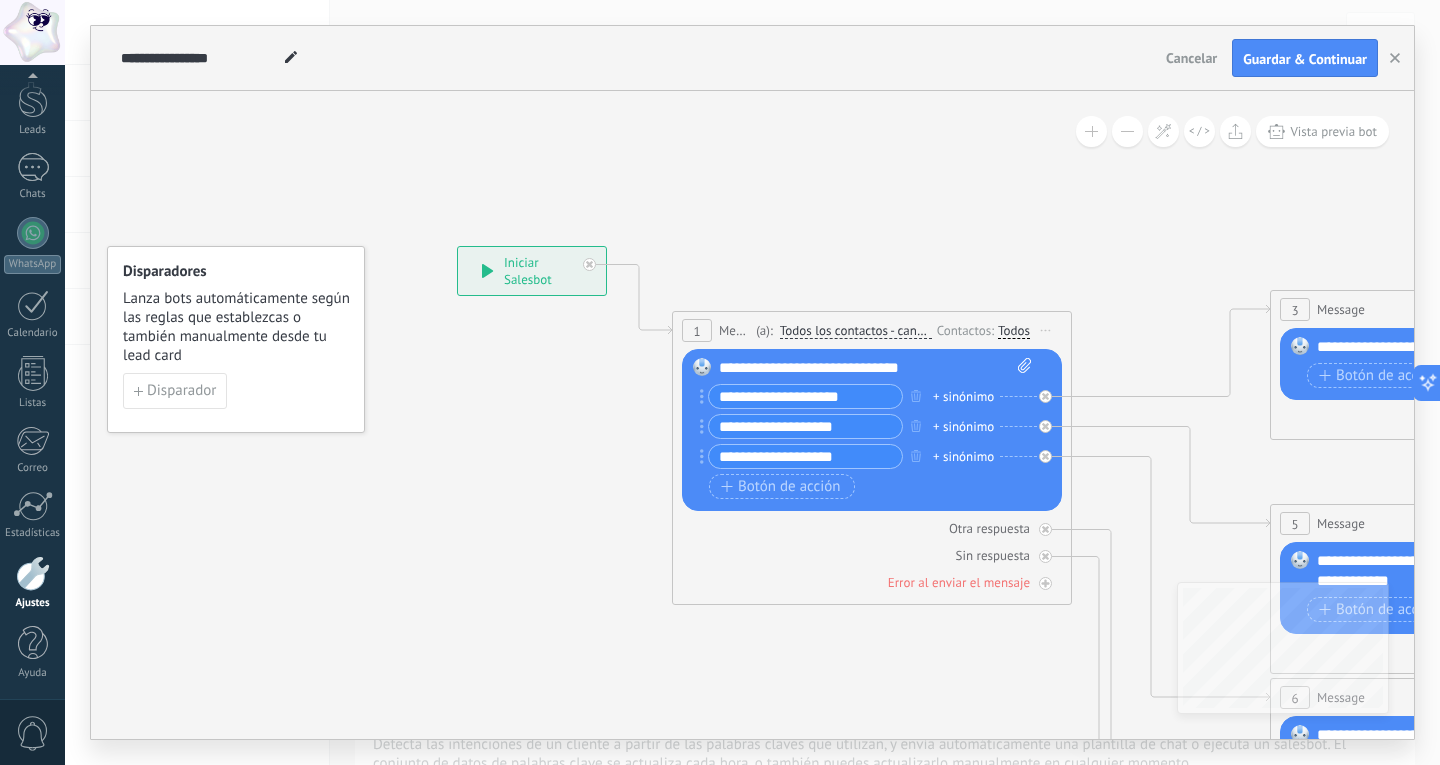 click on "**********" at bounding box center [532, 271] 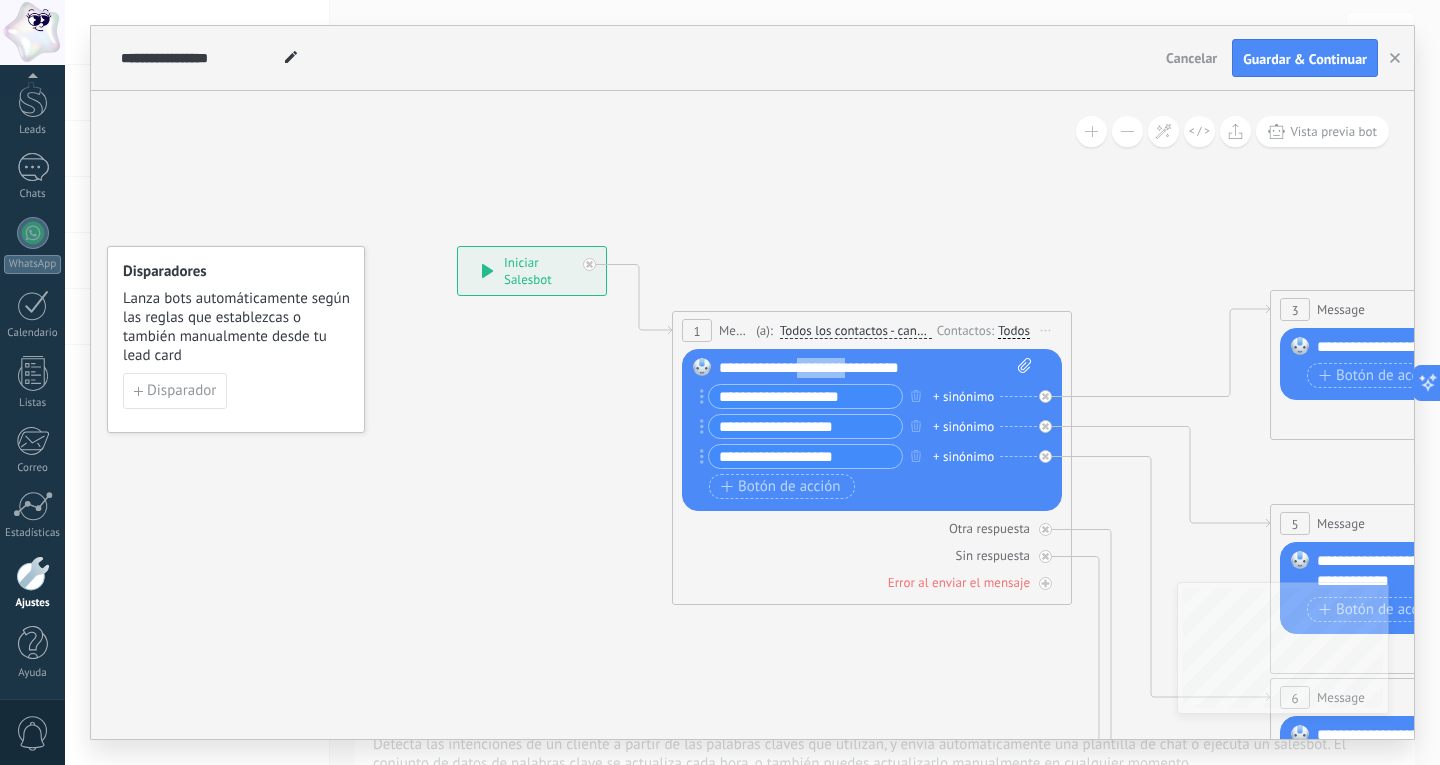 click on "**********" at bounding box center (875, 368) 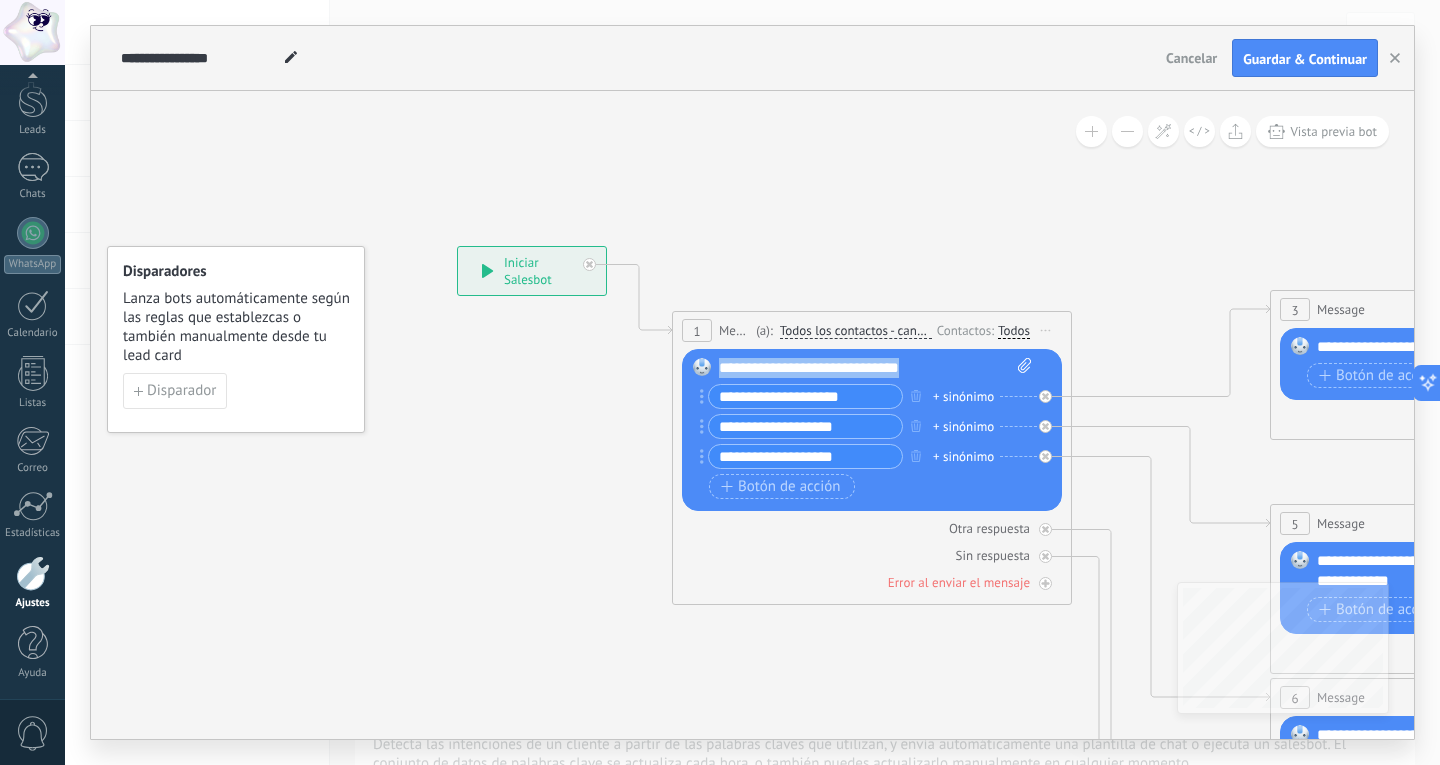 click on "**********" at bounding box center (875, 368) 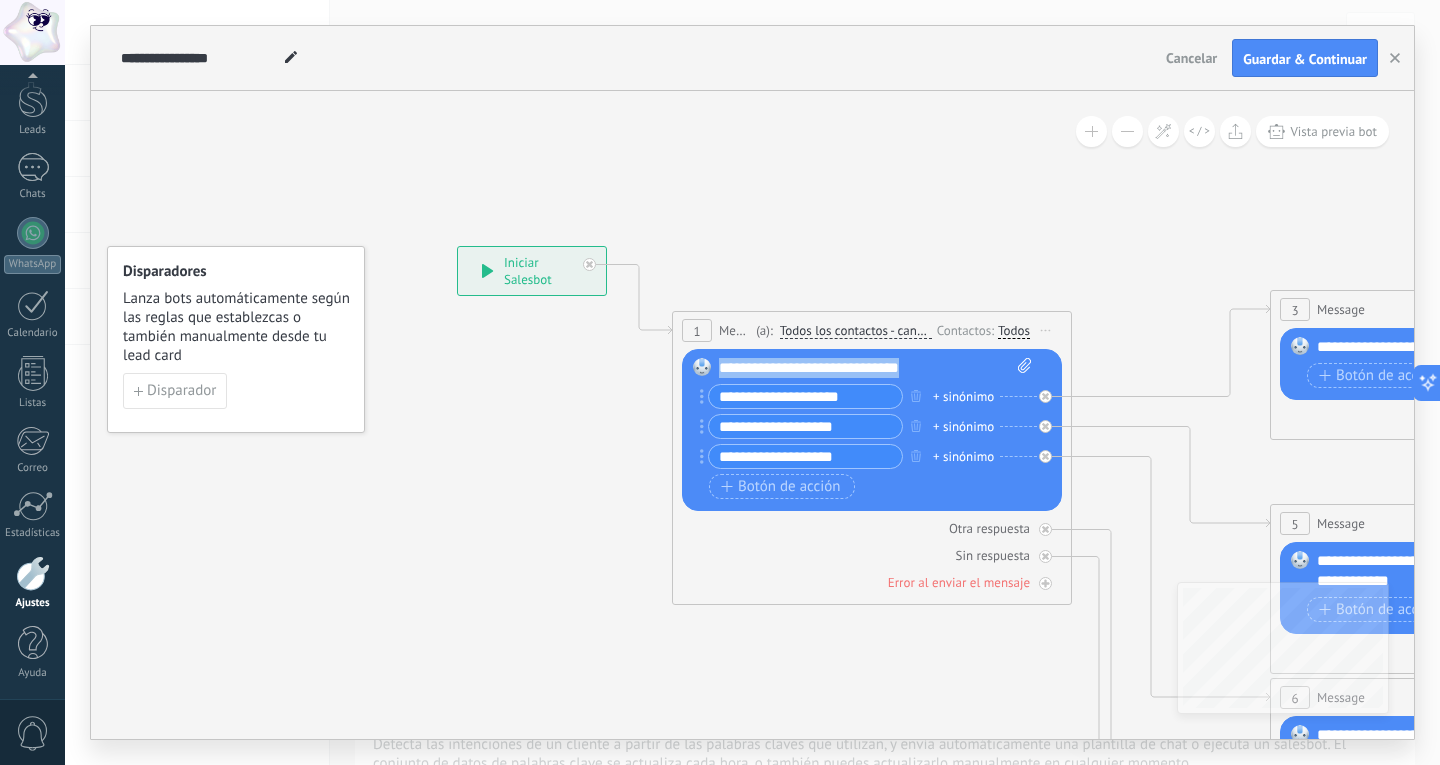 type 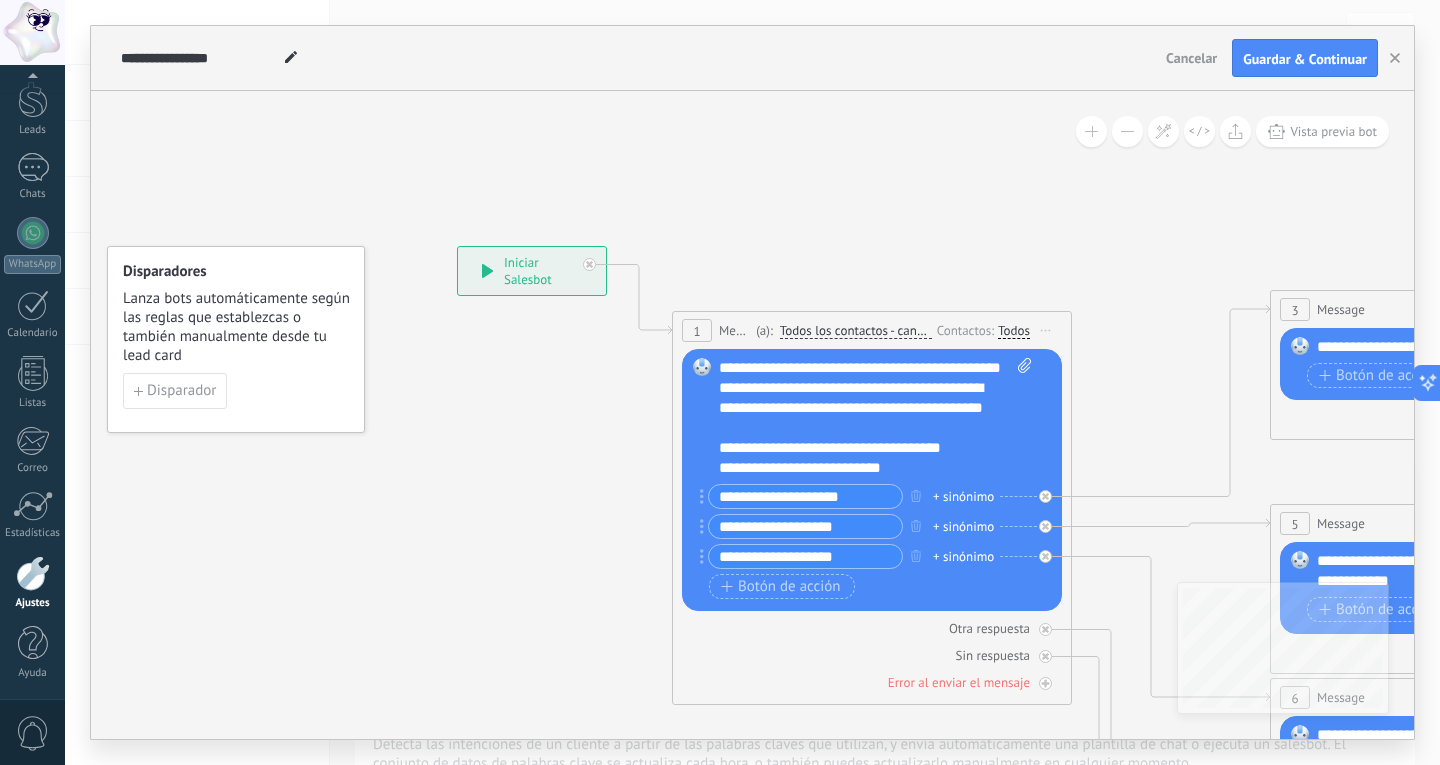 click on "**********" at bounding box center [858, 408] 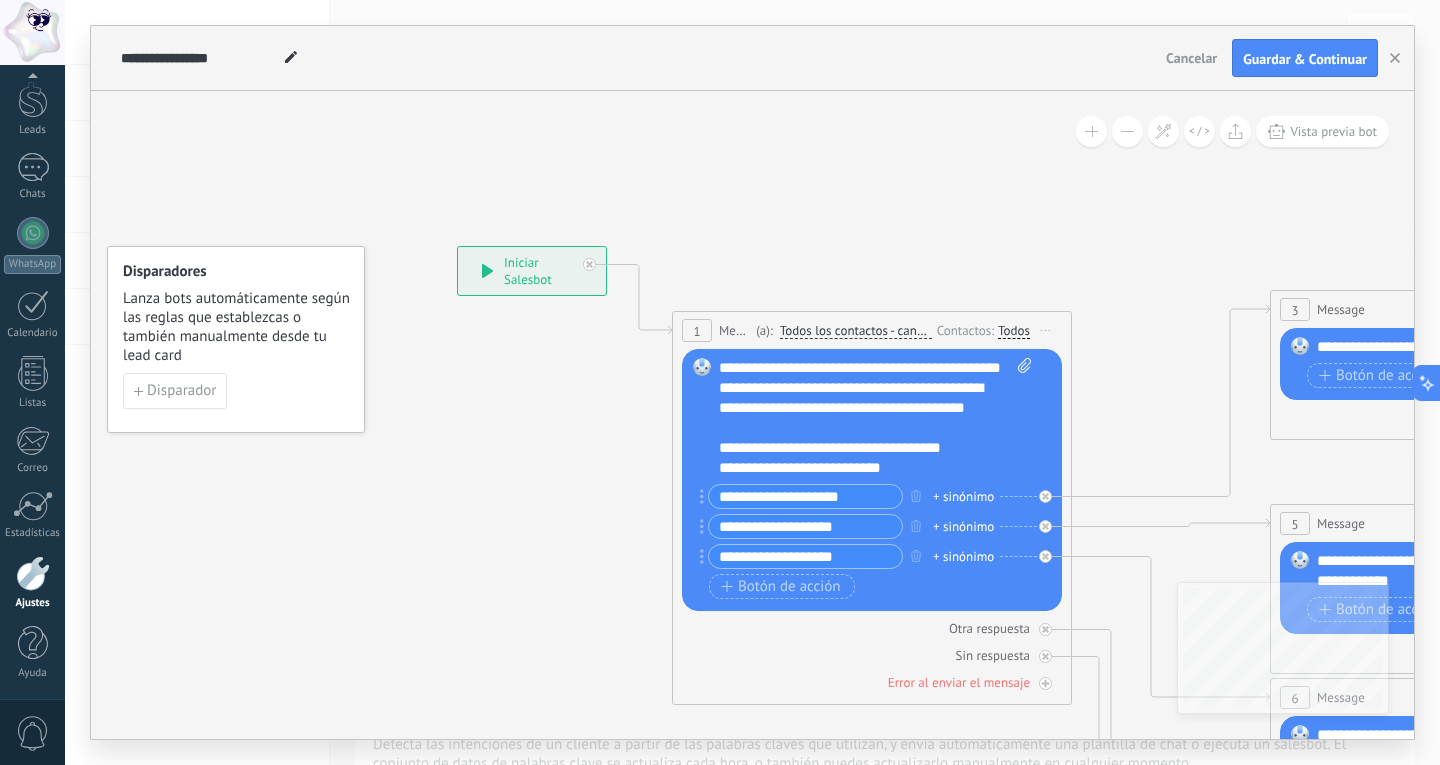 scroll, scrollTop: 20, scrollLeft: 0, axis: vertical 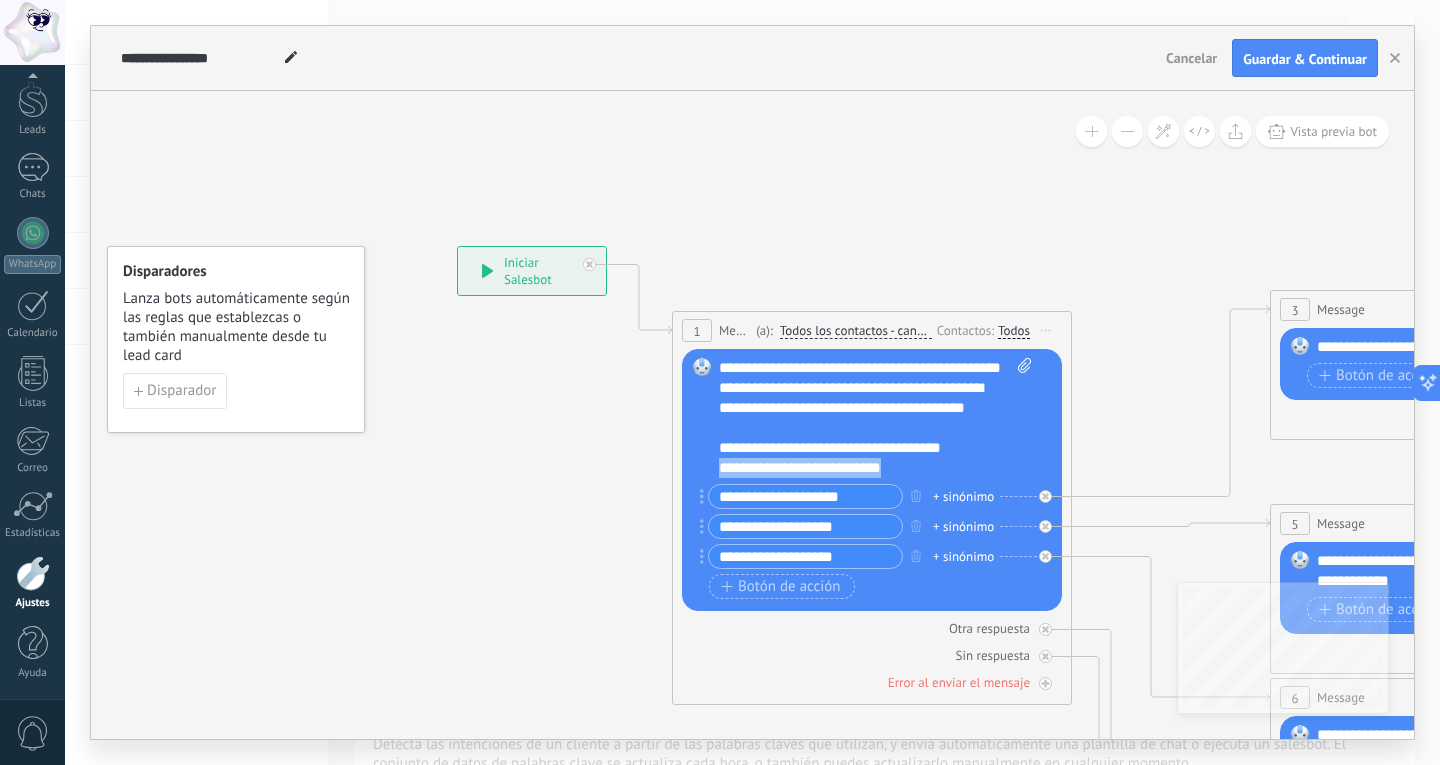 drag, startPoint x: 903, startPoint y: 472, endPoint x: 715, endPoint y: 466, distance: 188.09572 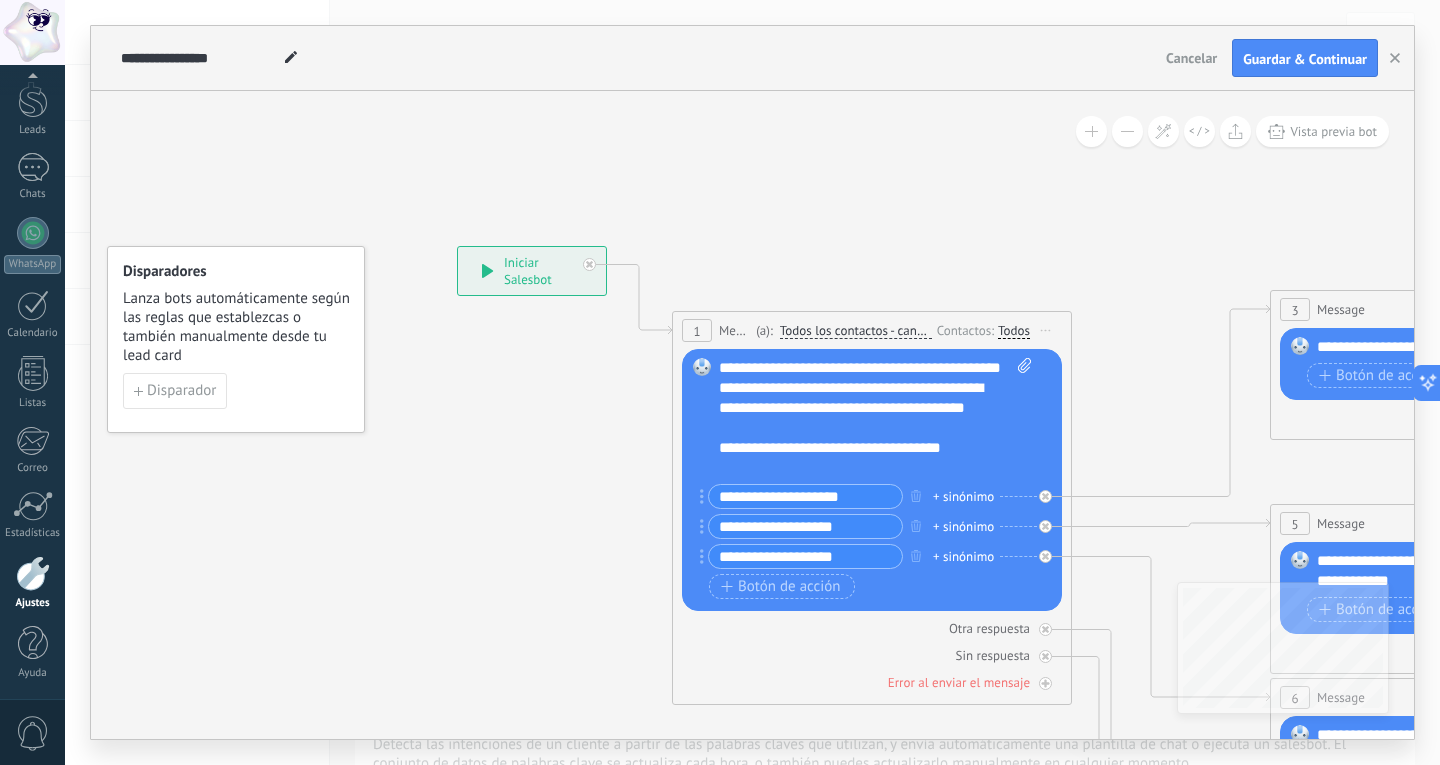 scroll, scrollTop: 0, scrollLeft: 0, axis: both 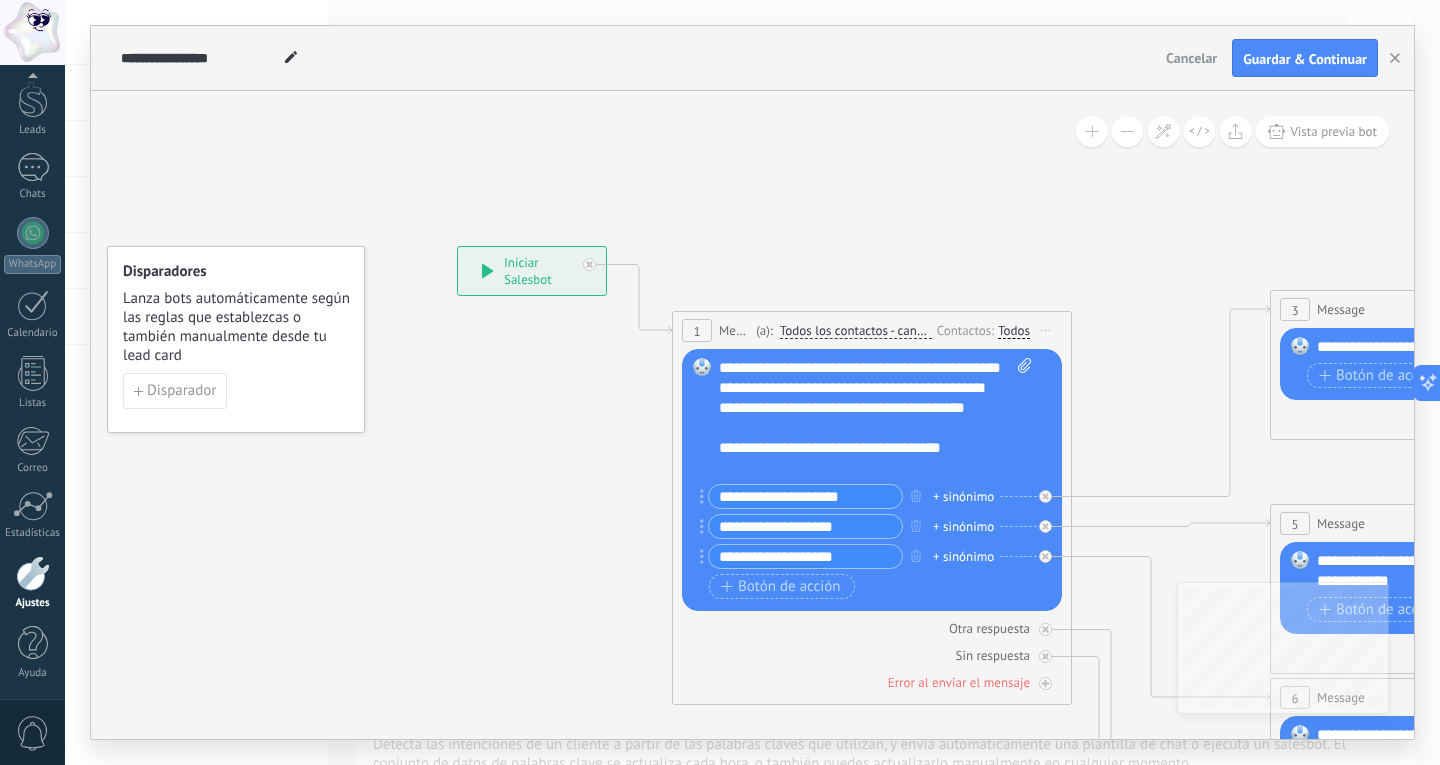 click 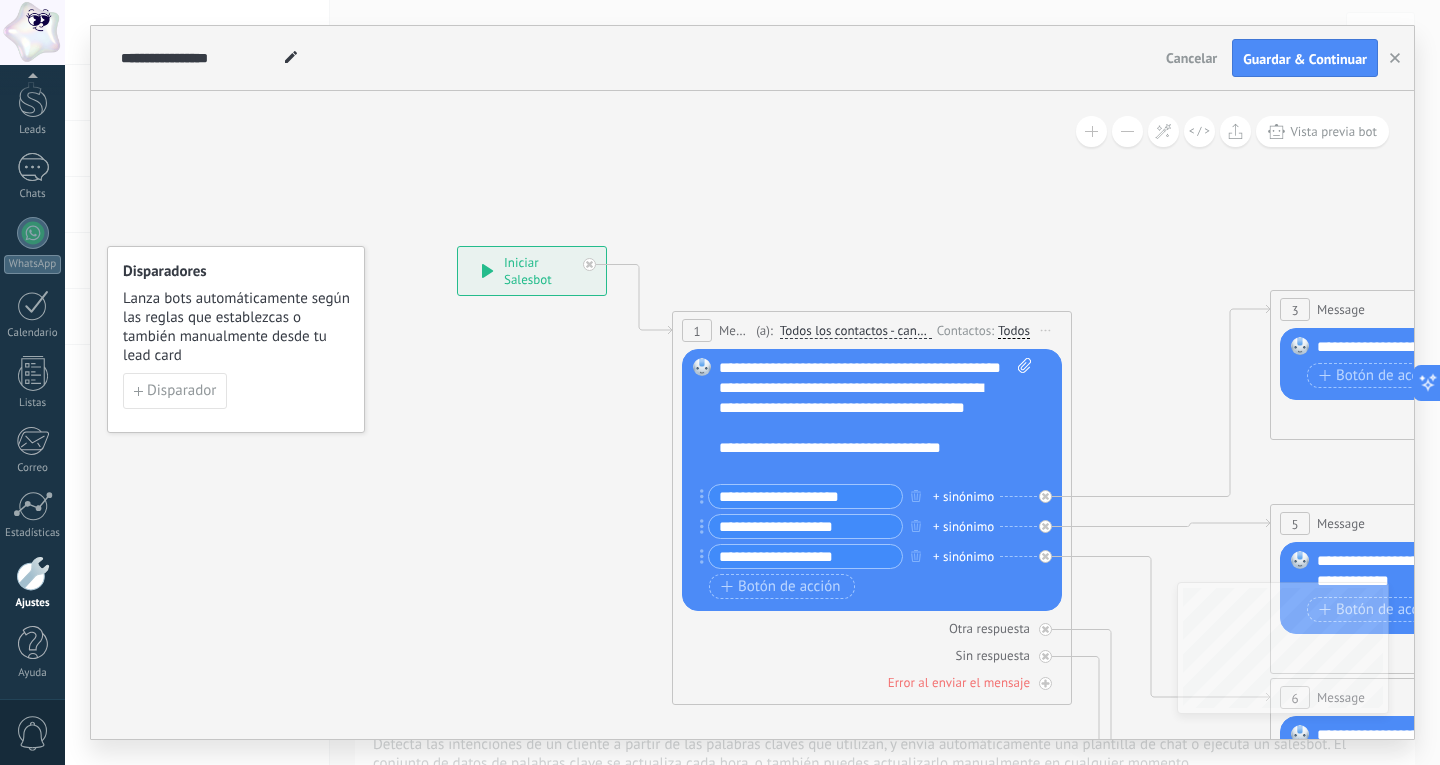 click on "Subir" at bounding box center (0, 0) 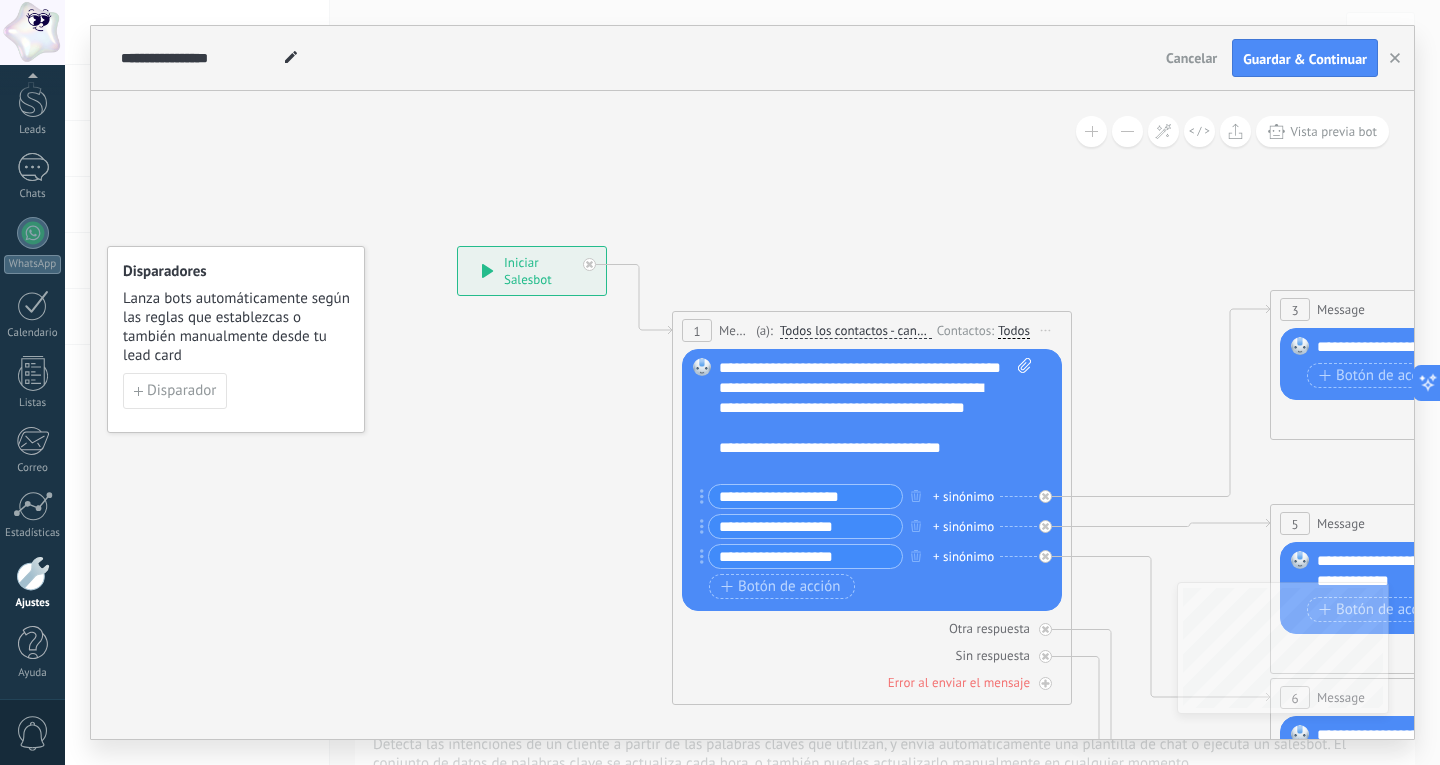 click 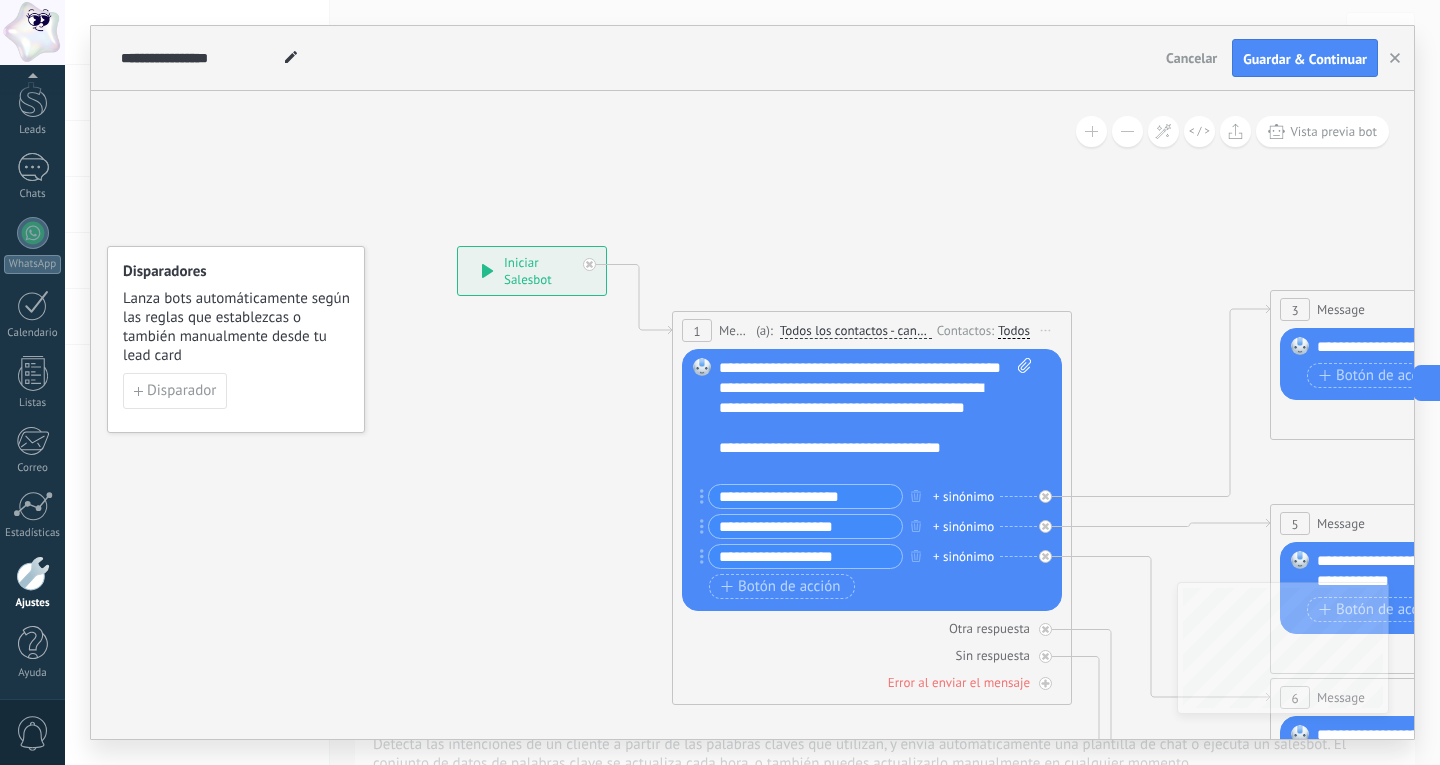 click on "**********" at bounding box center [805, 496] 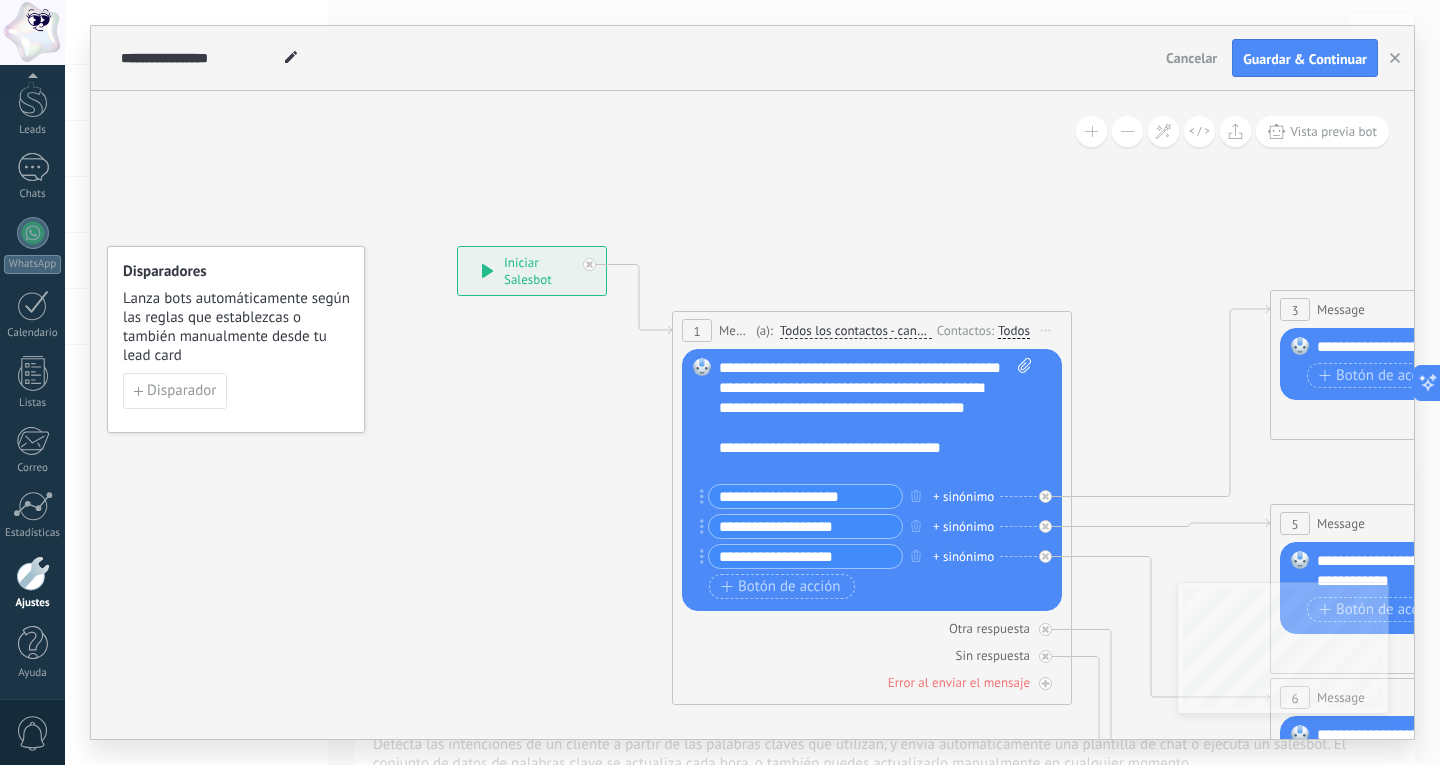click on "**********" at bounding box center (805, 496) 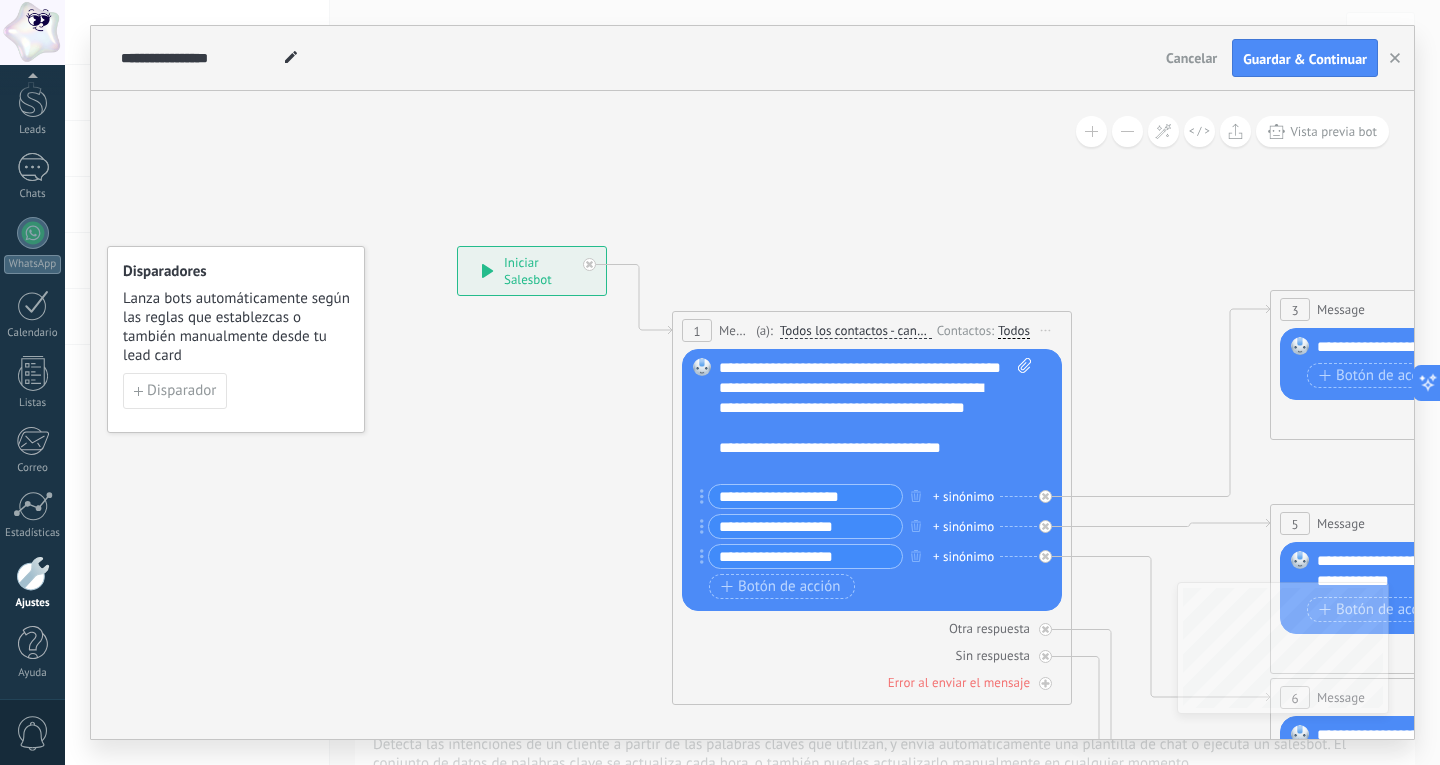 click on "**********" at bounding box center [805, 496] 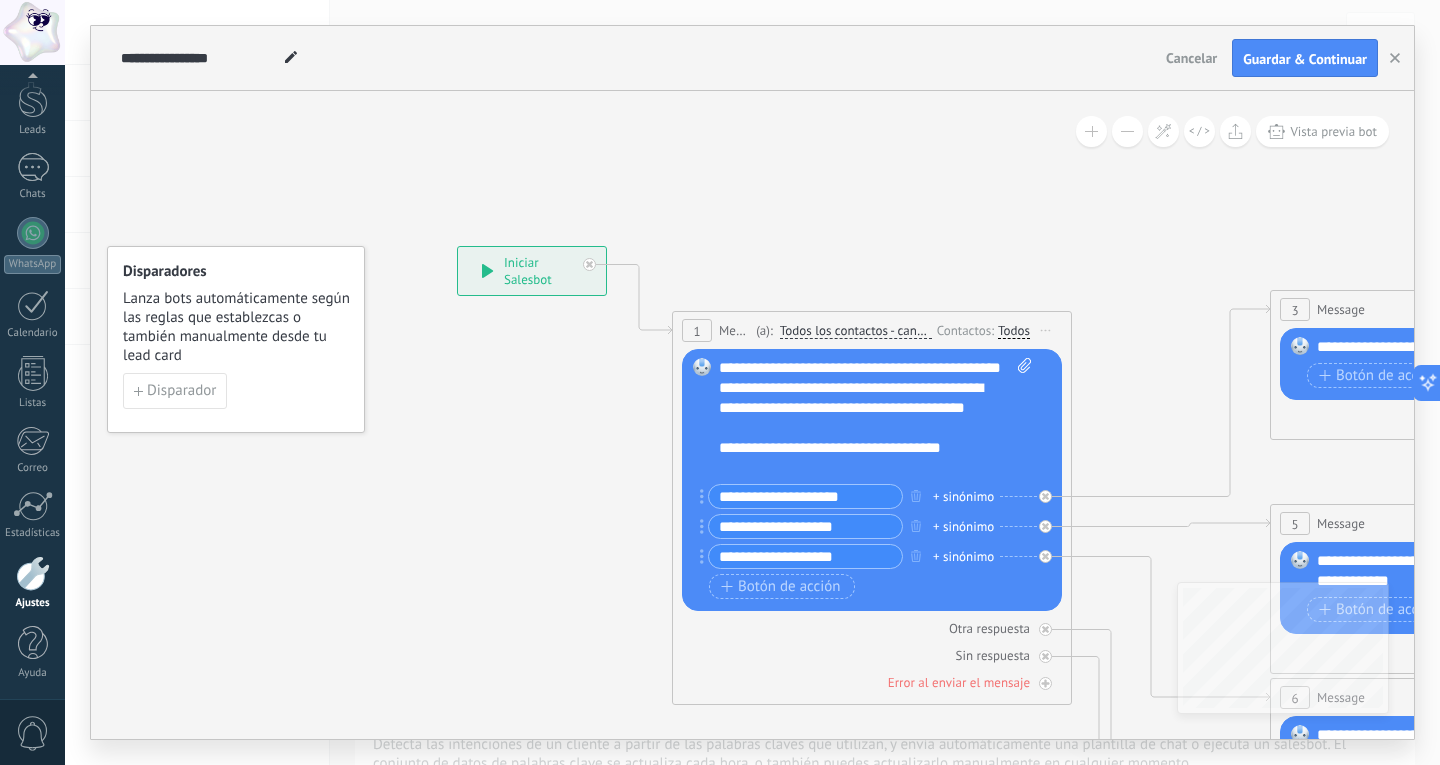 paste 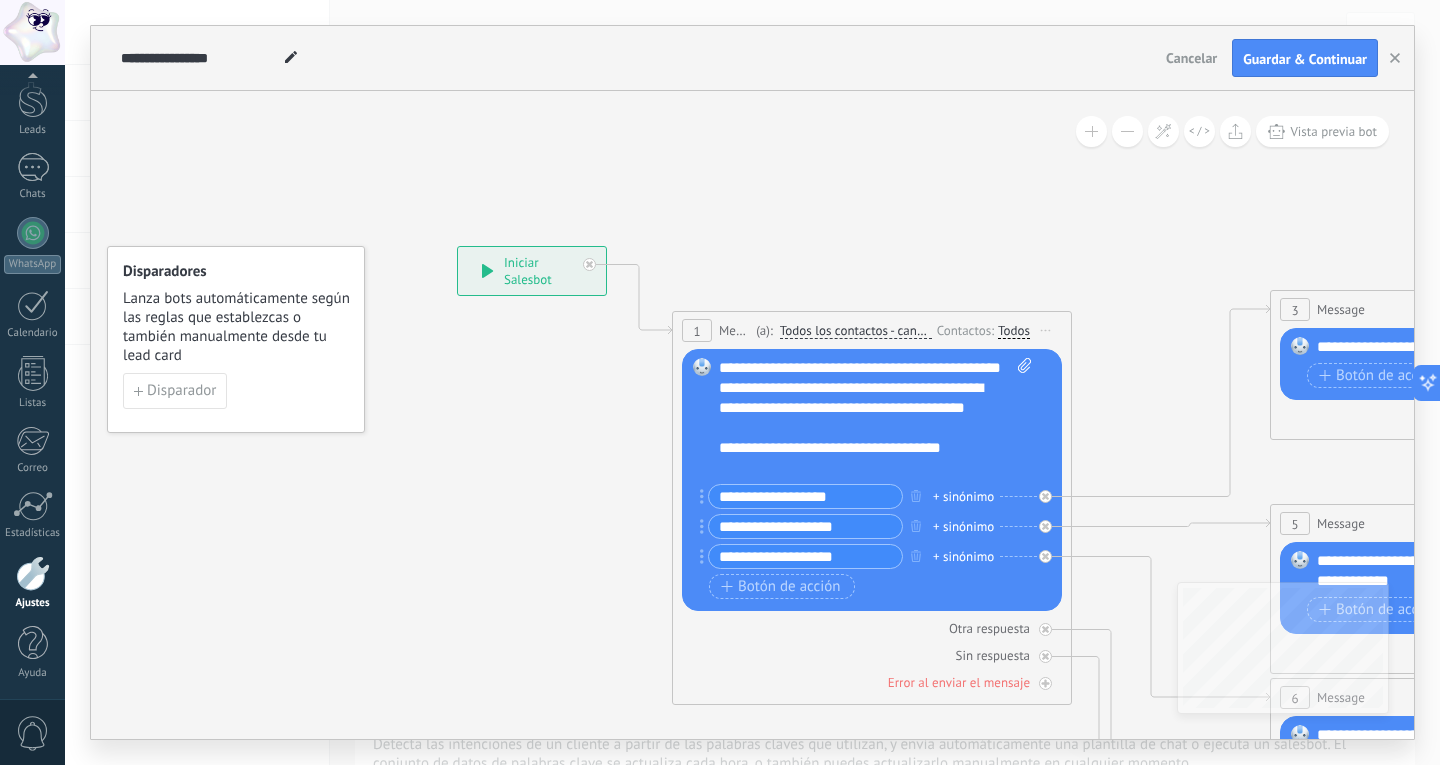 click on "**********" at bounding box center (805, 496) 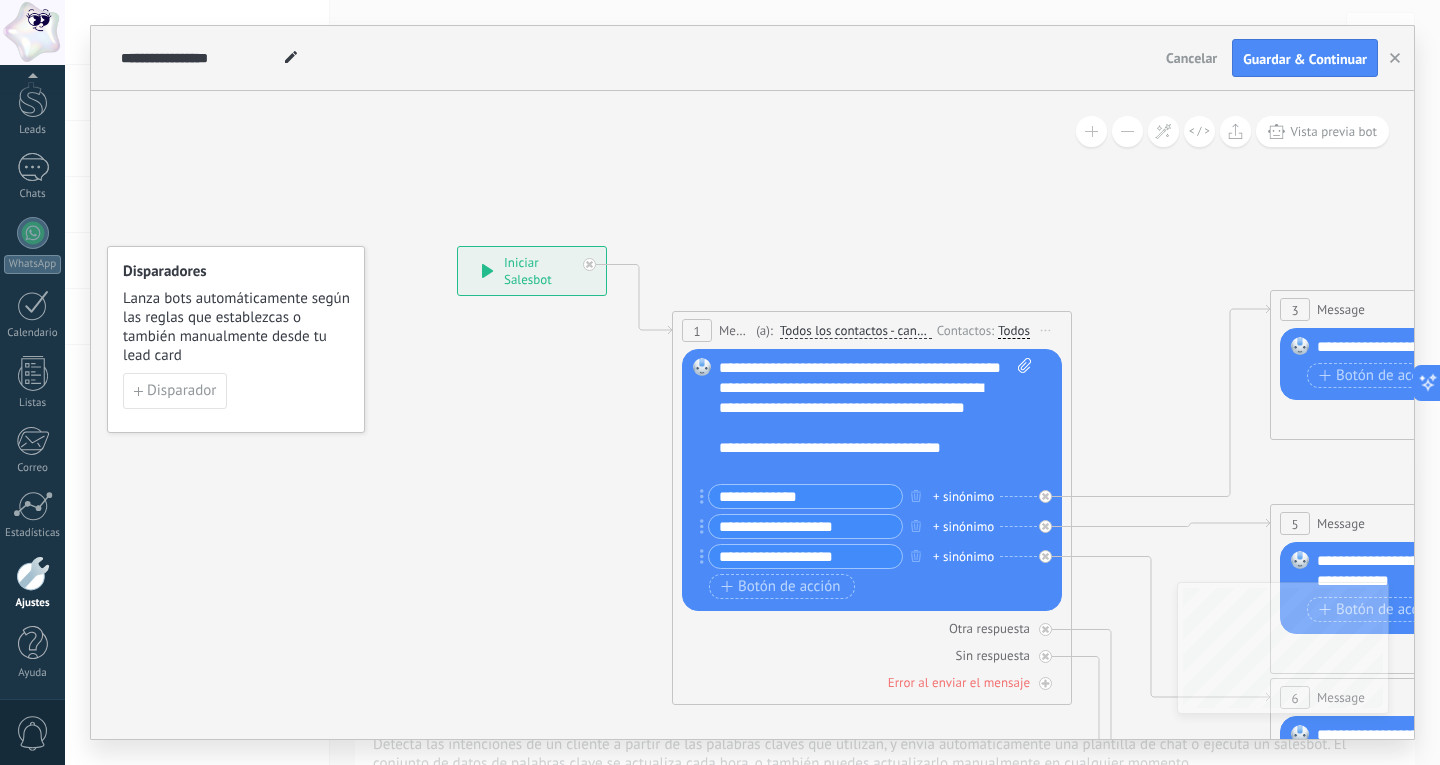 type on "**********" 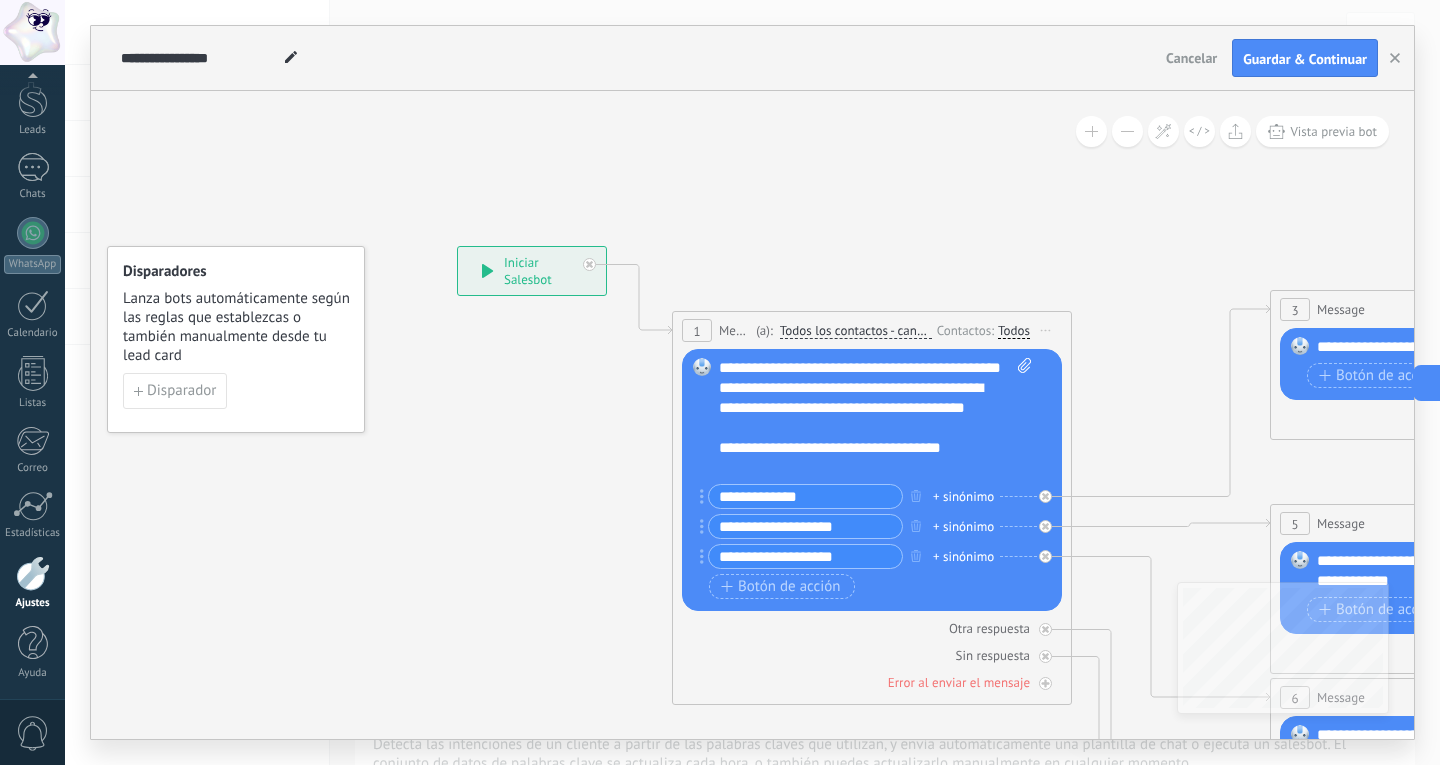 click on "**********" at bounding box center (805, 526) 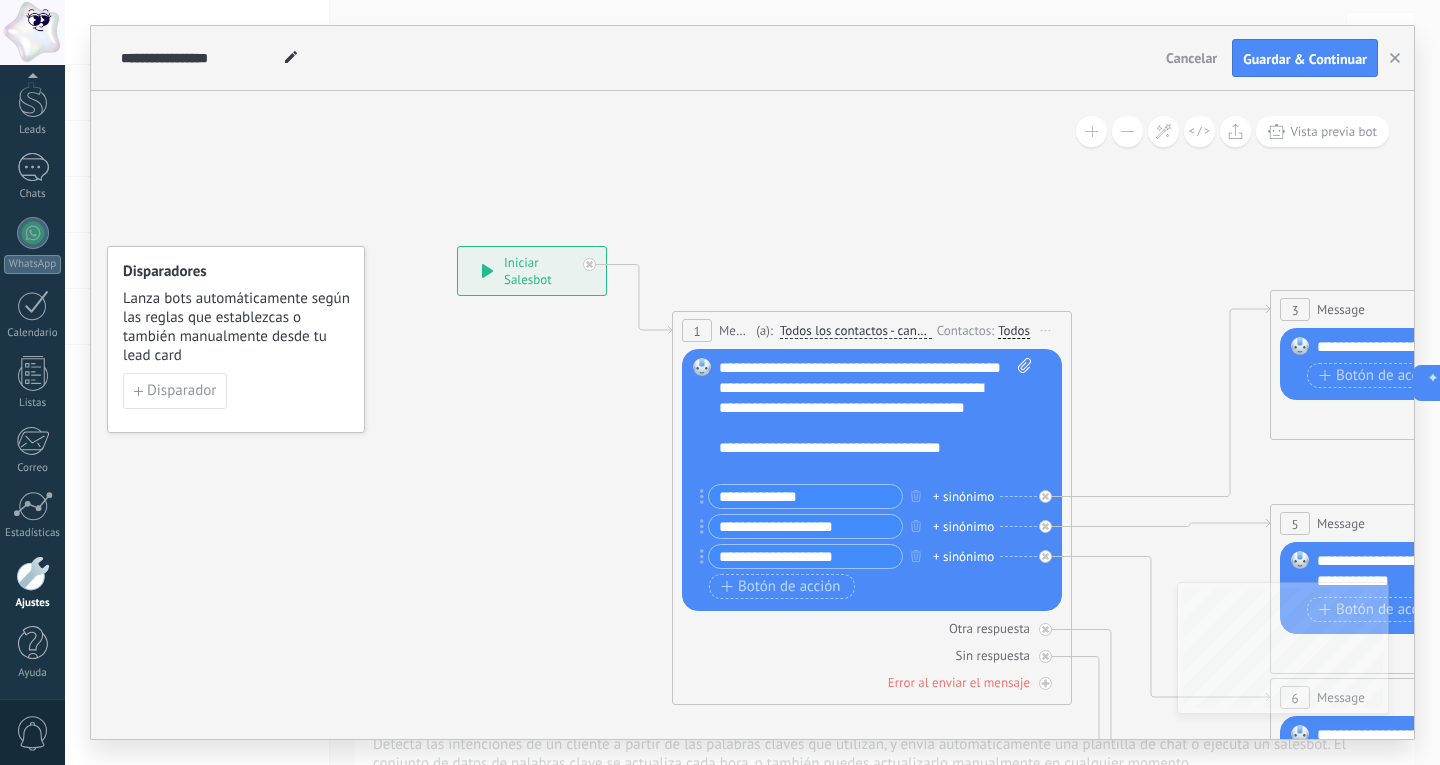 click on "**********" at bounding box center [805, 526] 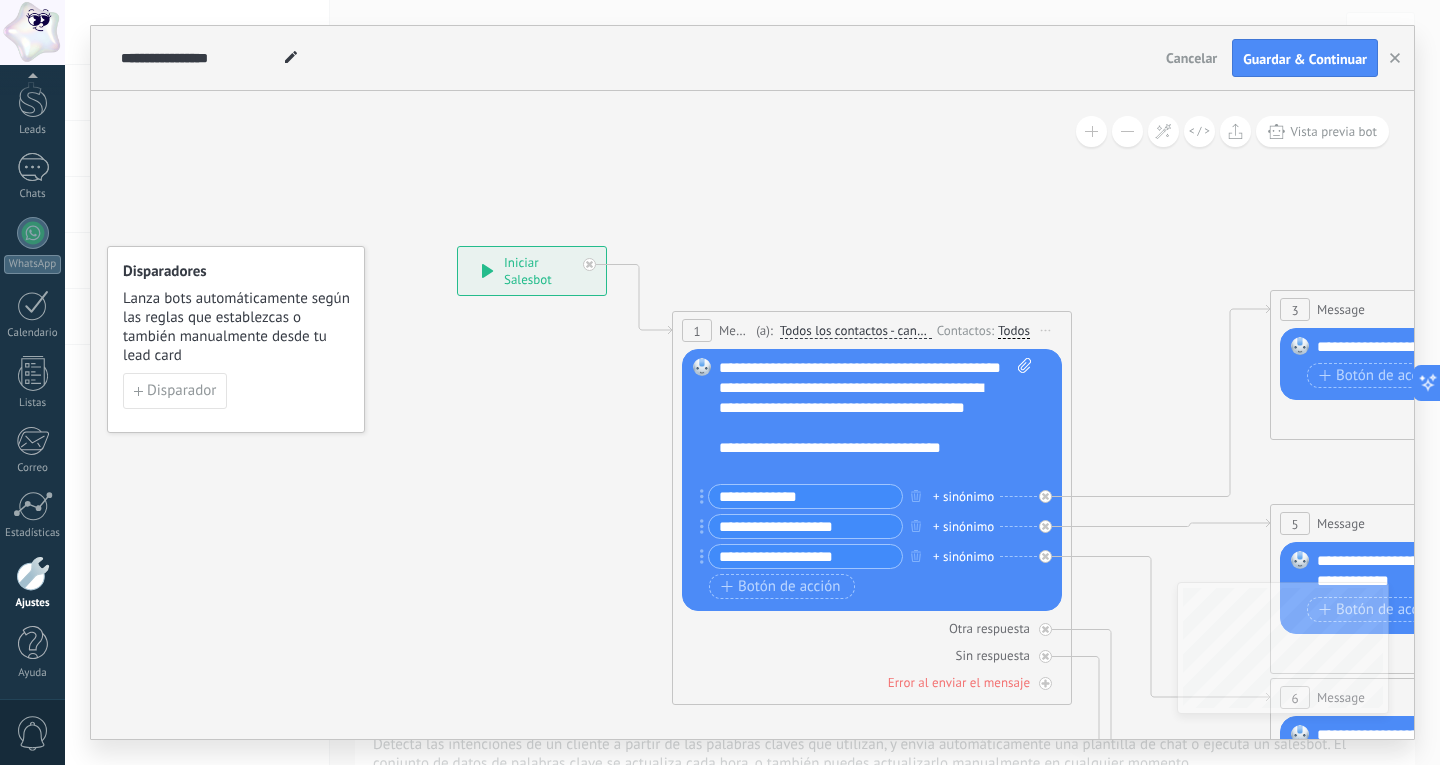 click on "**********" at bounding box center [805, 526] 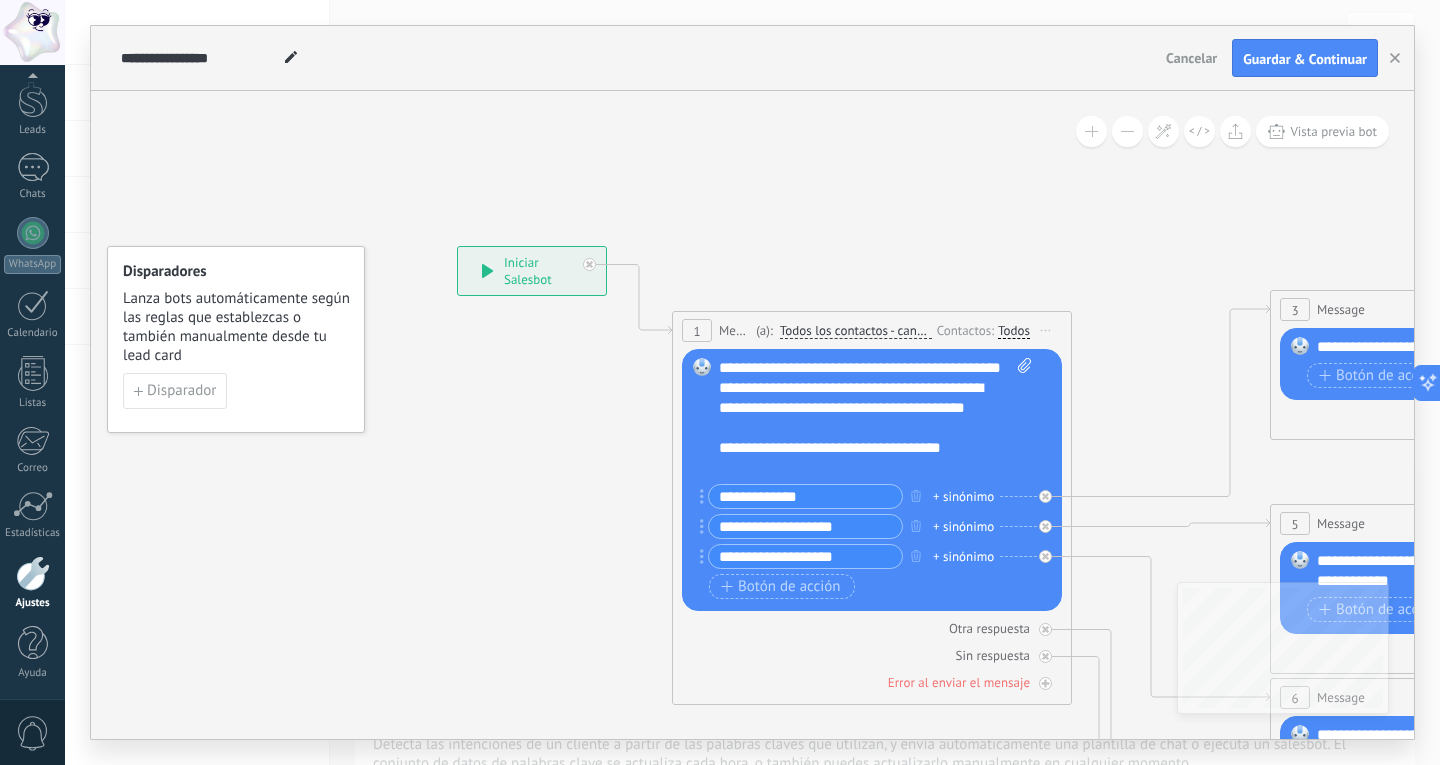 paste on "*" 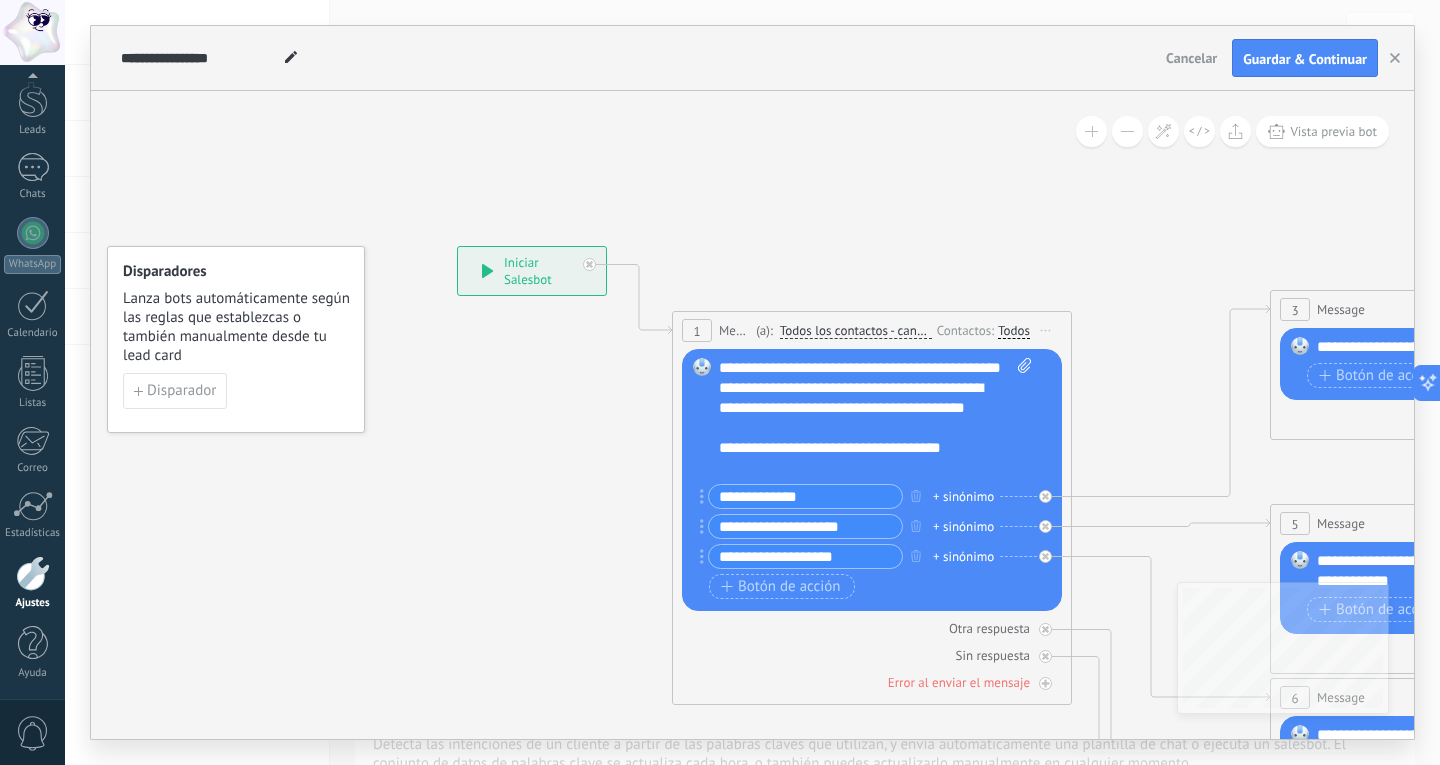 click on "**********" at bounding box center [805, 526] 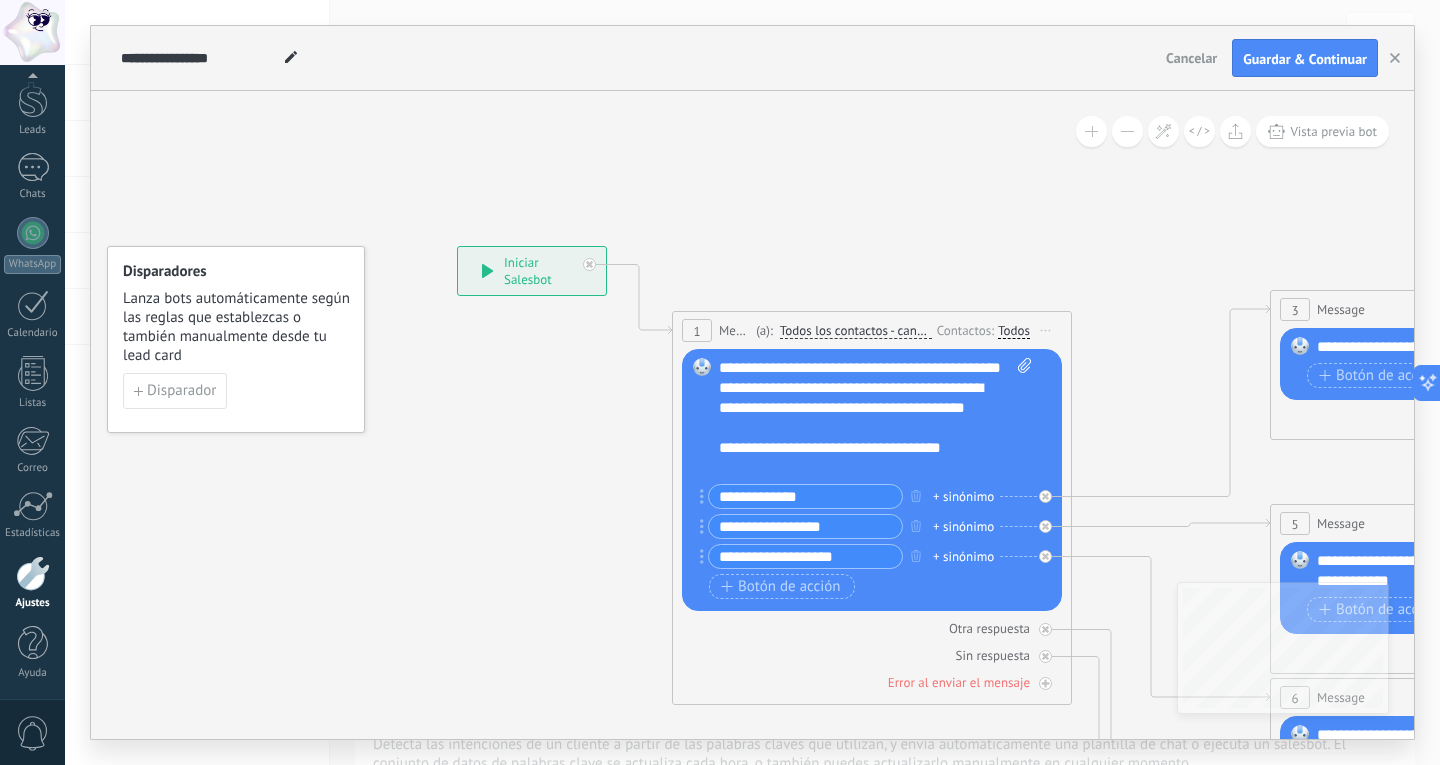 click on "**********" at bounding box center [805, 526] 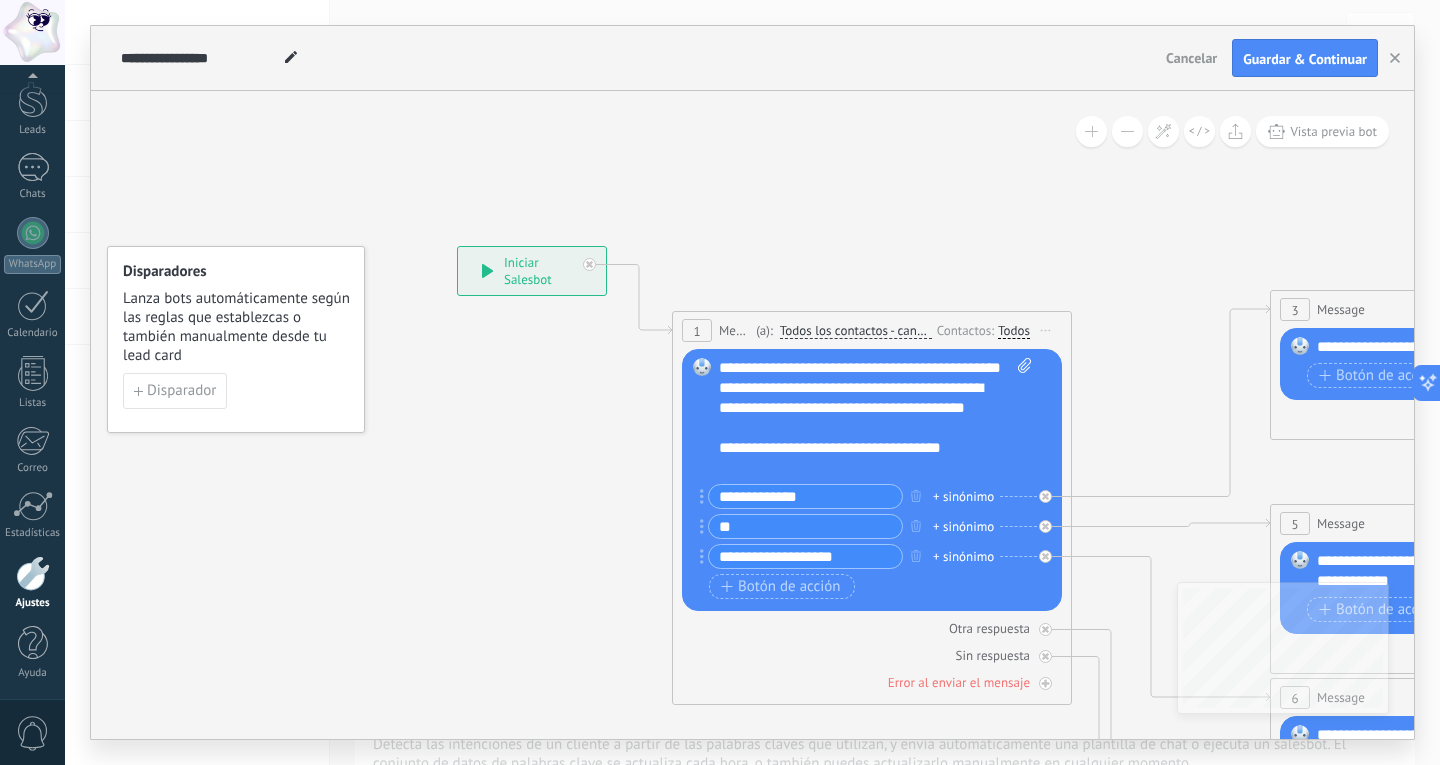 type on "*" 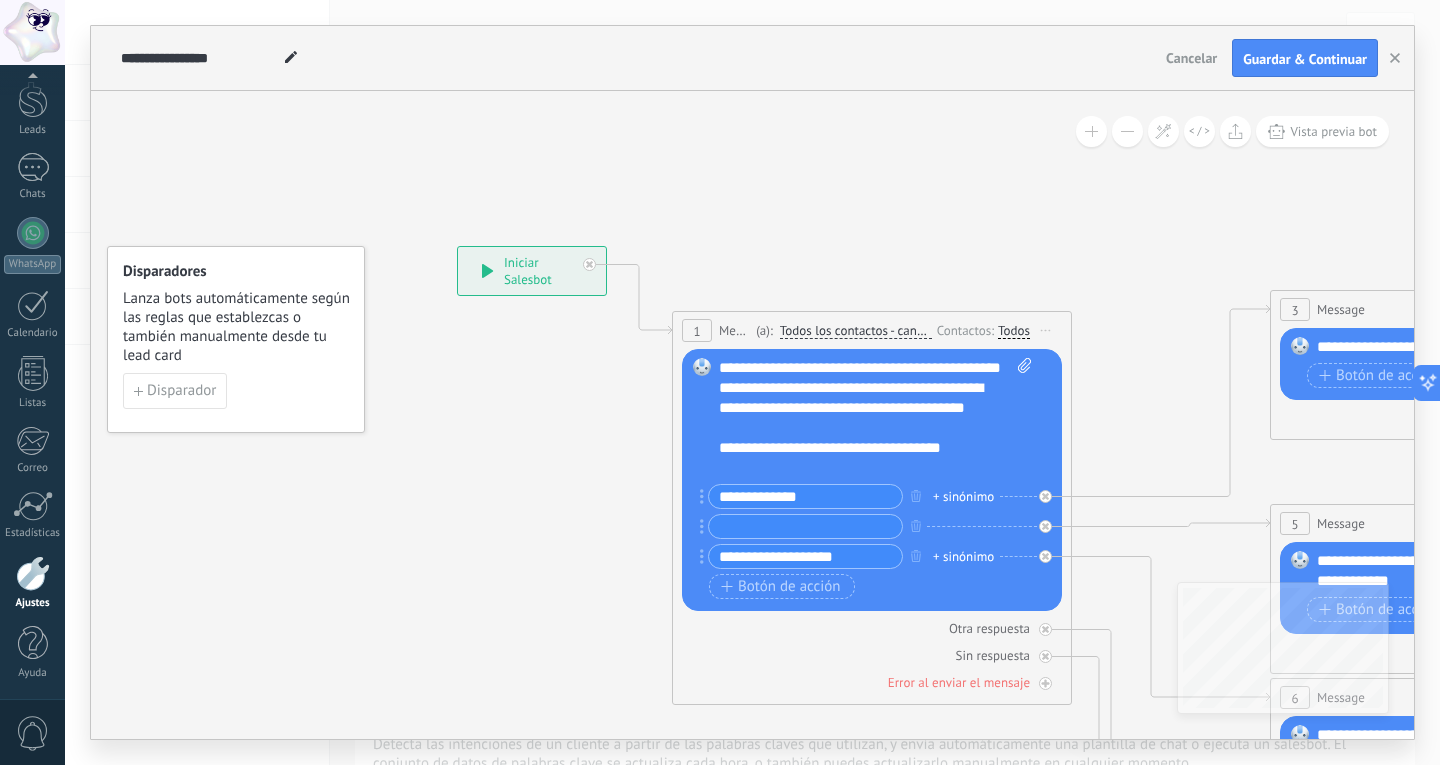 type on "*" 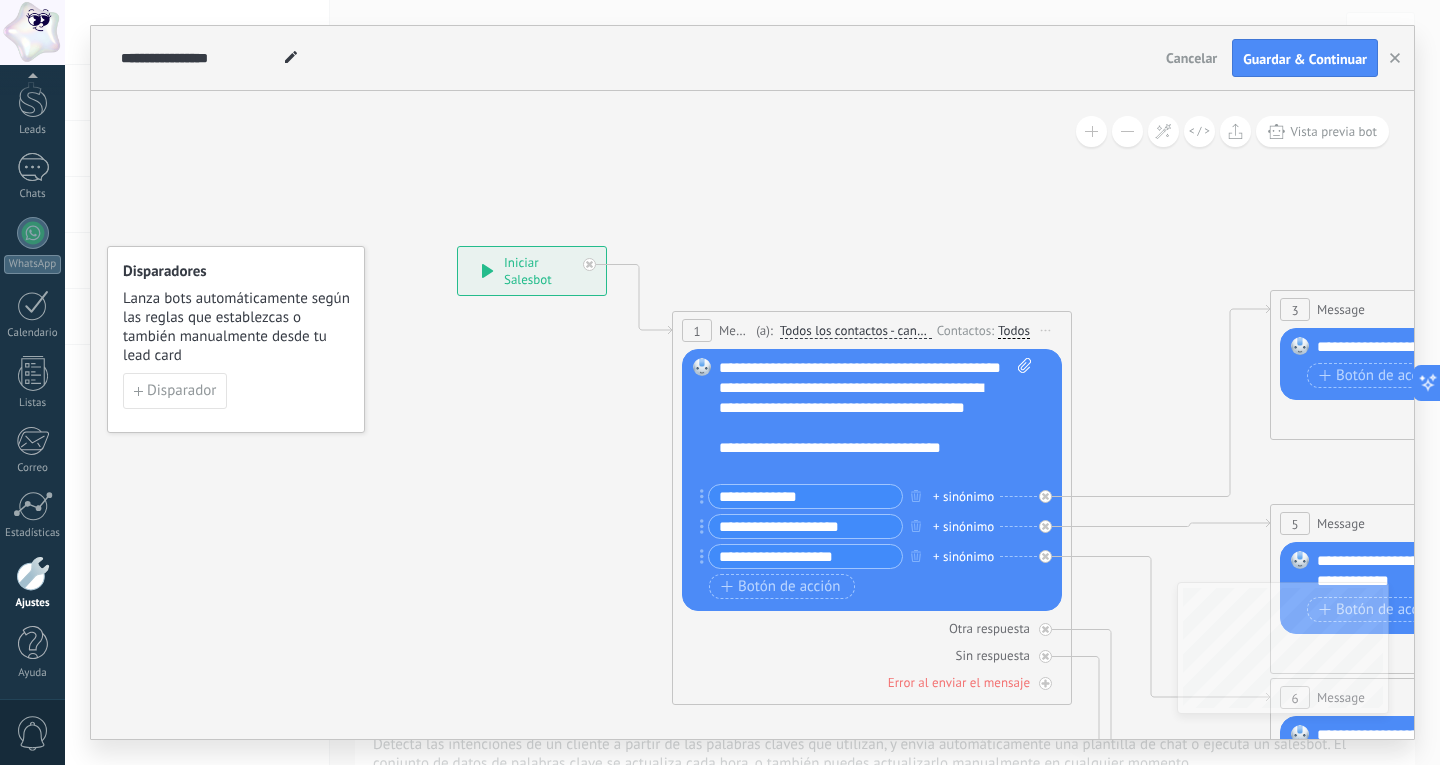 click on "**********" at bounding box center [875, 418] 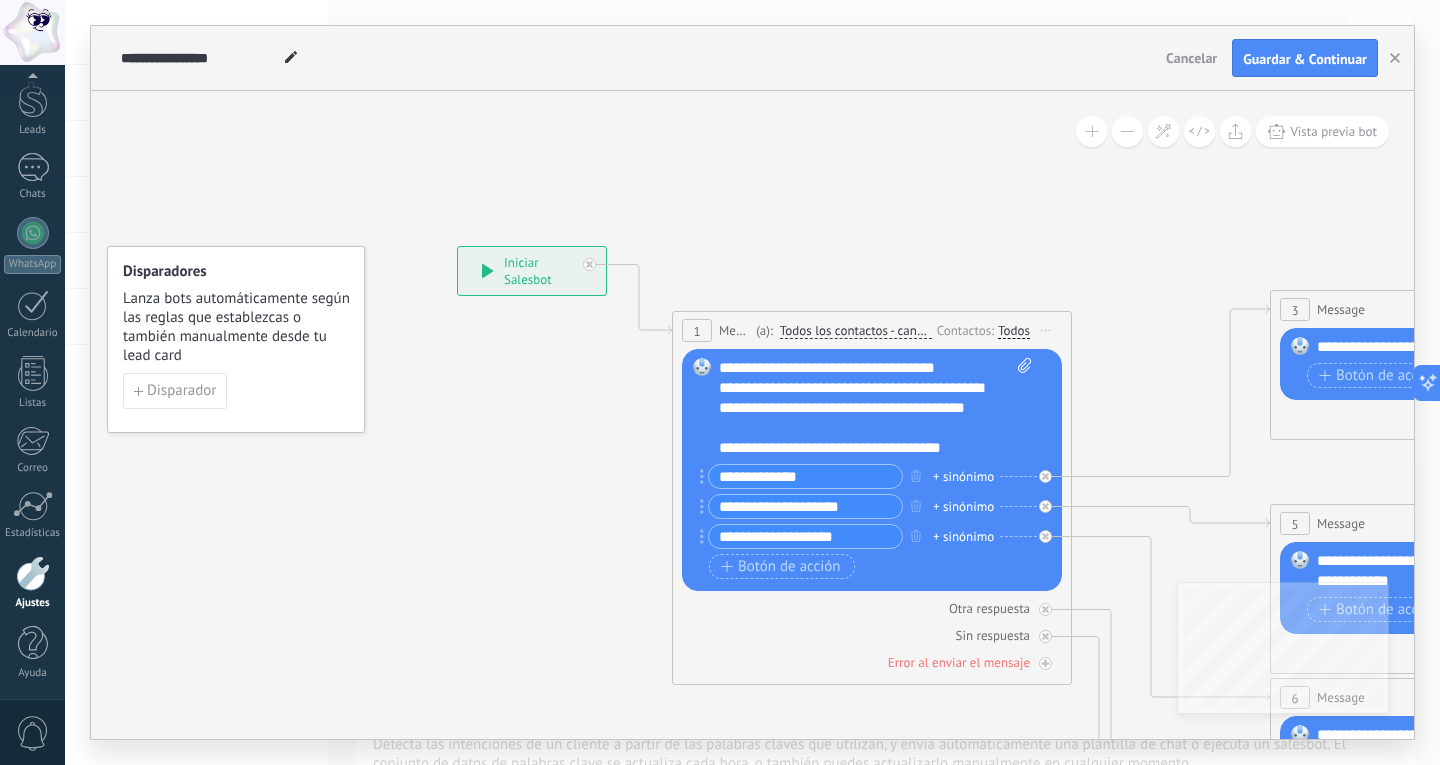 click on "**********" at bounding box center [875, 408] 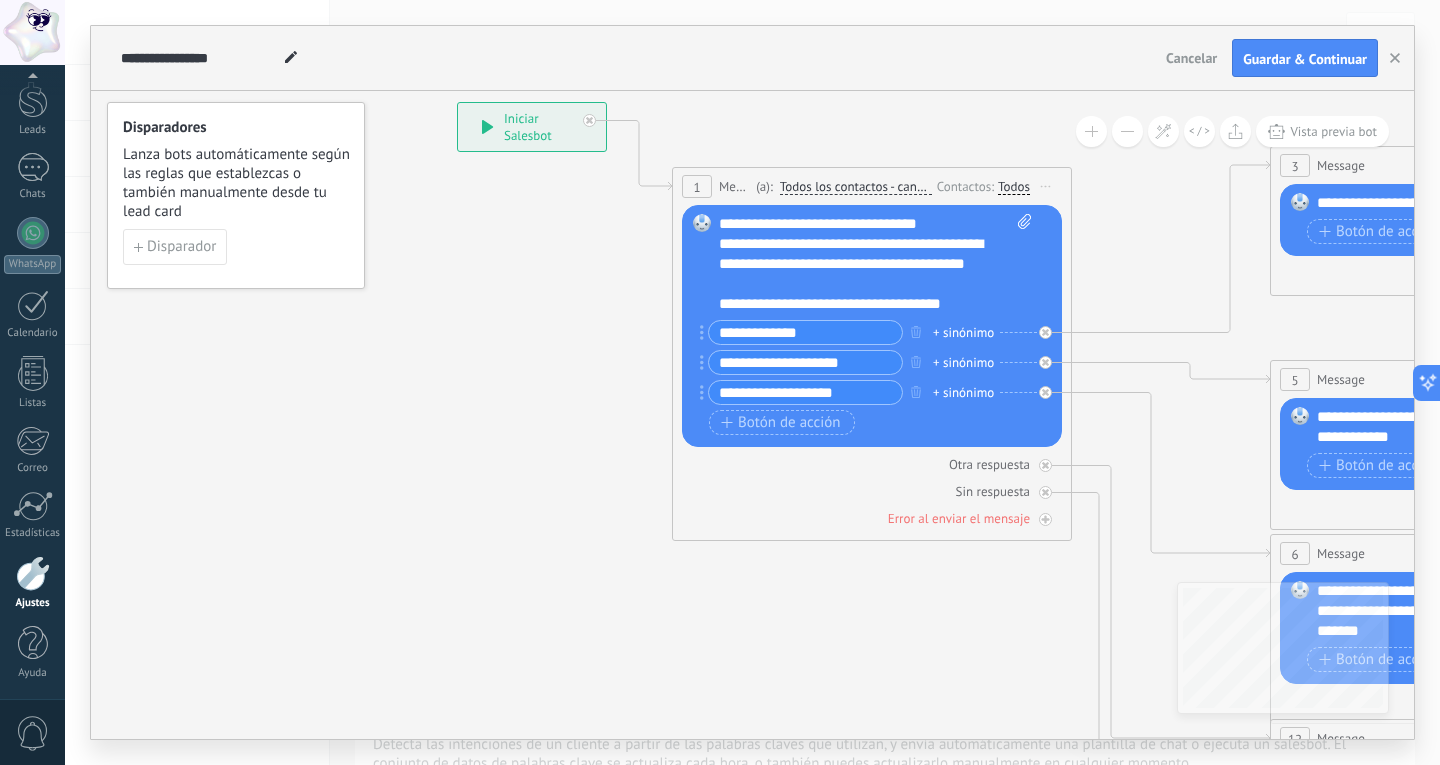 click on "**********" at bounding box center [805, 362] 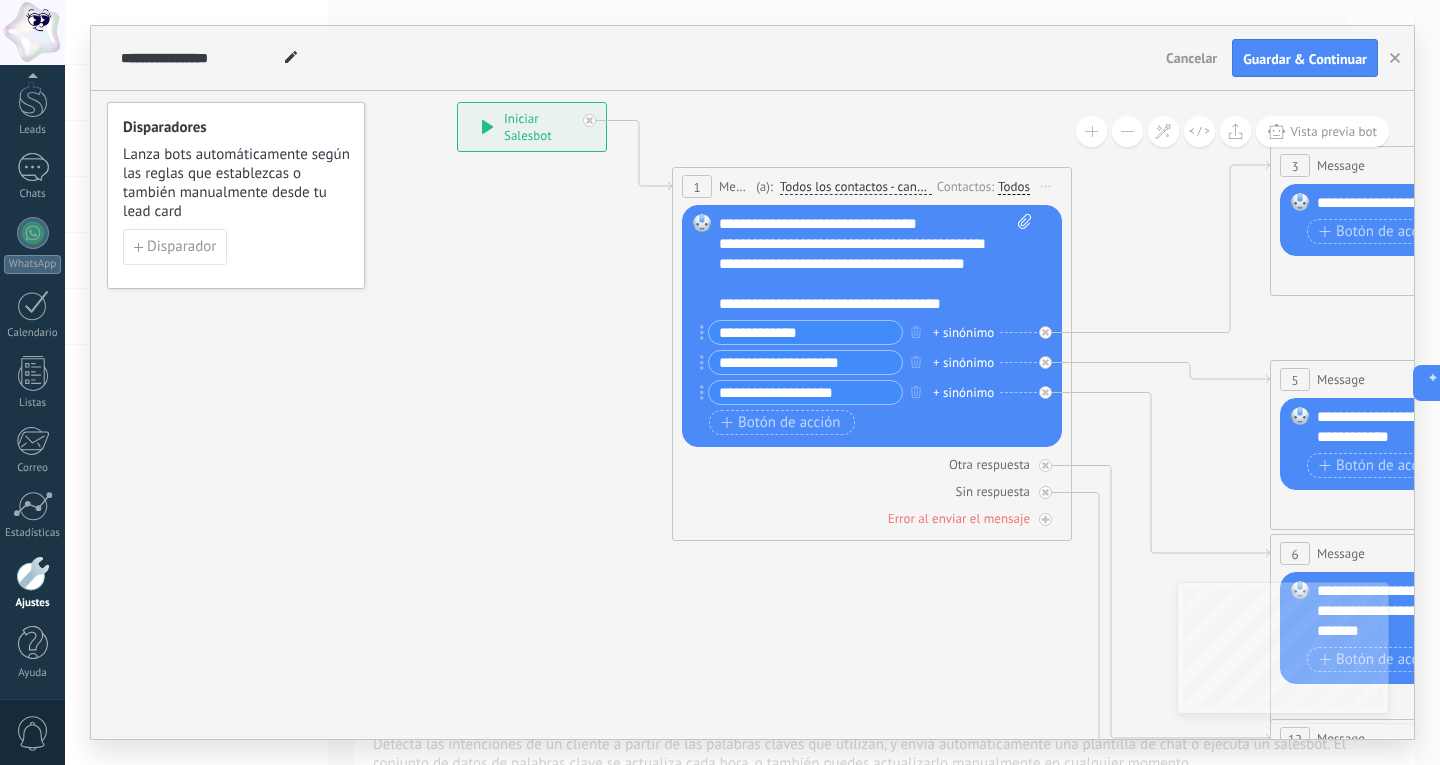drag, startPoint x: 828, startPoint y: 368, endPoint x: 770, endPoint y: 373, distance: 58.21512 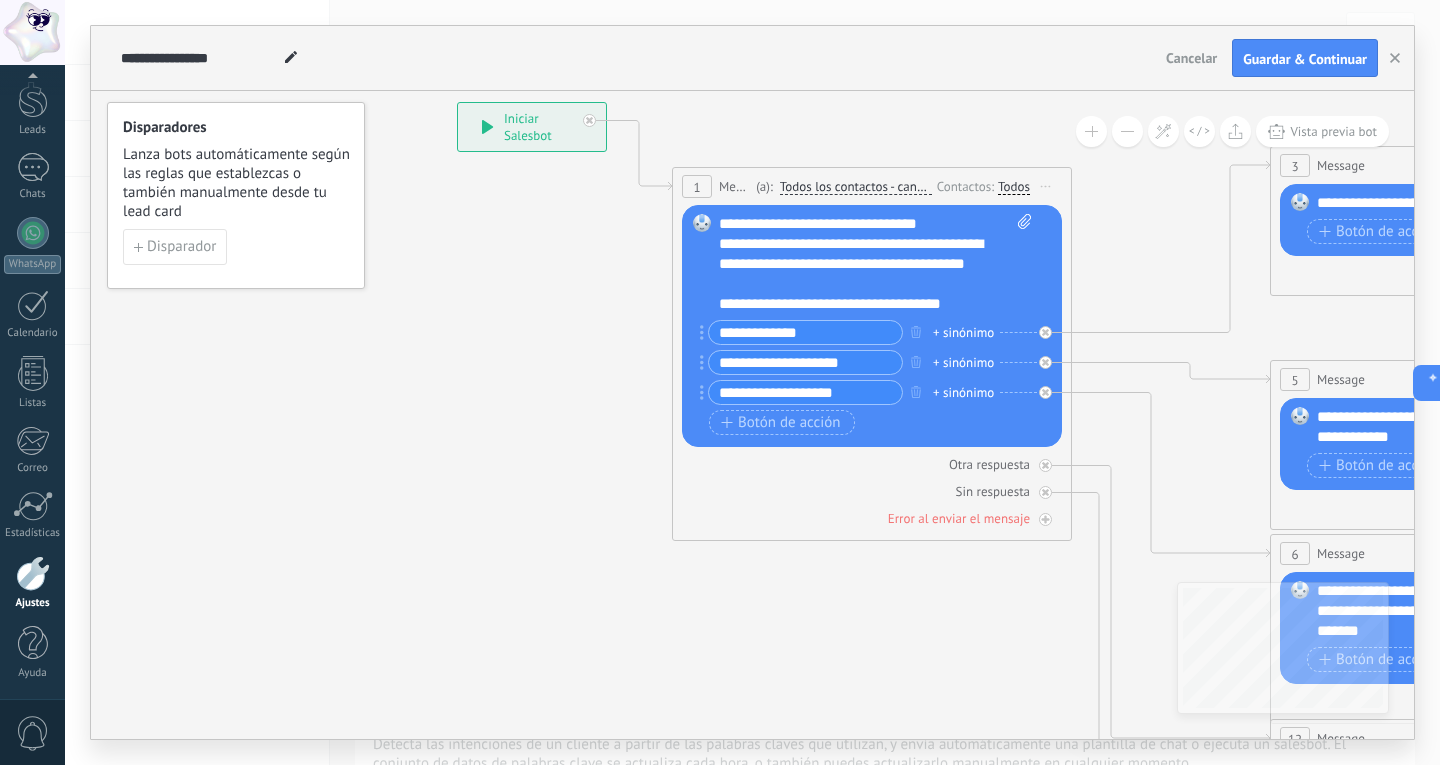 click on "**********" at bounding box center (805, 362) 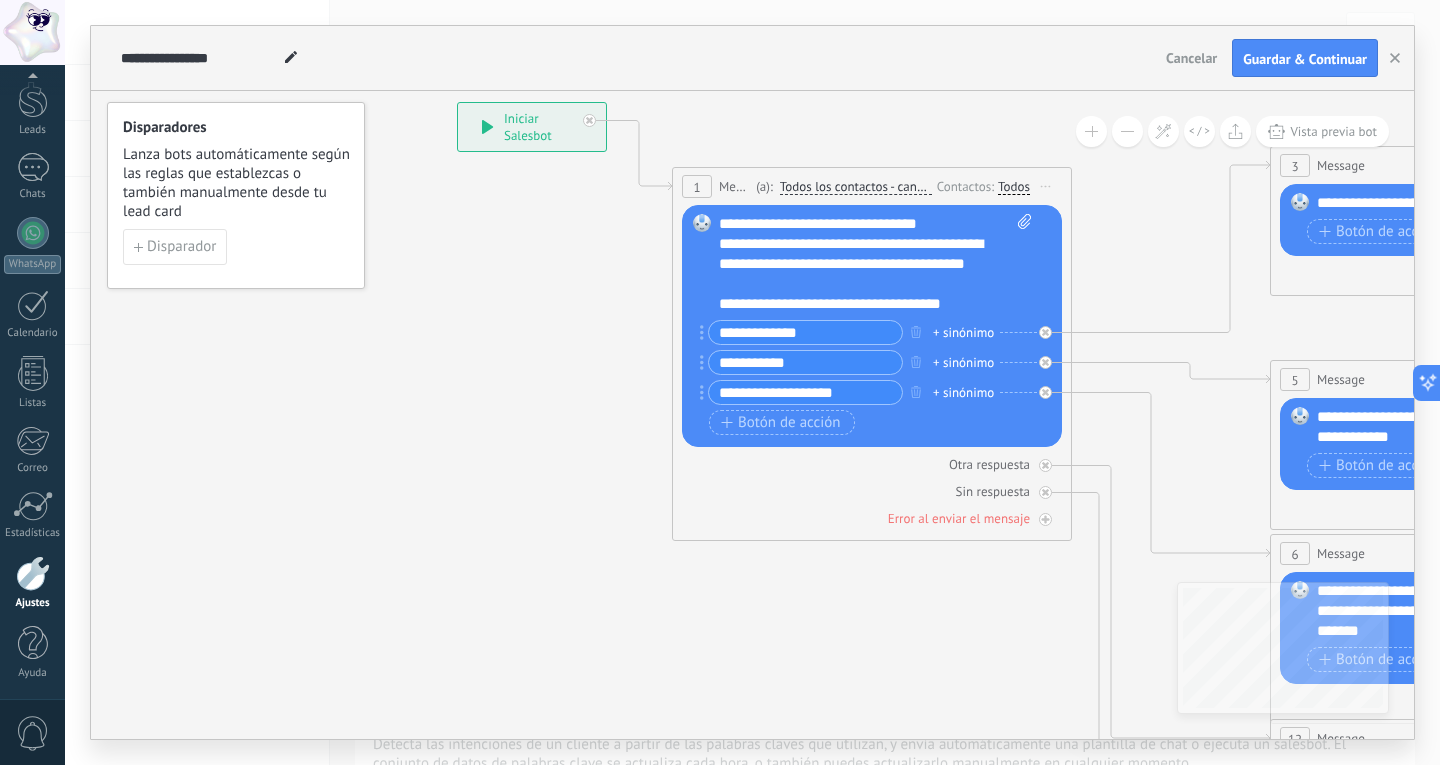 click on "**********" at bounding box center (805, 362) 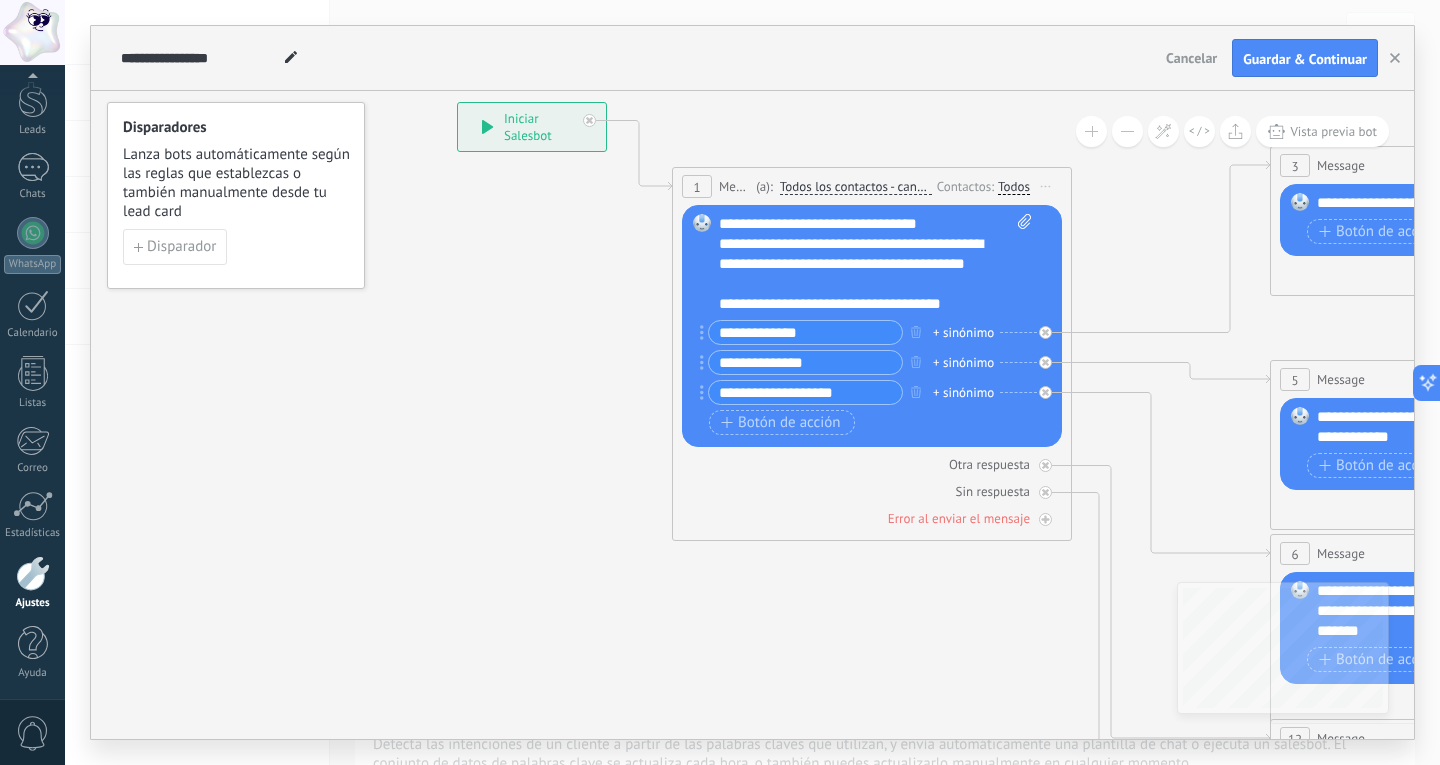 type on "**********" 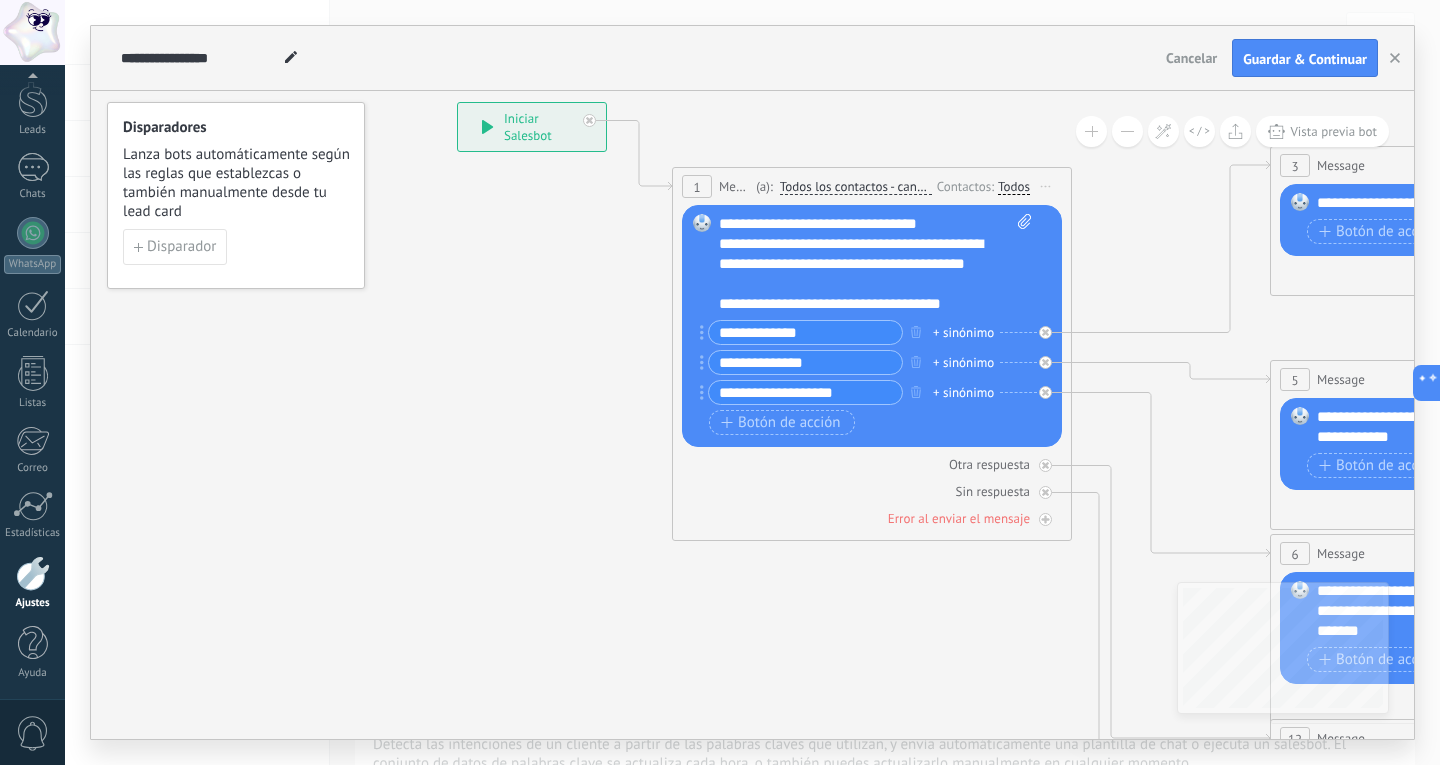 click on "**********" at bounding box center (805, 392) 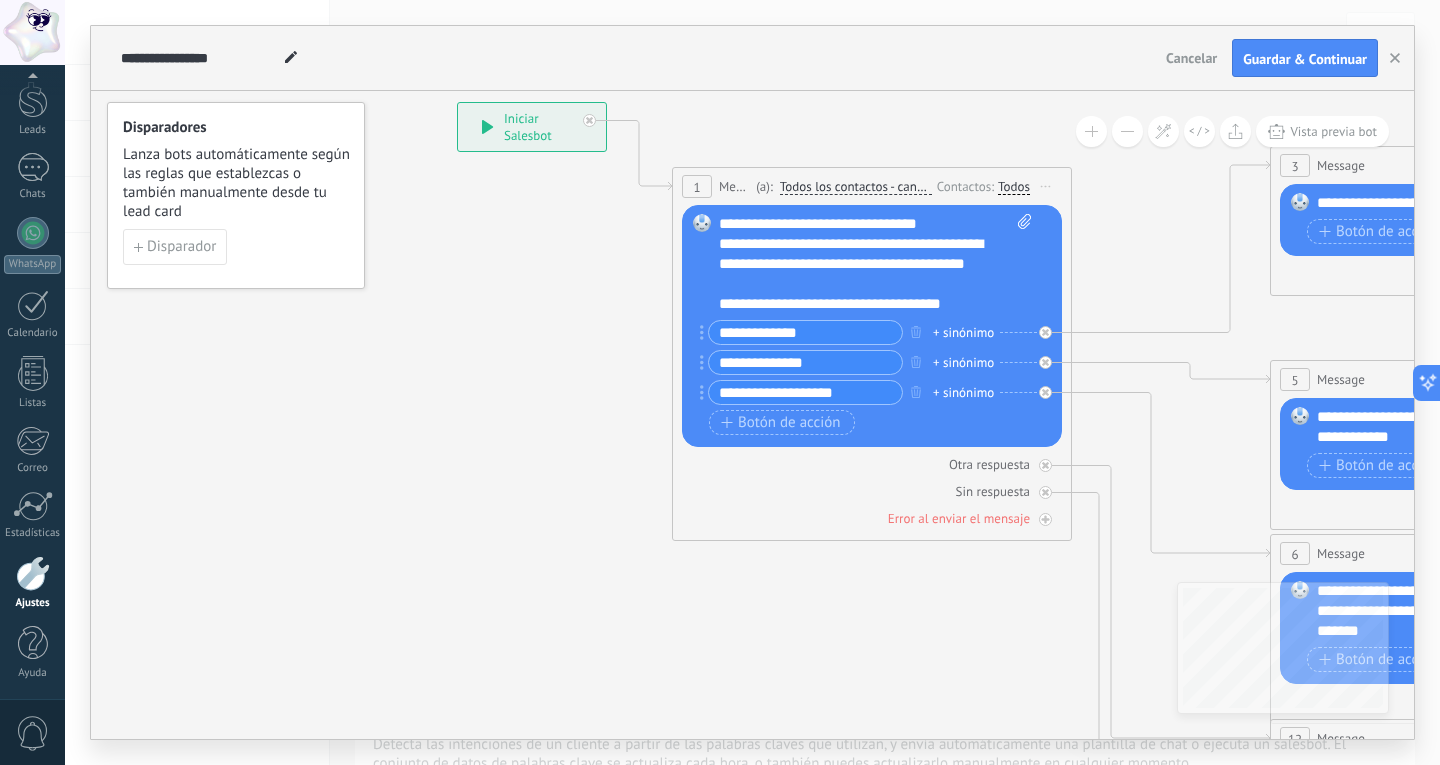 click on "**********" at bounding box center [805, 392] 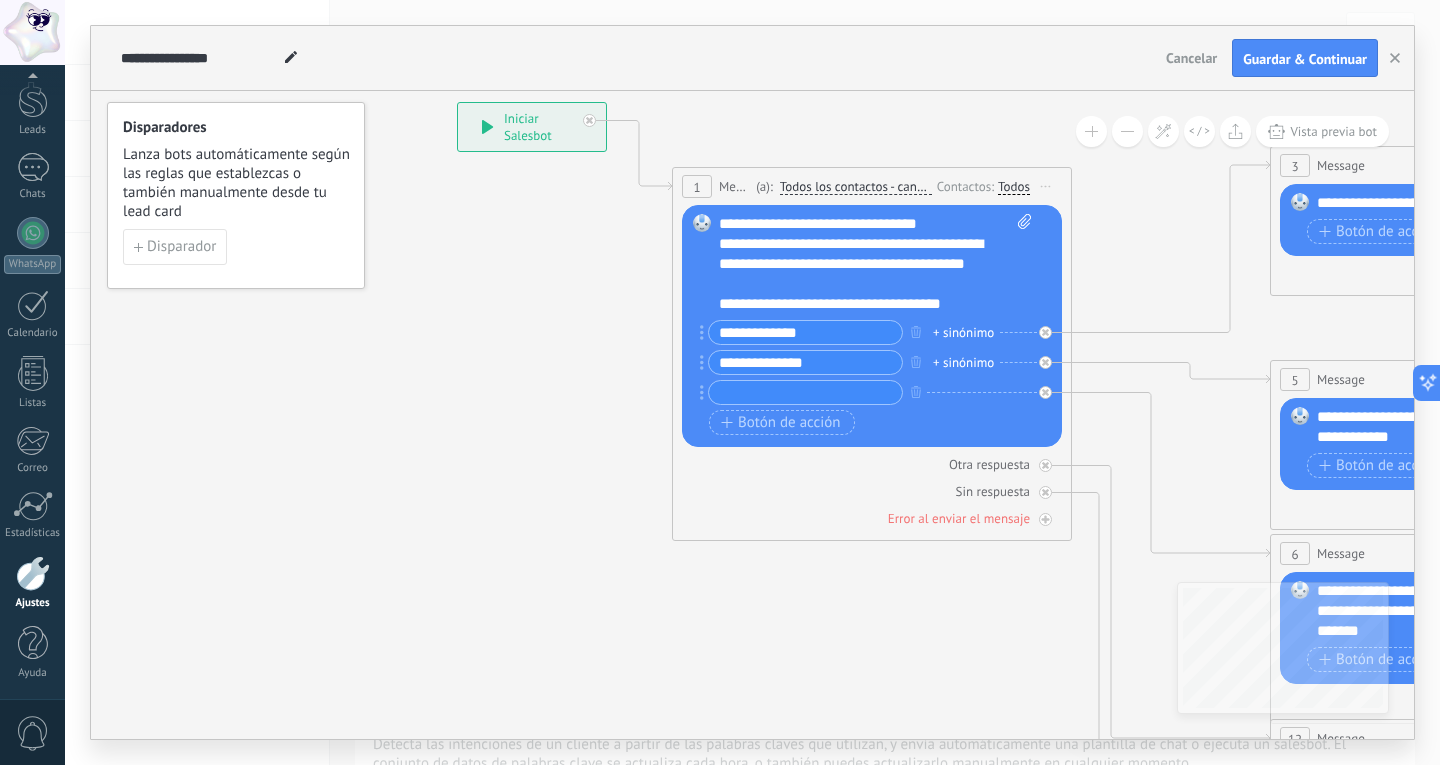type on "*" 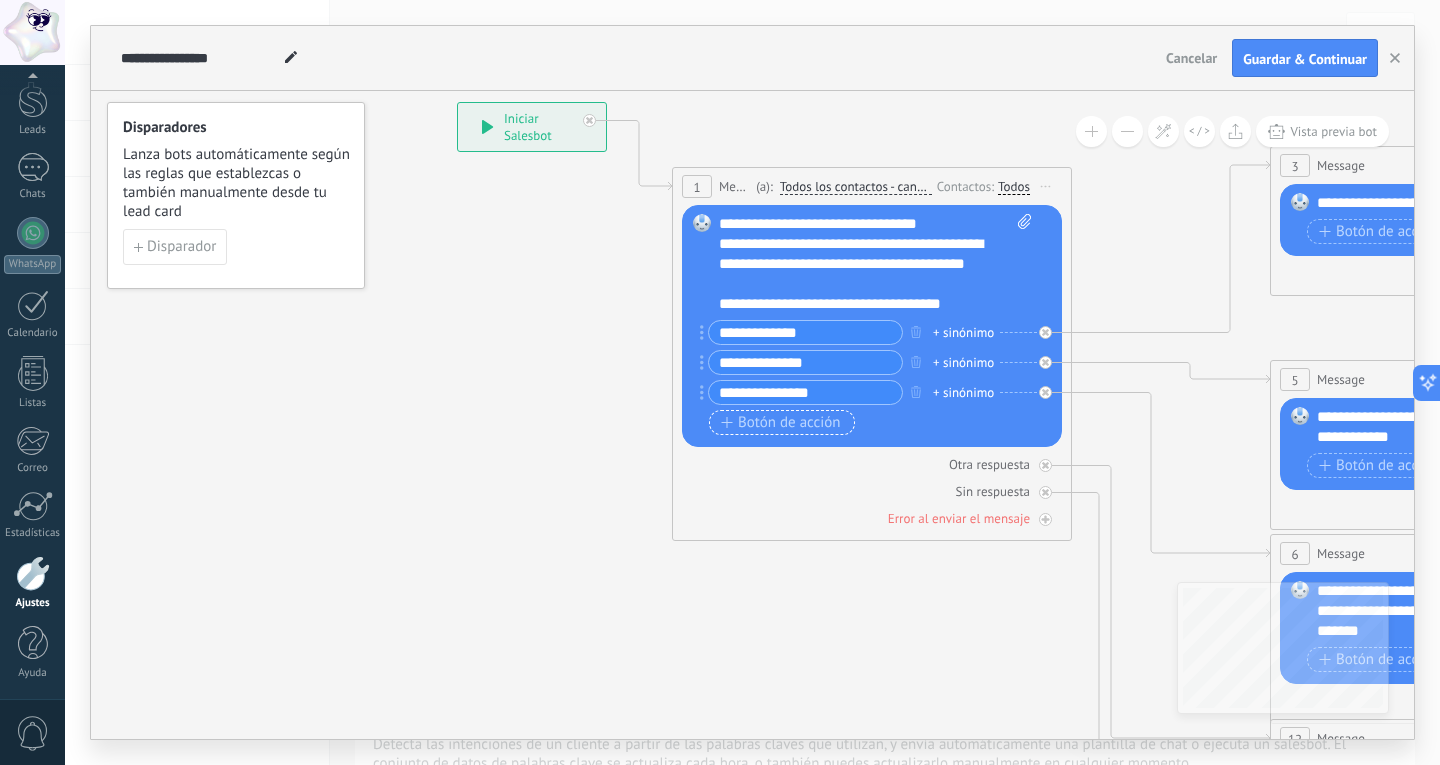 click on "Botón de acción" at bounding box center (781, 423) 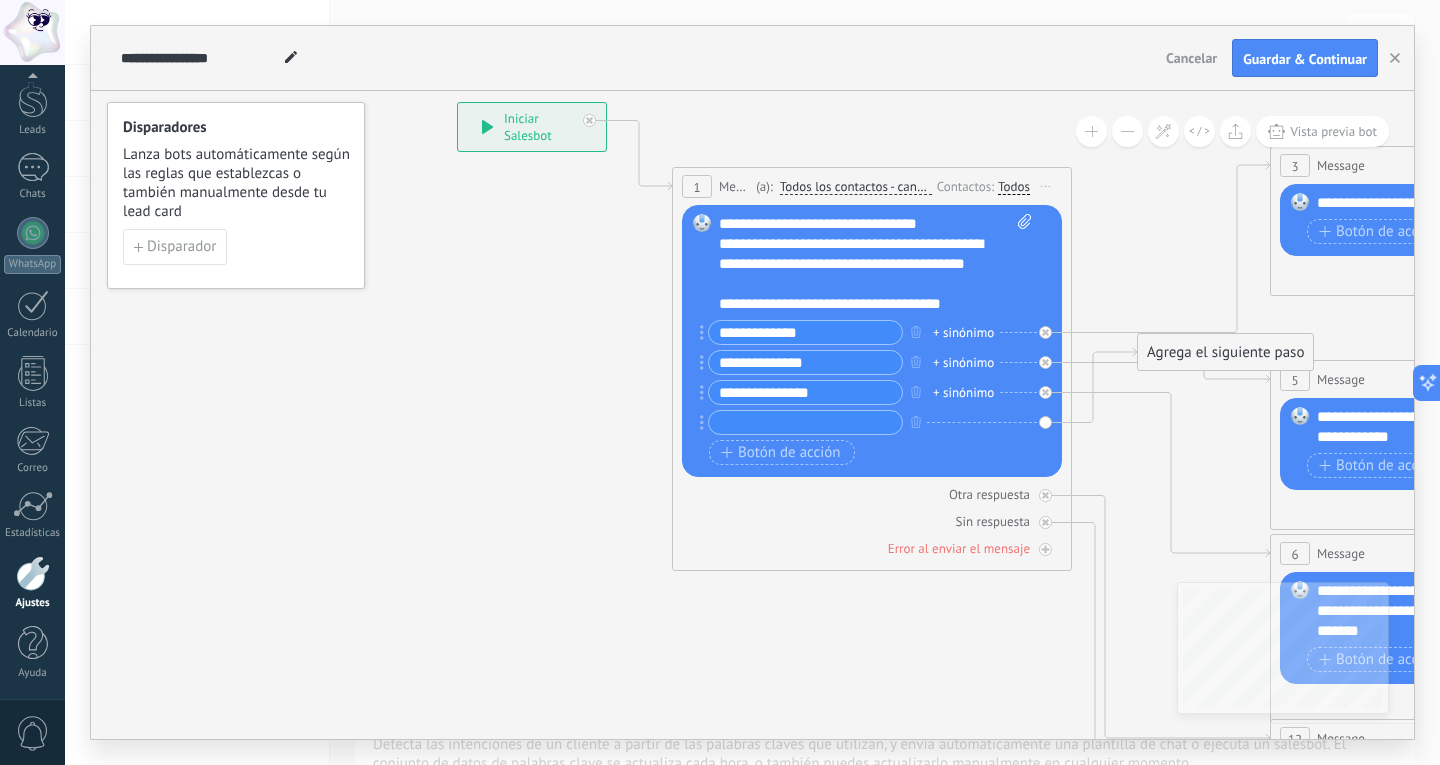 click on "**********" at bounding box center (805, 392) 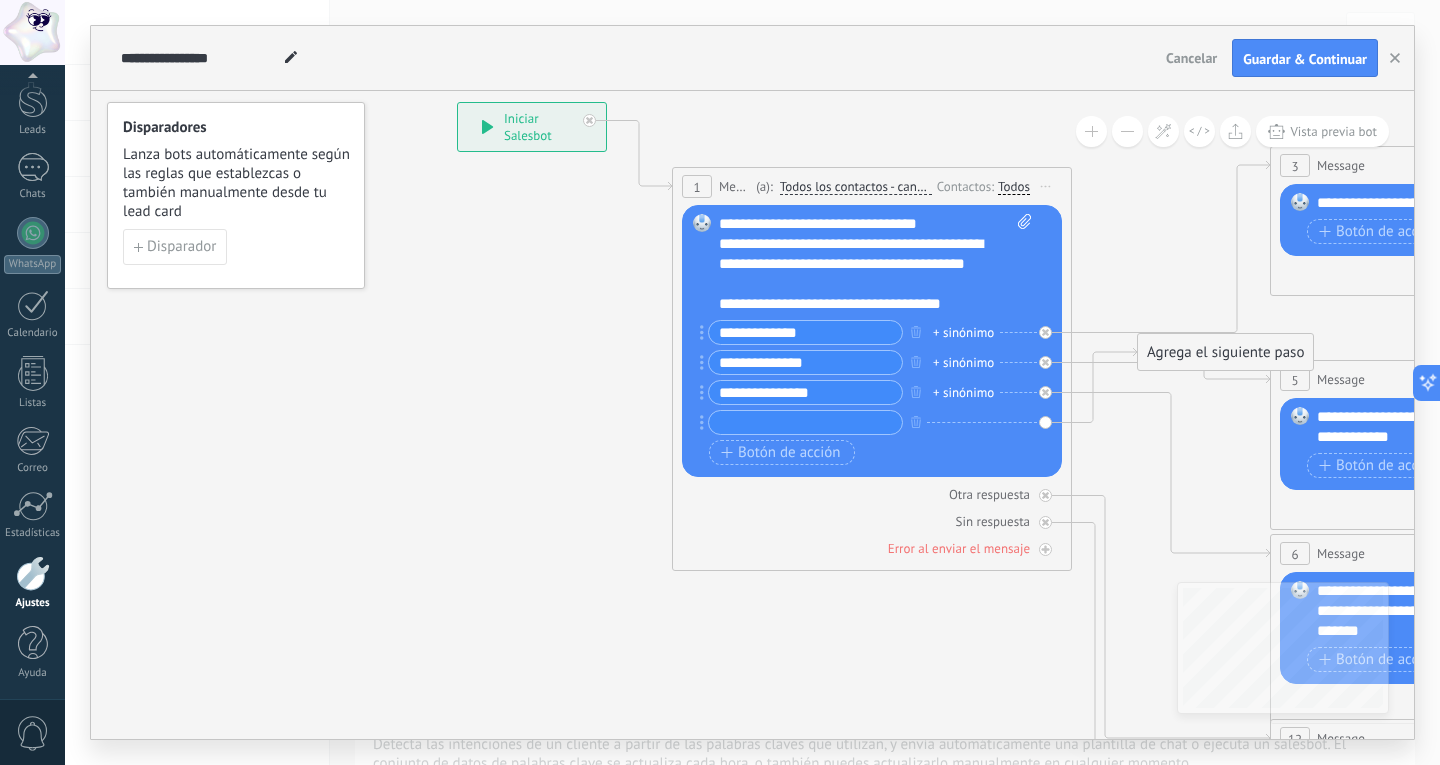 type on "**********" 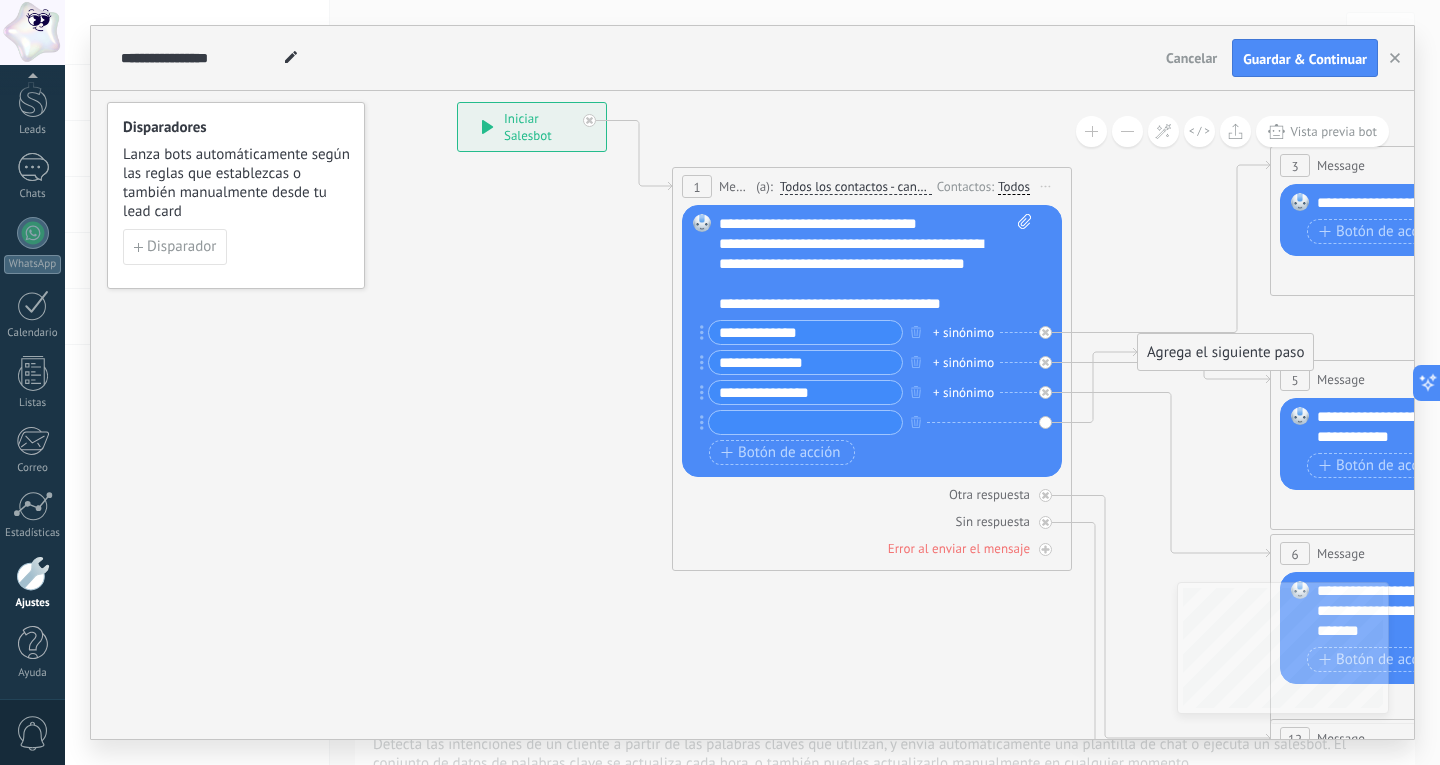 click at bounding box center (805, 422) 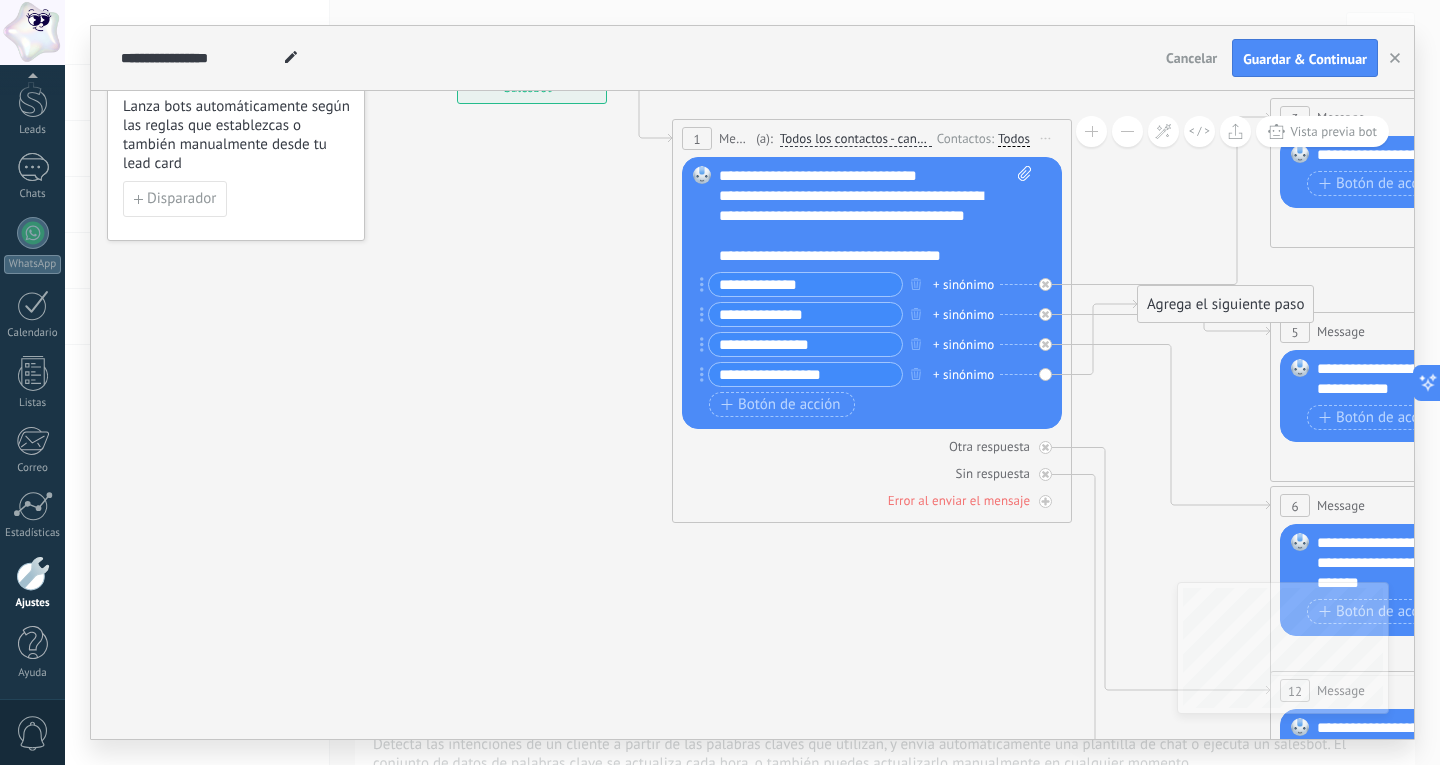 type on "**********" 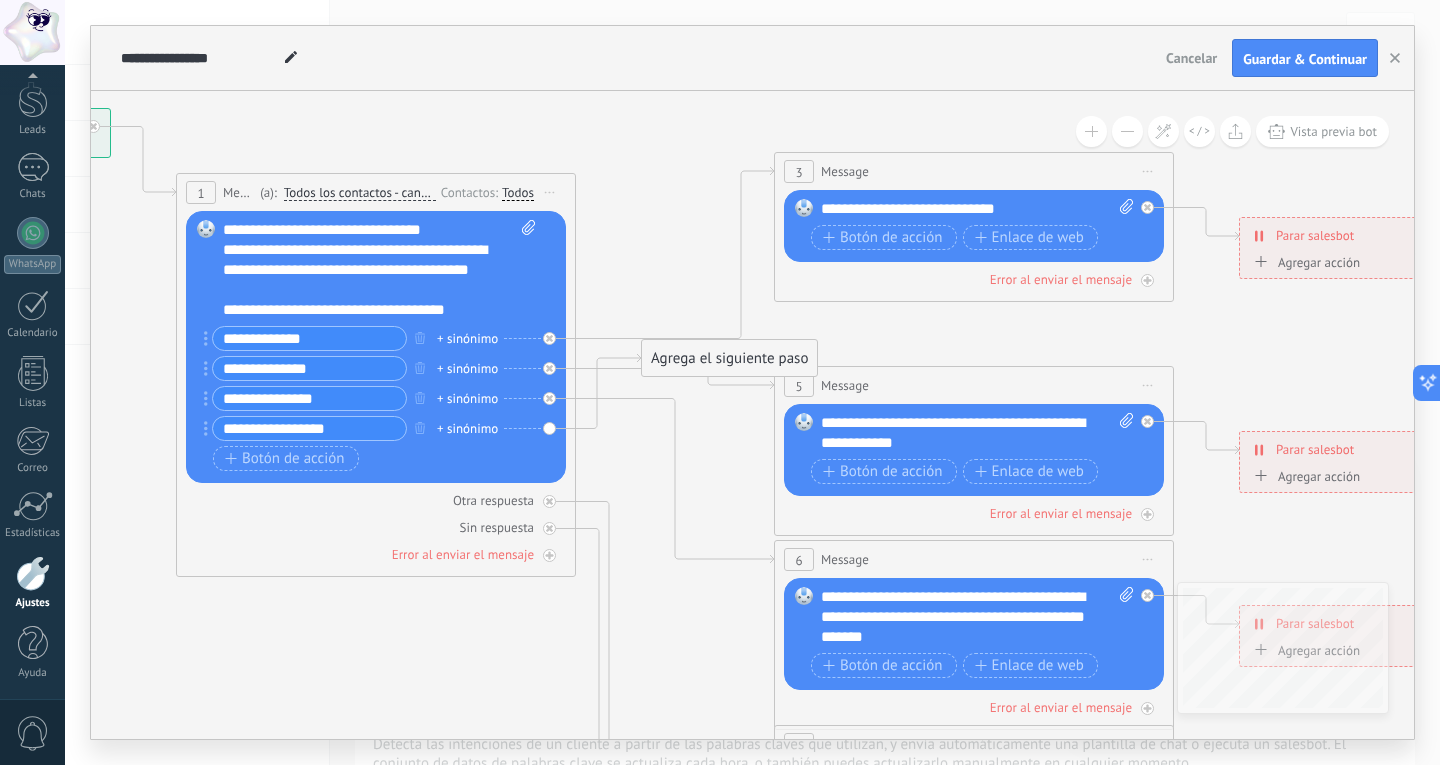 drag, startPoint x: 935, startPoint y: 583, endPoint x: 441, endPoint y: 636, distance: 496.835 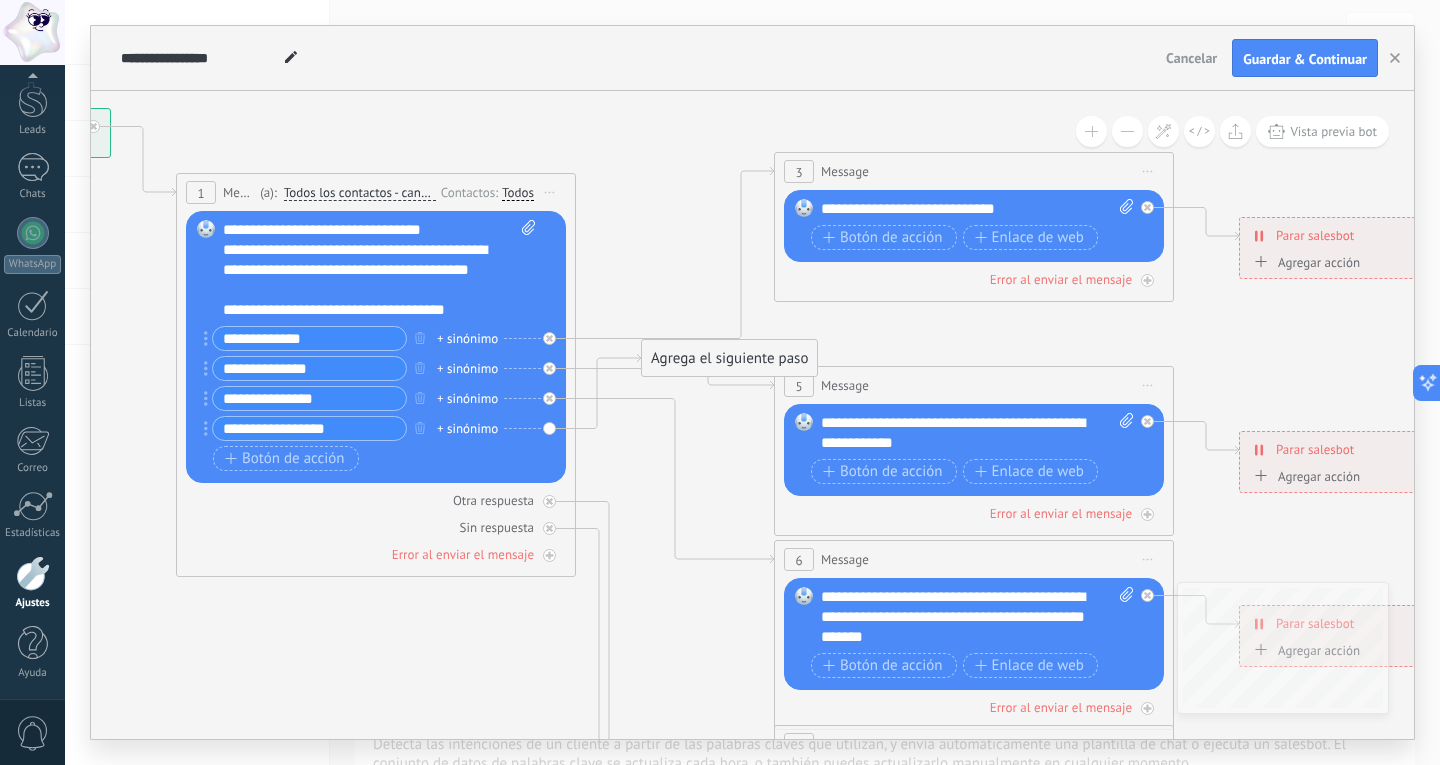 click on "Agrega el siguiente paso" at bounding box center (729, 358) 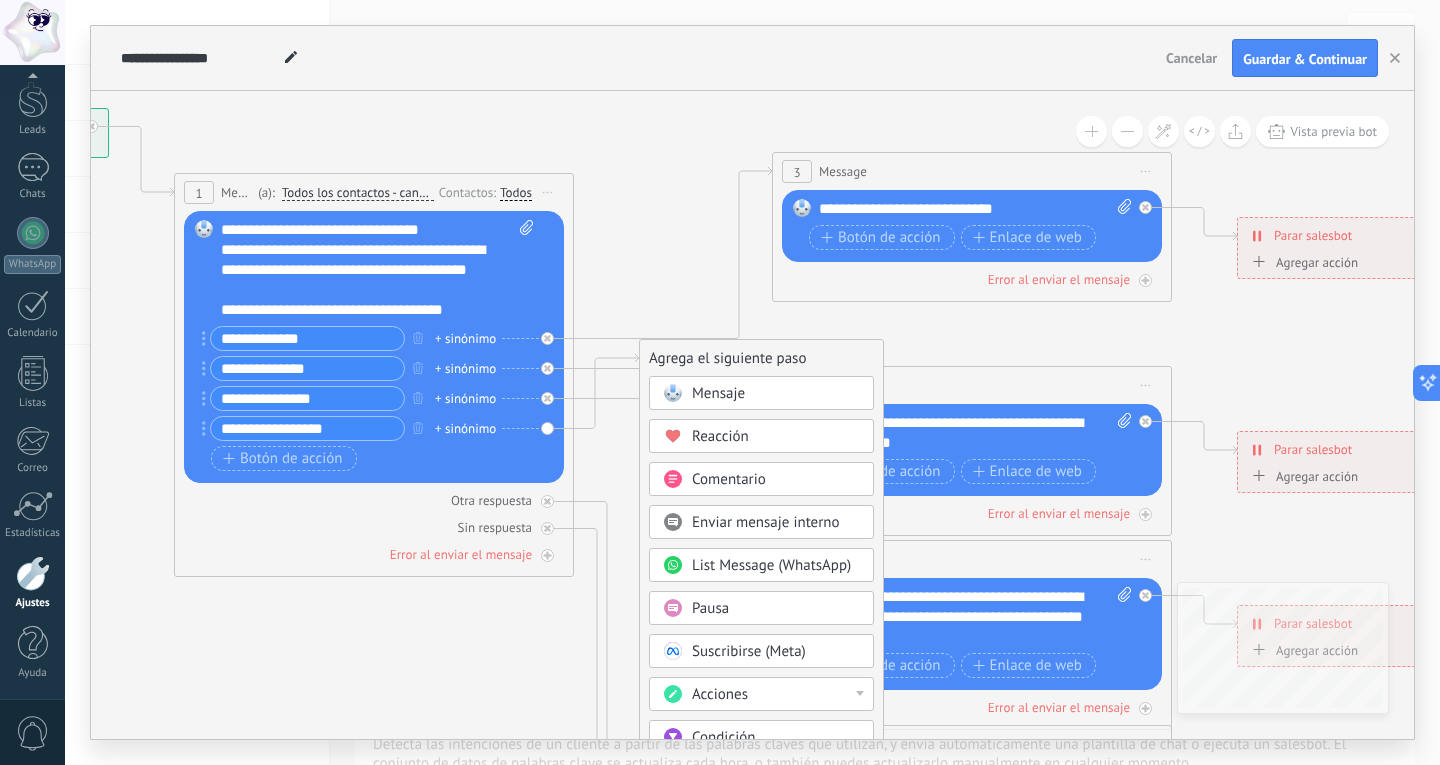 click 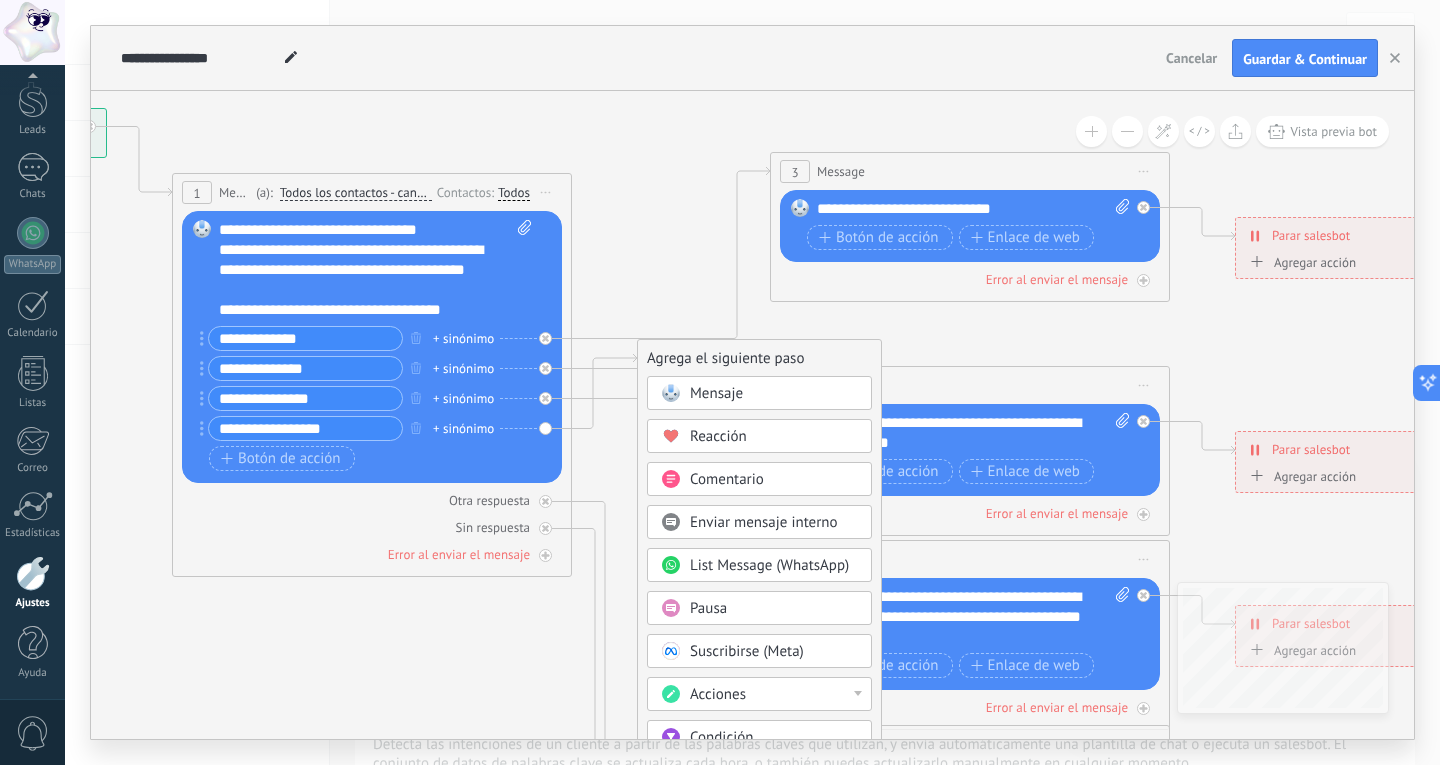 click on "+ sinónimo" at bounding box center (463, 339) 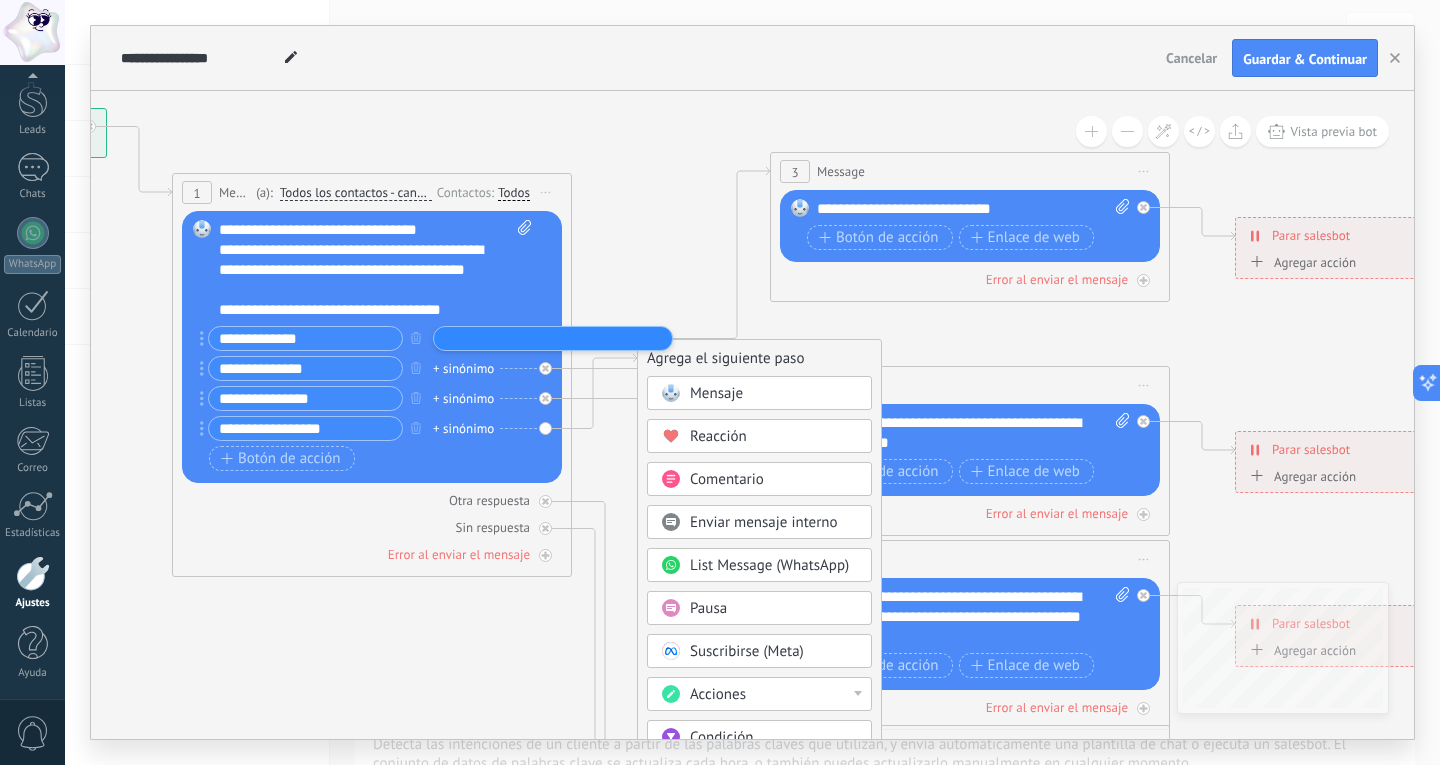click 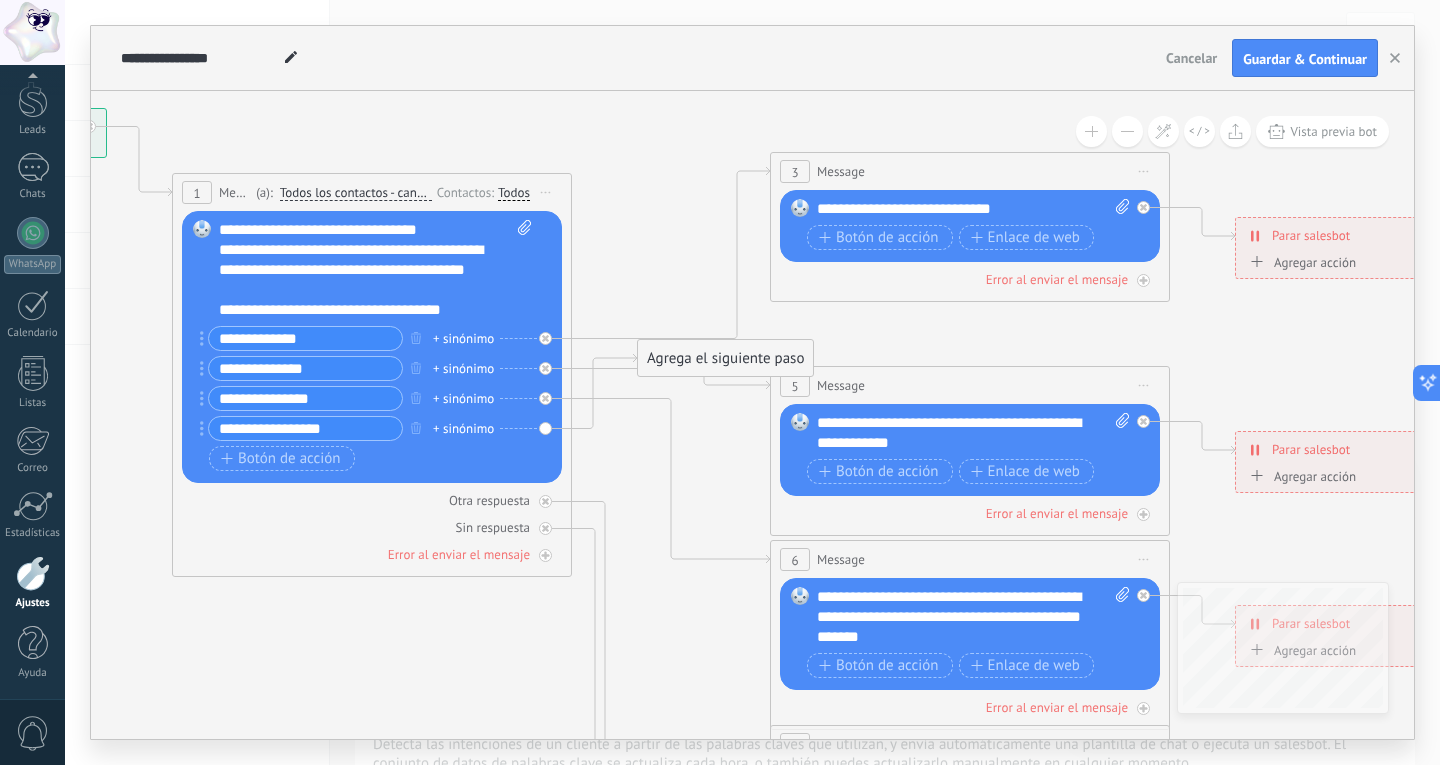 click on "Message" at bounding box center (841, 171) 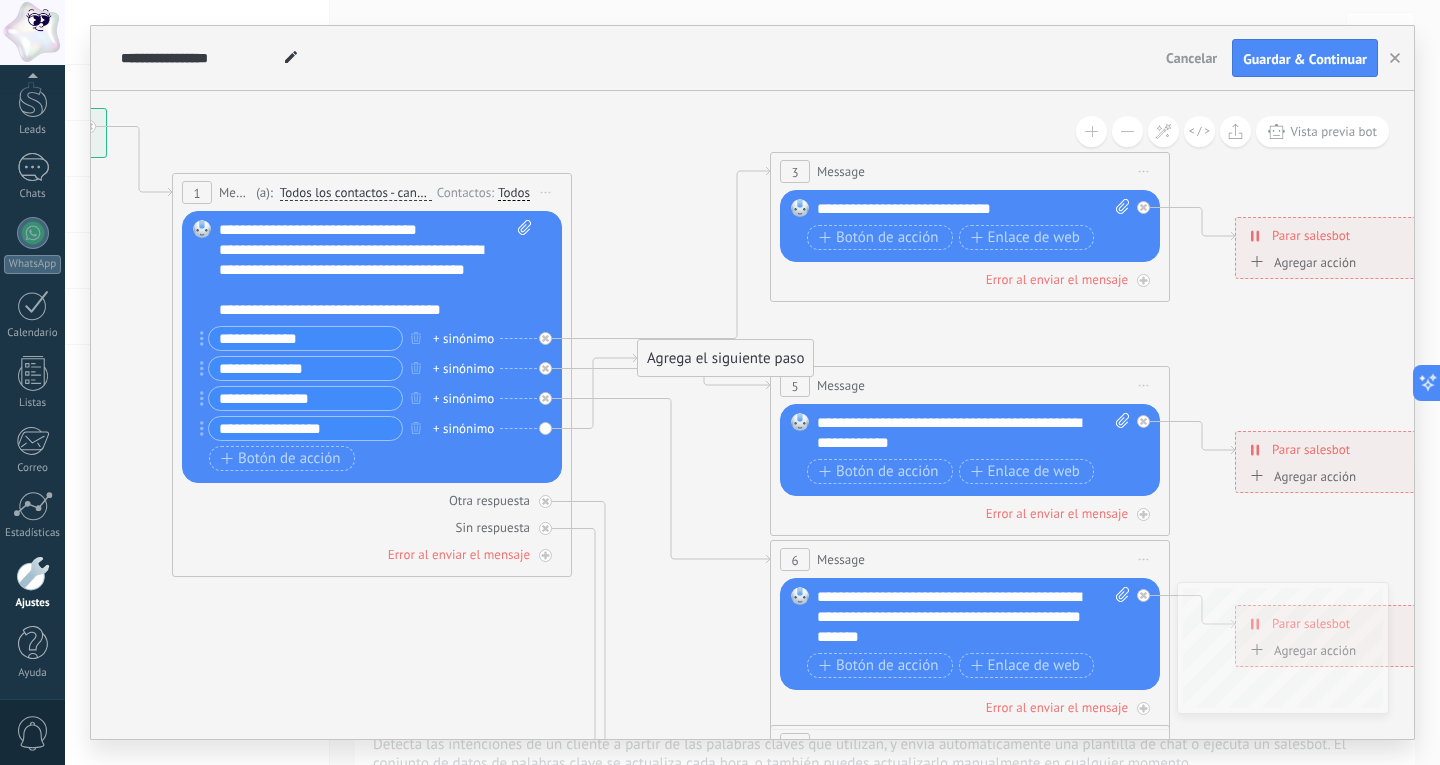 click on "Otra respuesta
Sin respuesta
Error al enviar el mensaje" at bounding box center [970, 275] 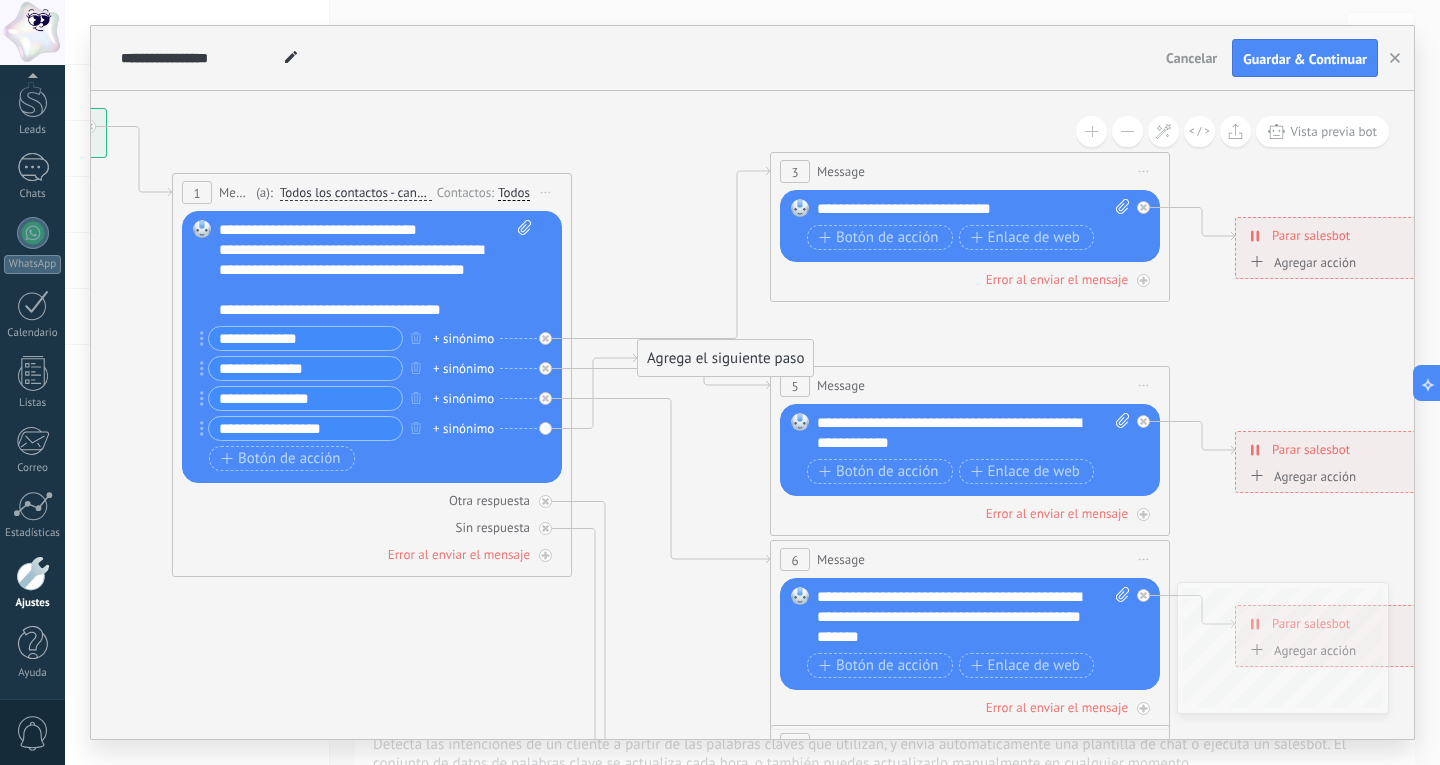 click on "Otra respuesta
Sin respuesta
Error al enviar el mensaje" at bounding box center [970, 275] 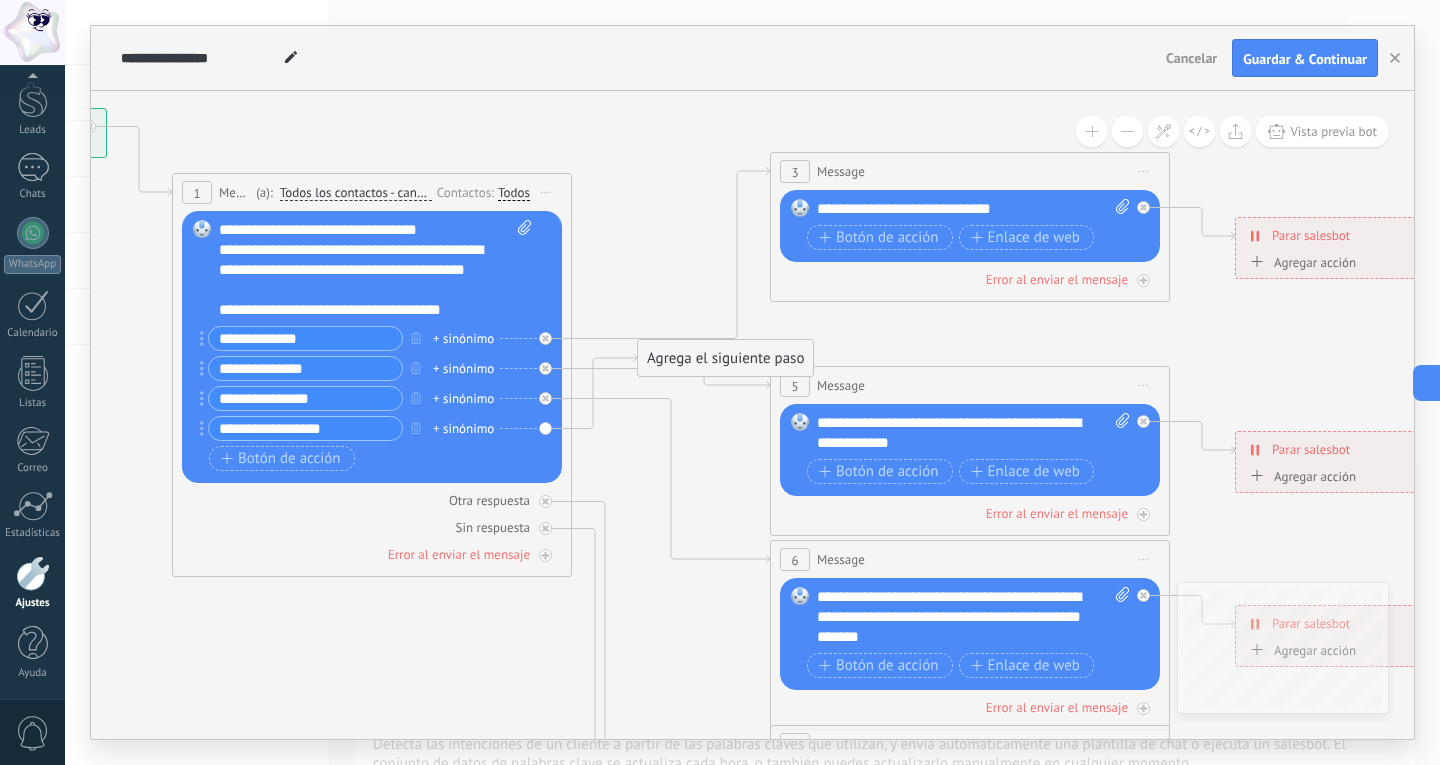 click on "Otra respuesta
Sin respuesta
Error al enviar el mensaje" at bounding box center (970, 275) 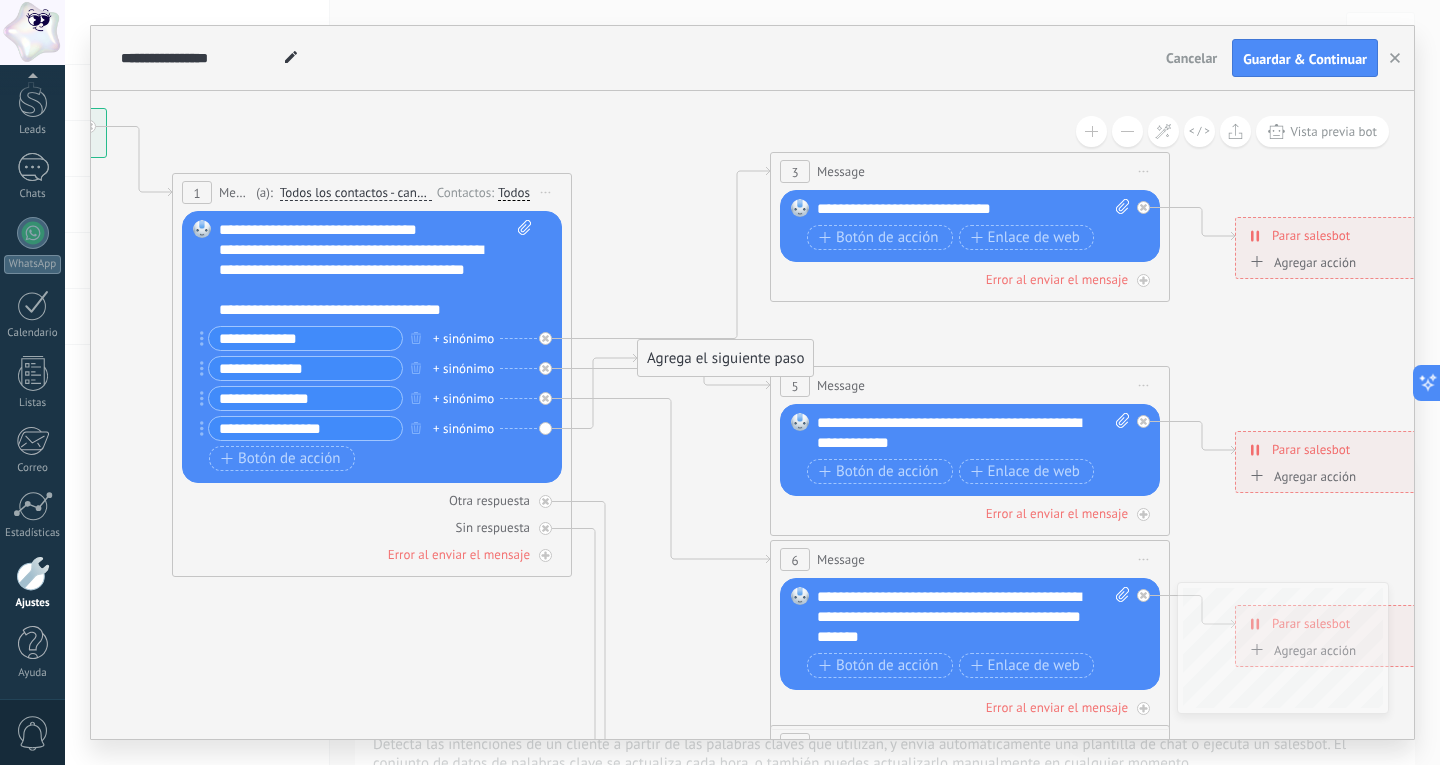 click on "**********" at bounding box center (973, 209) 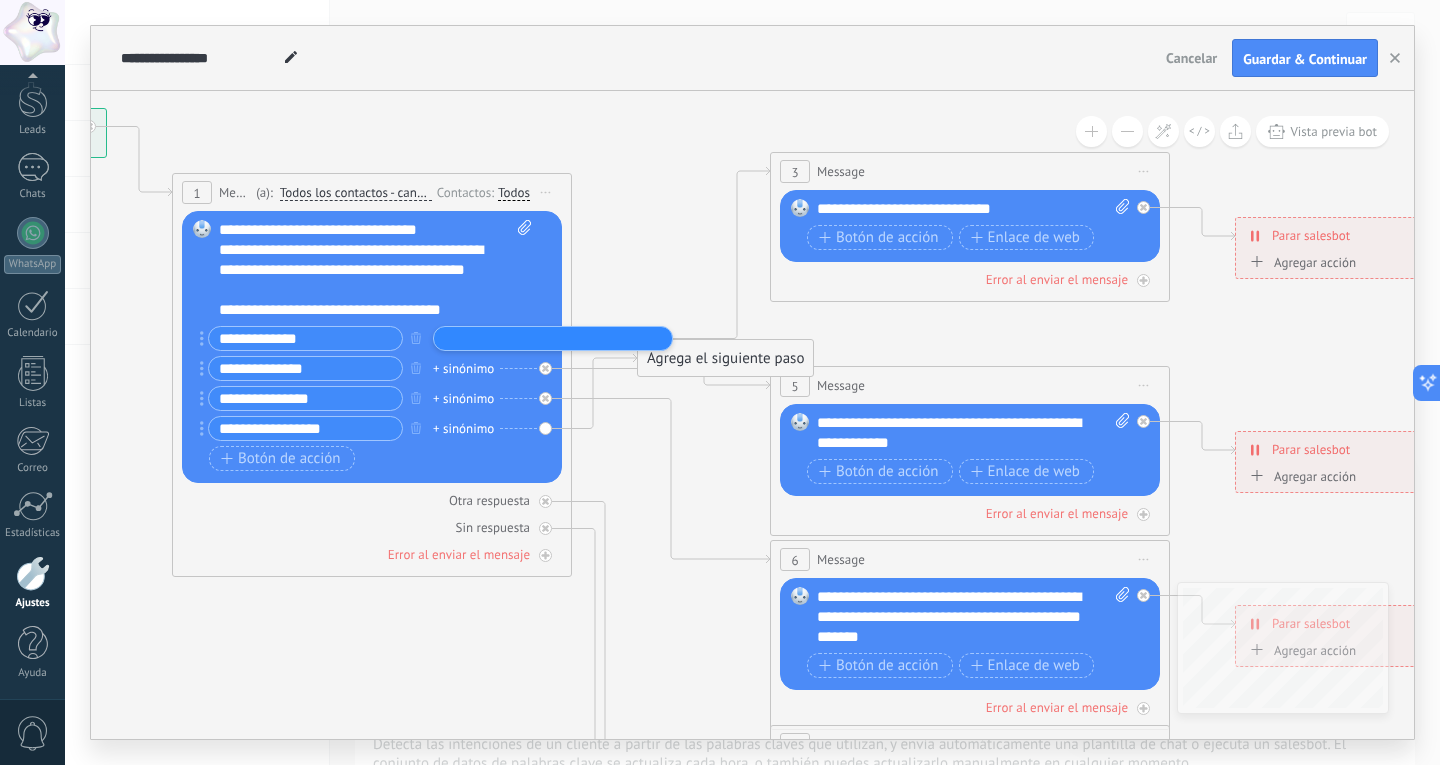click 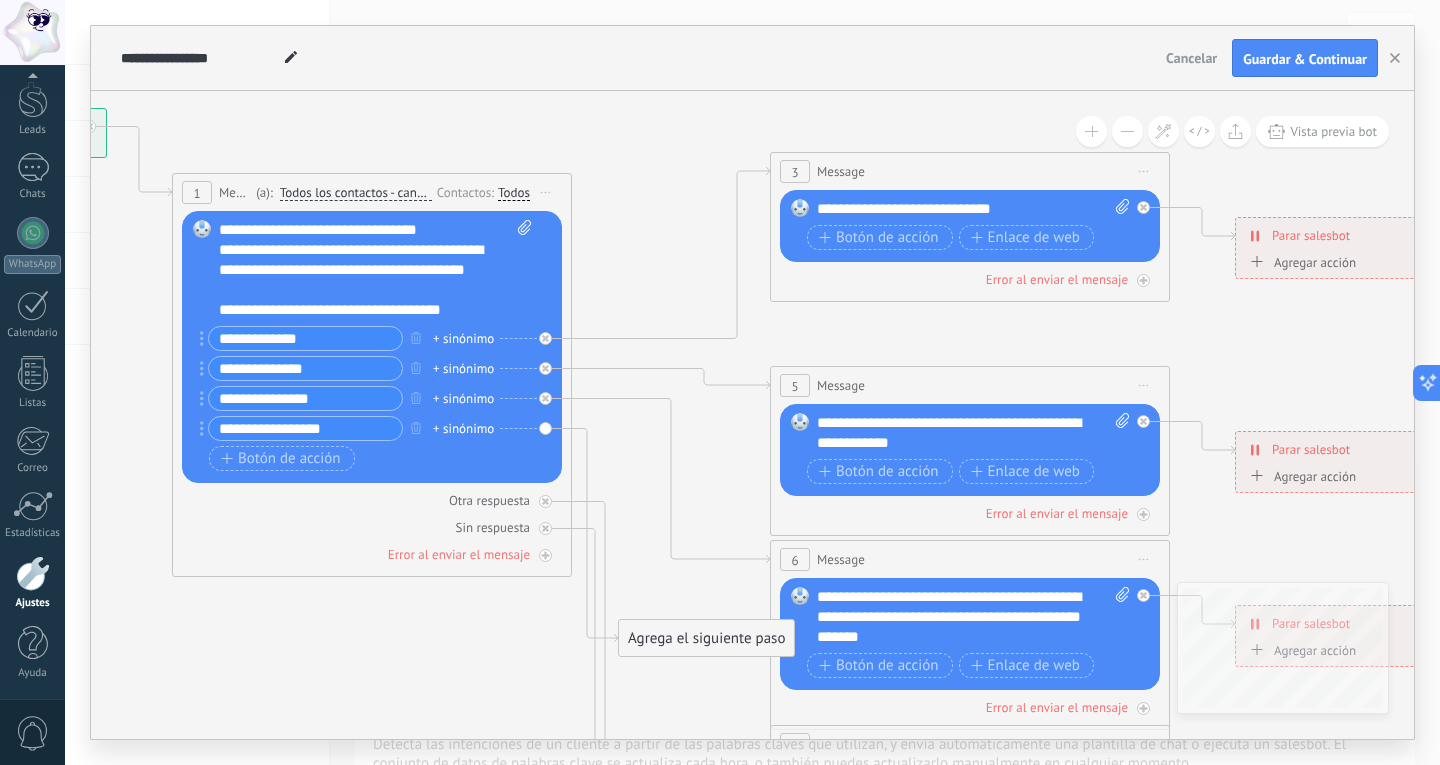 drag, startPoint x: 731, startPoint y: 353, endPoint x: 712, endPoint y: 633, distance: 280.6439 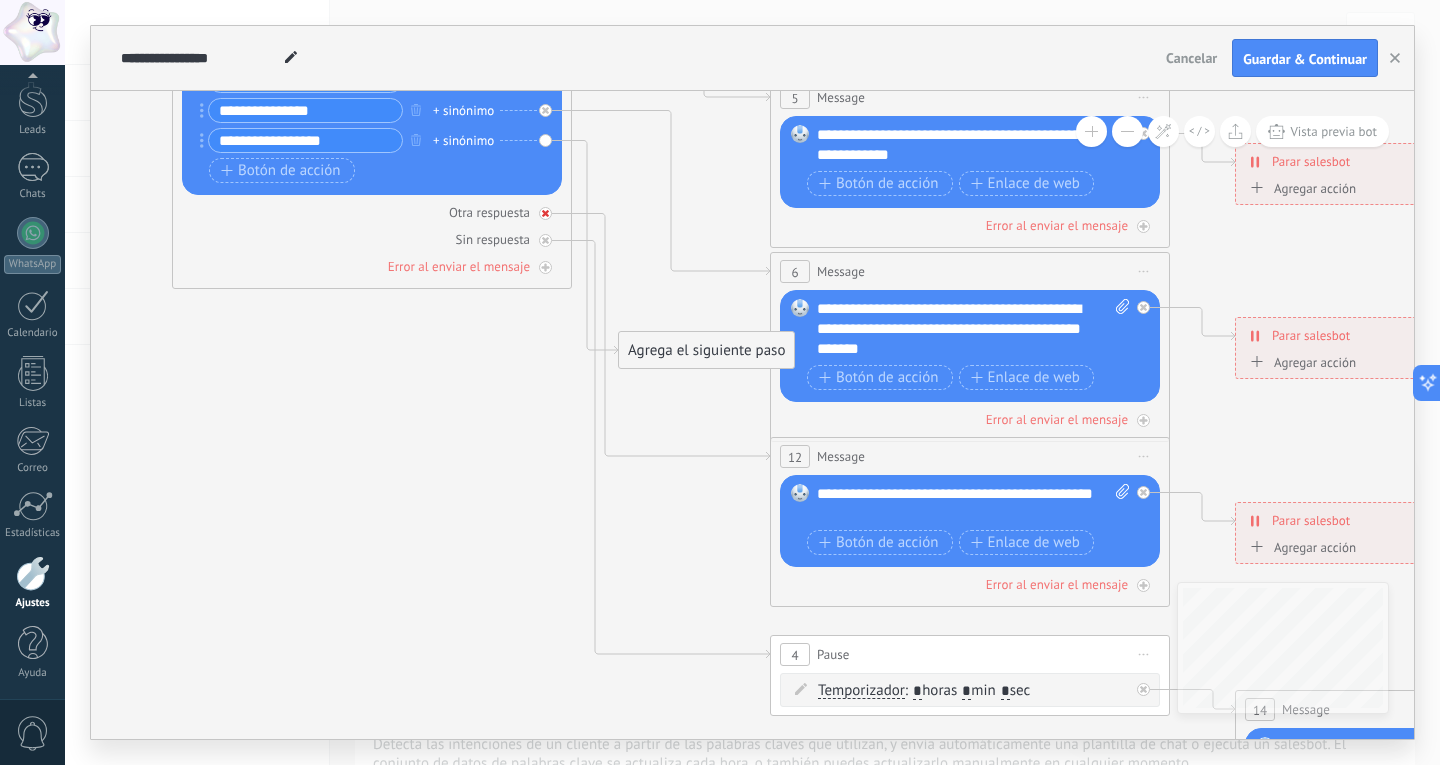 click 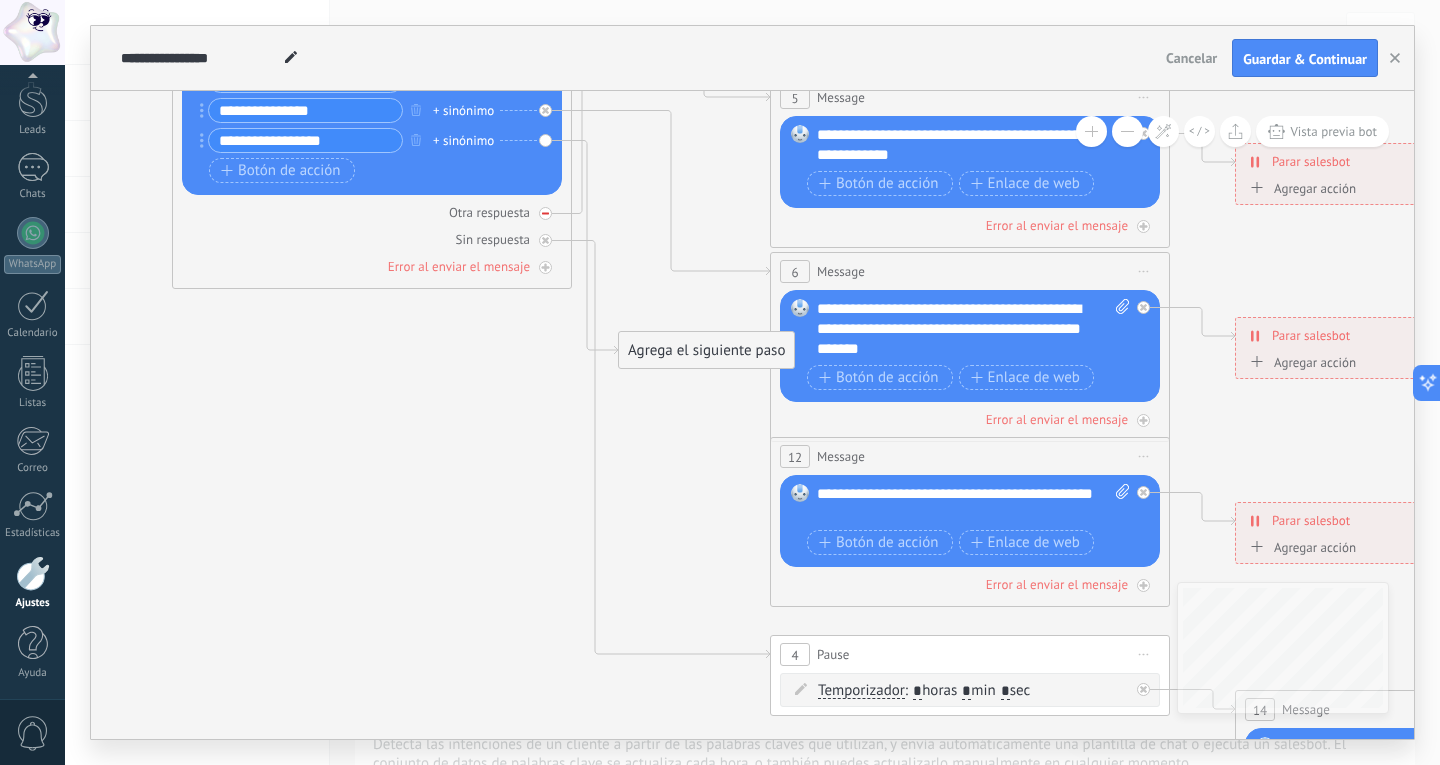 click 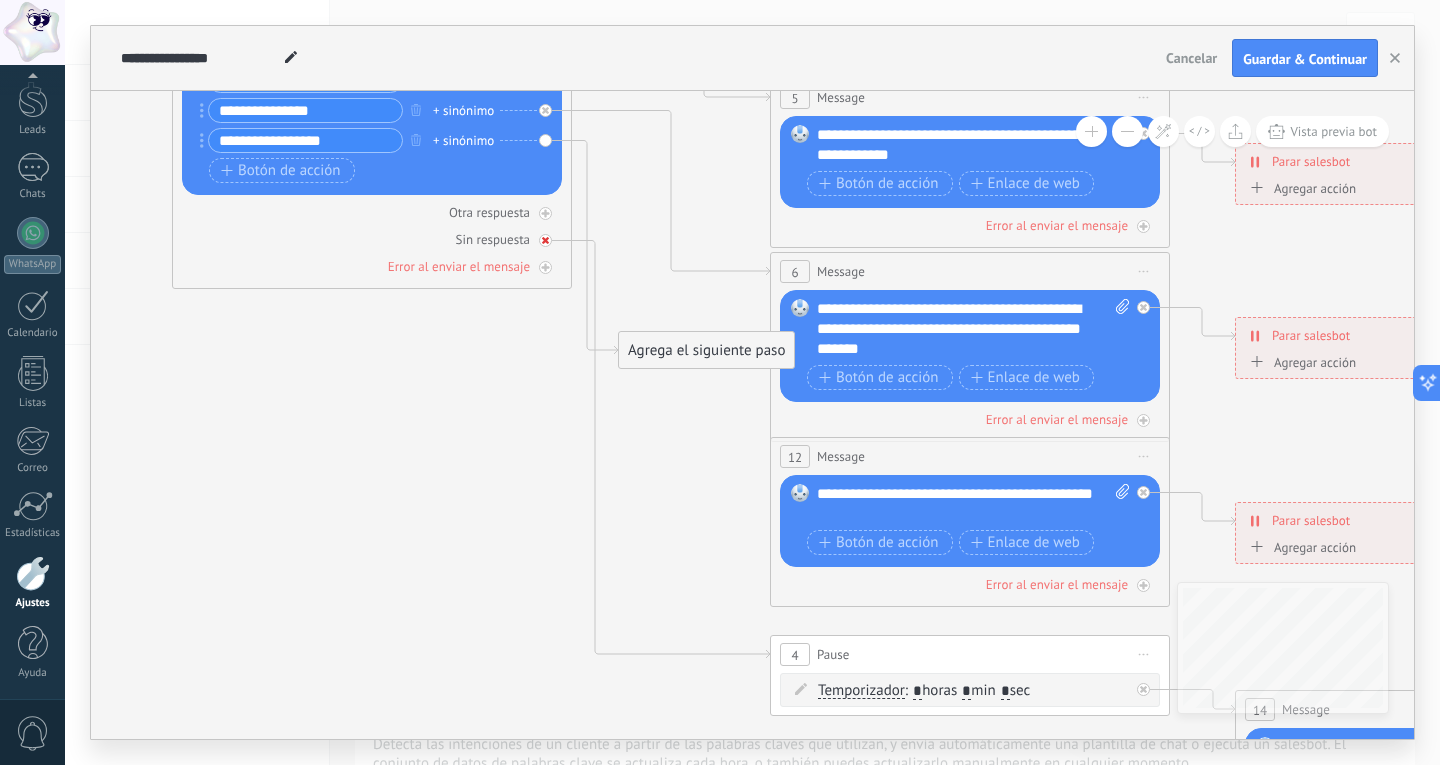 click 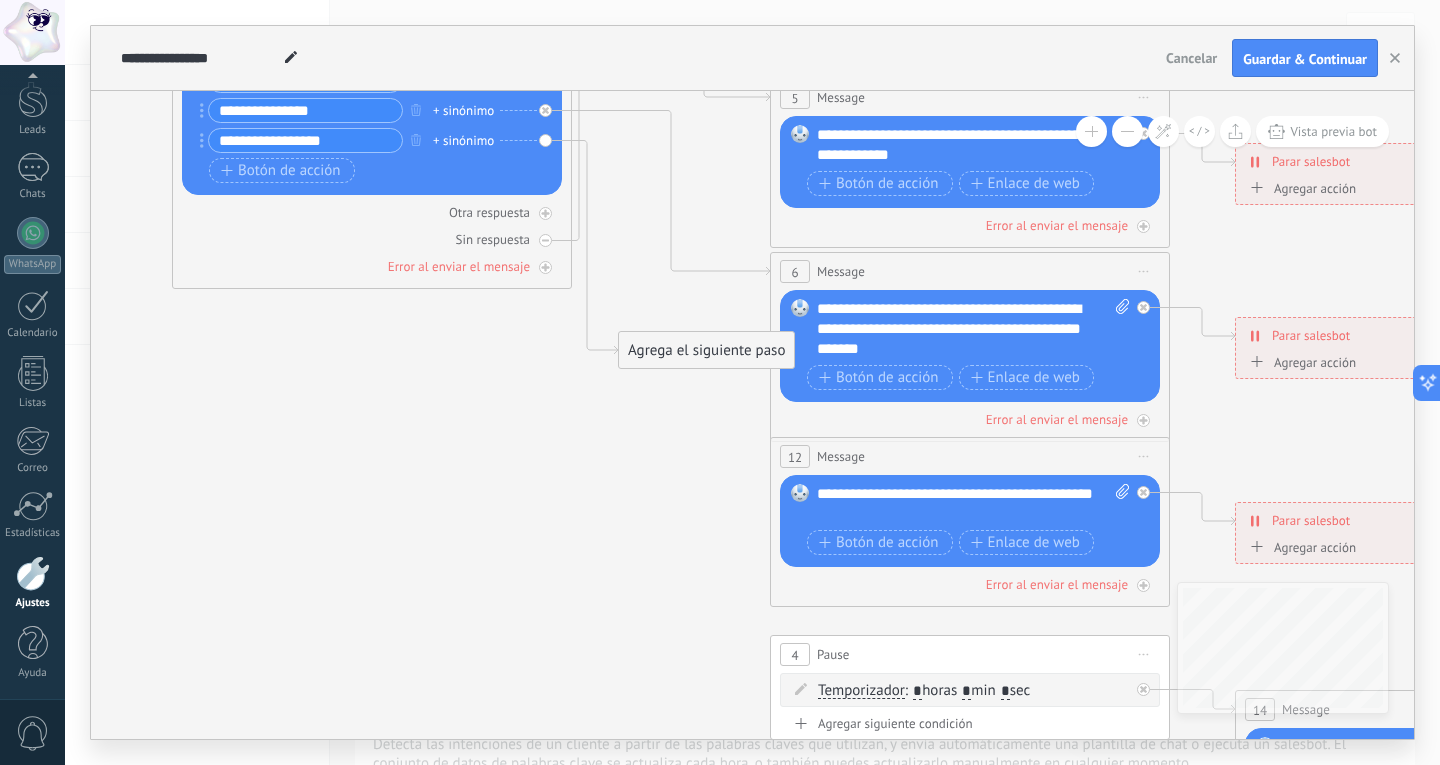 click 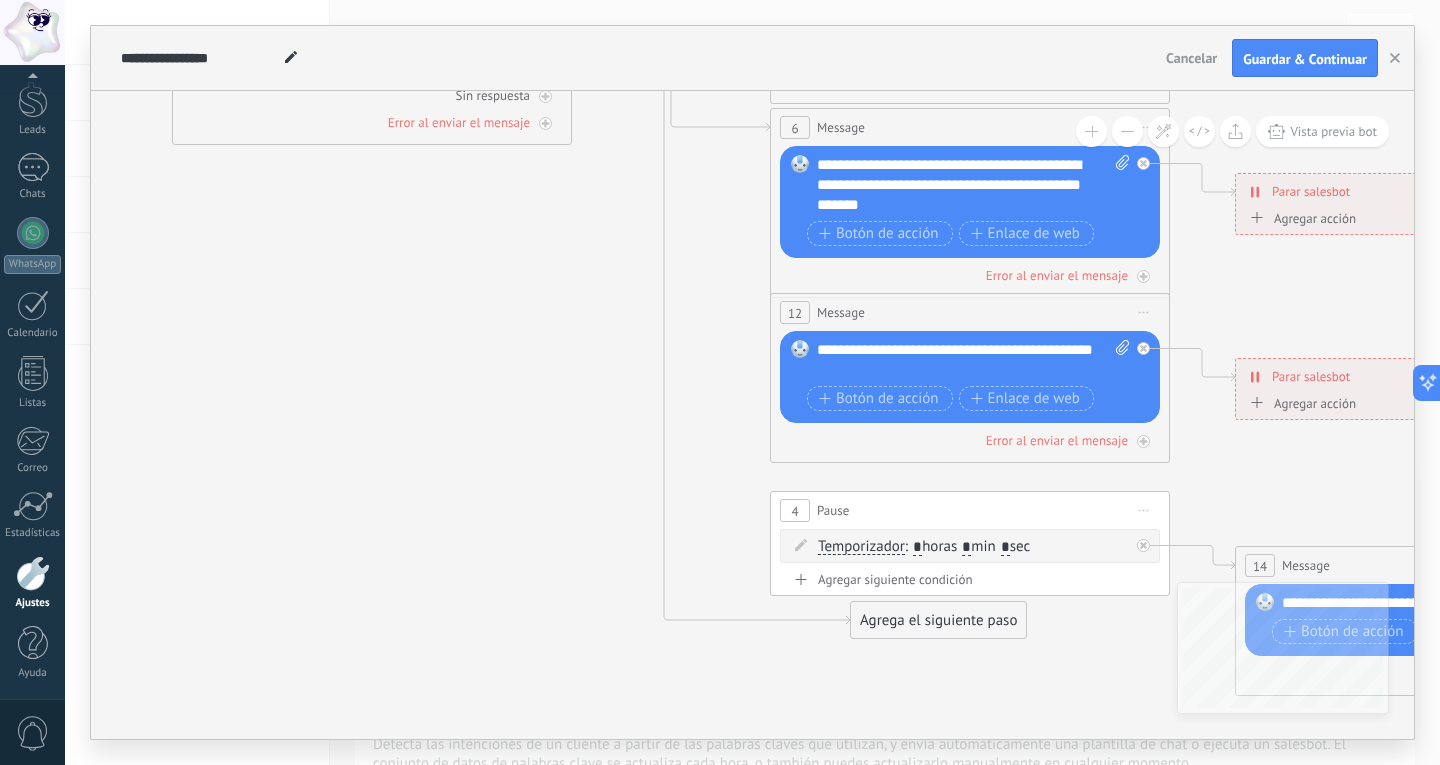 drag, startPoint x: 693, startPoint y: 208, endPoint x: 925, endPoint y: 622, distance: 474.5735 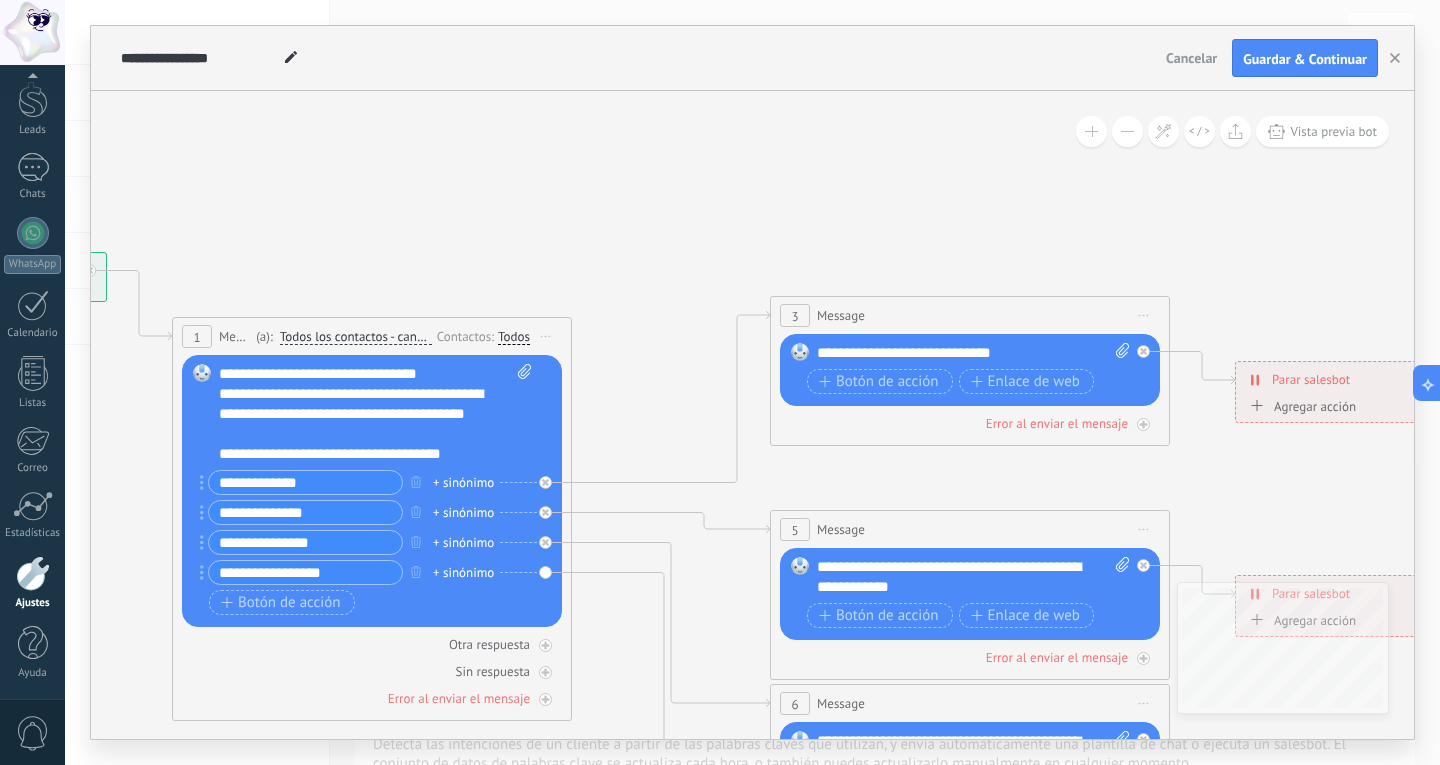 click on "**********" at bounding box center (973, 353) 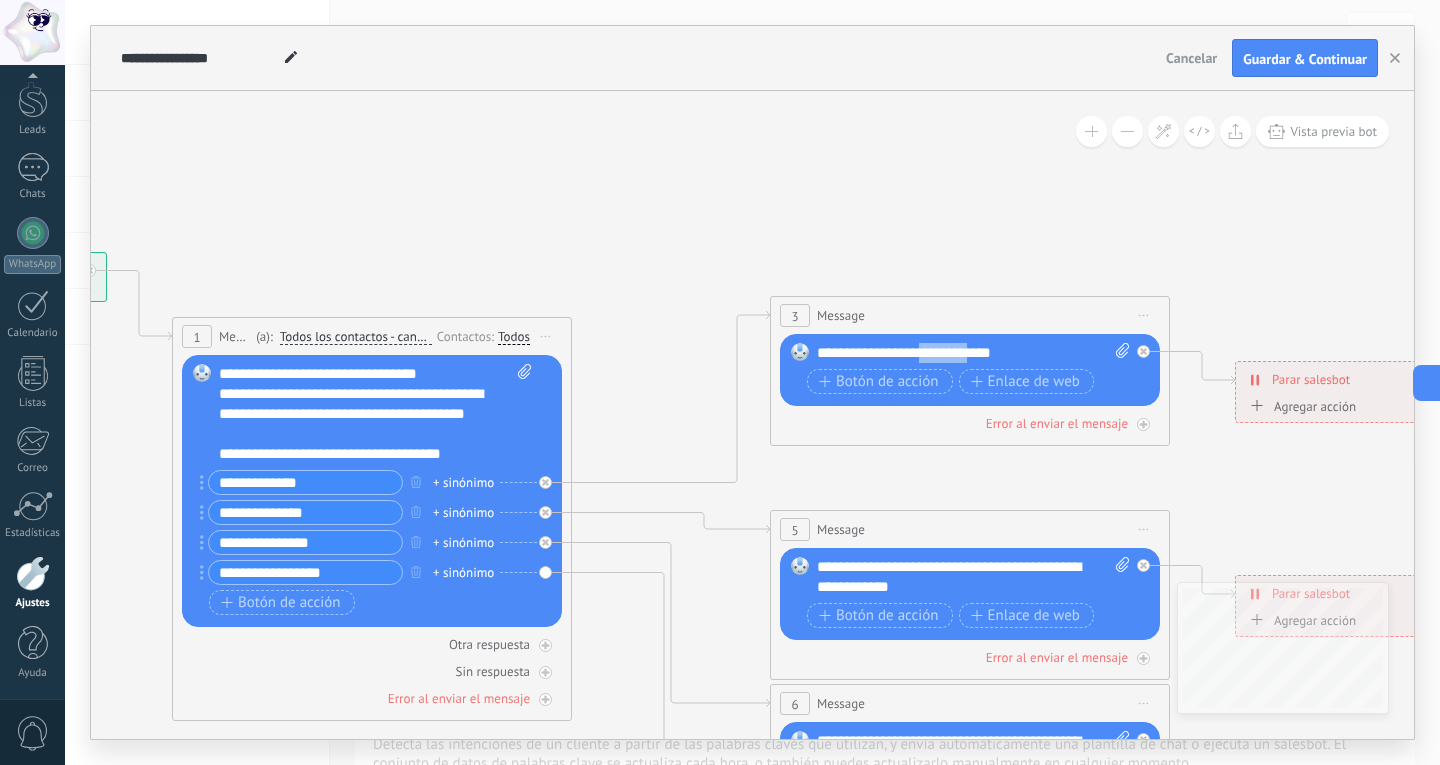 click on "**********" at bounding box center (973, 353) 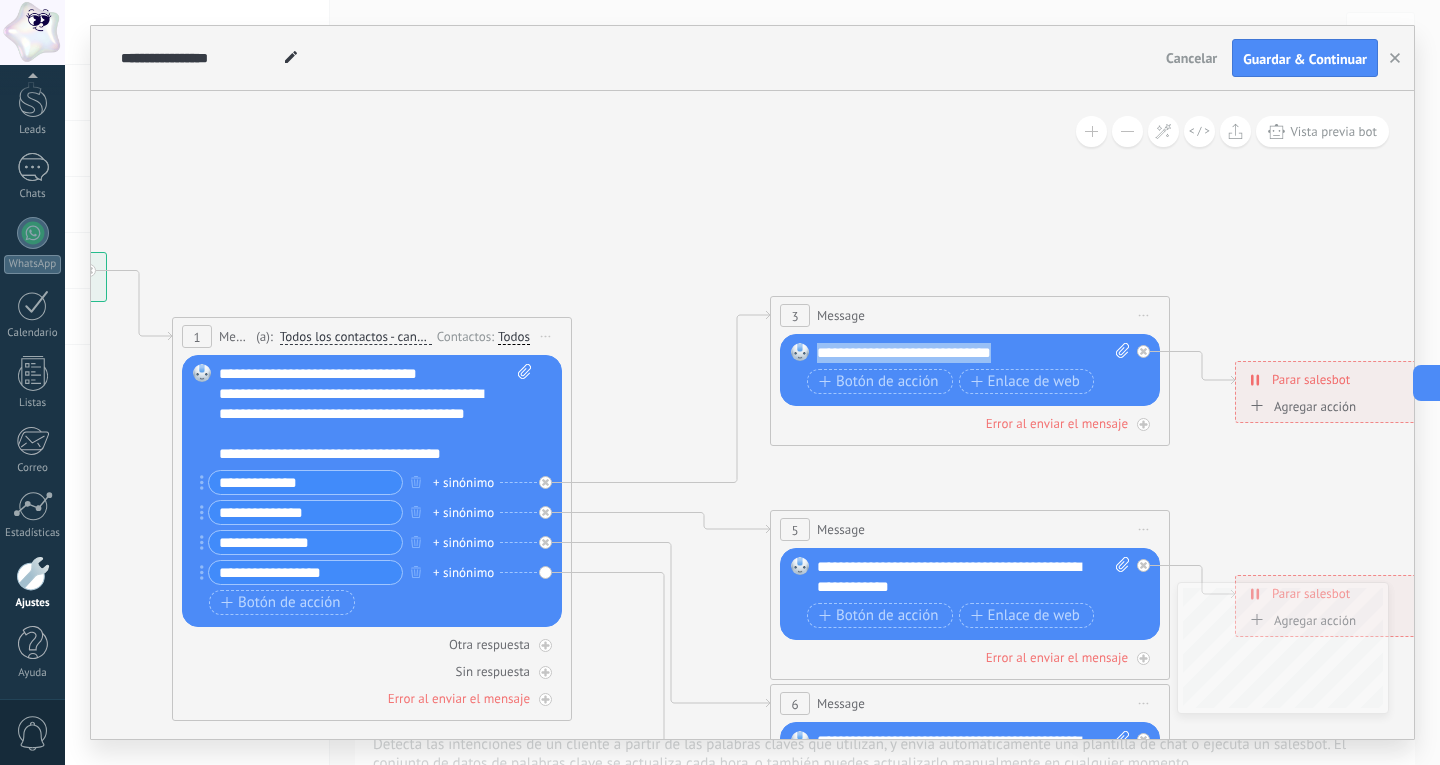 click on "**********" at bounding box center (973, 353) 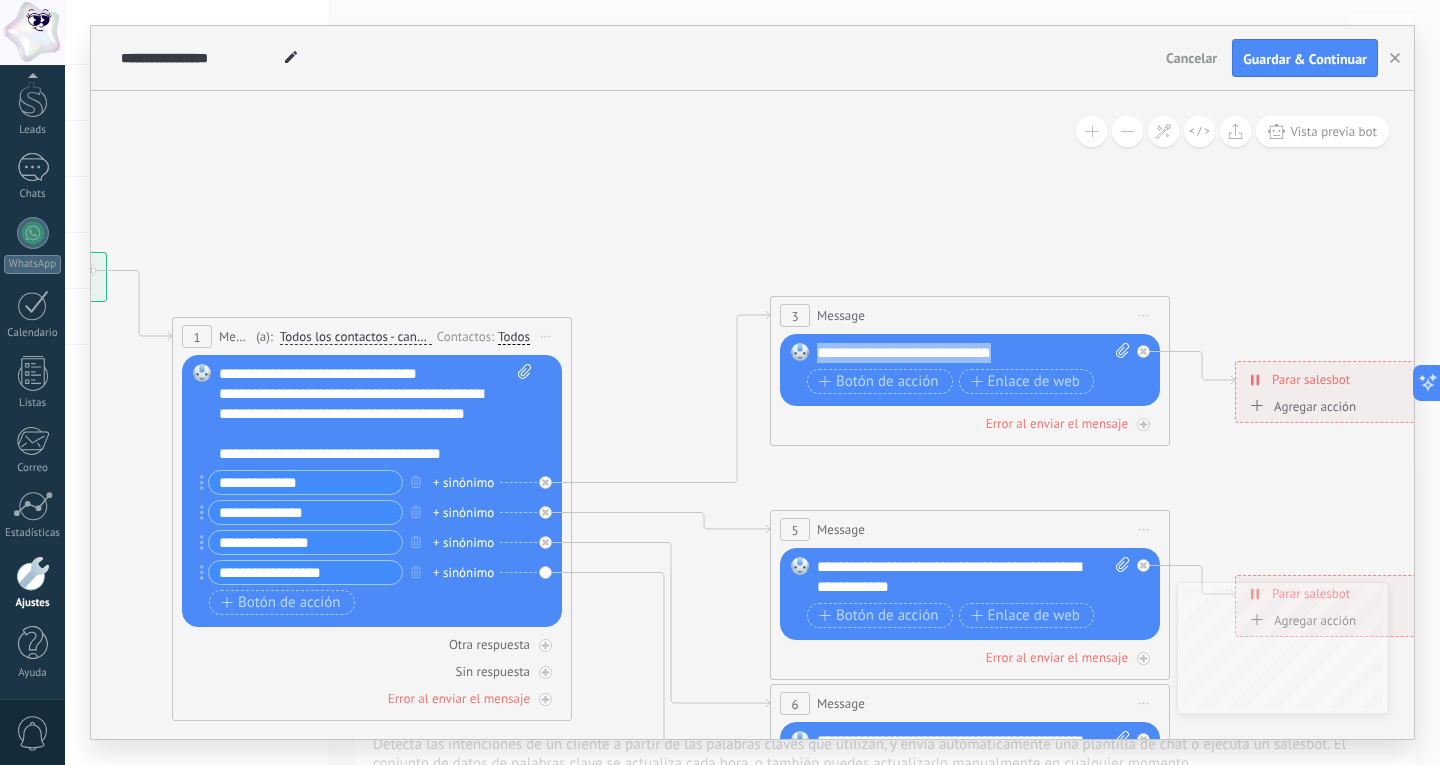 paste 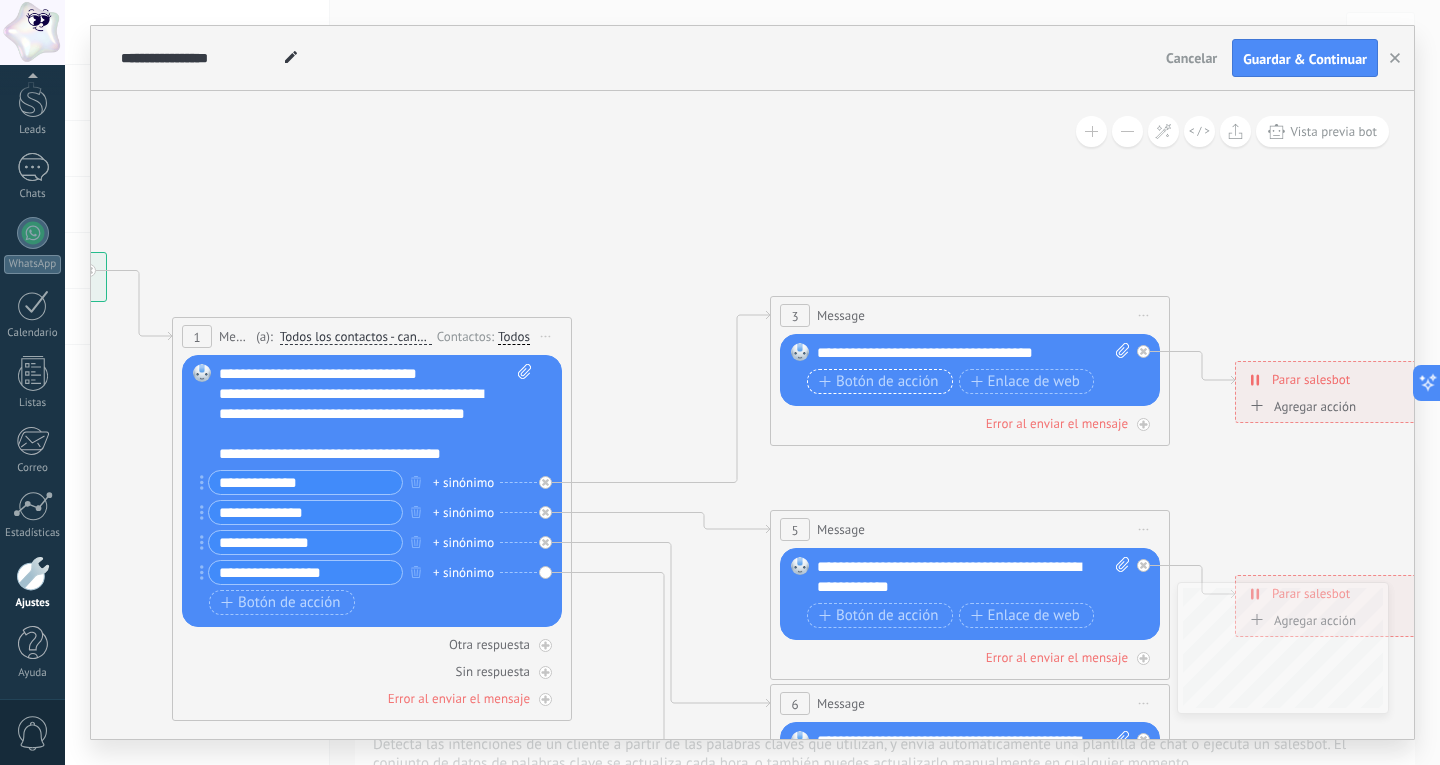 click on "Botón de acción" at bounding box center (879, 382) 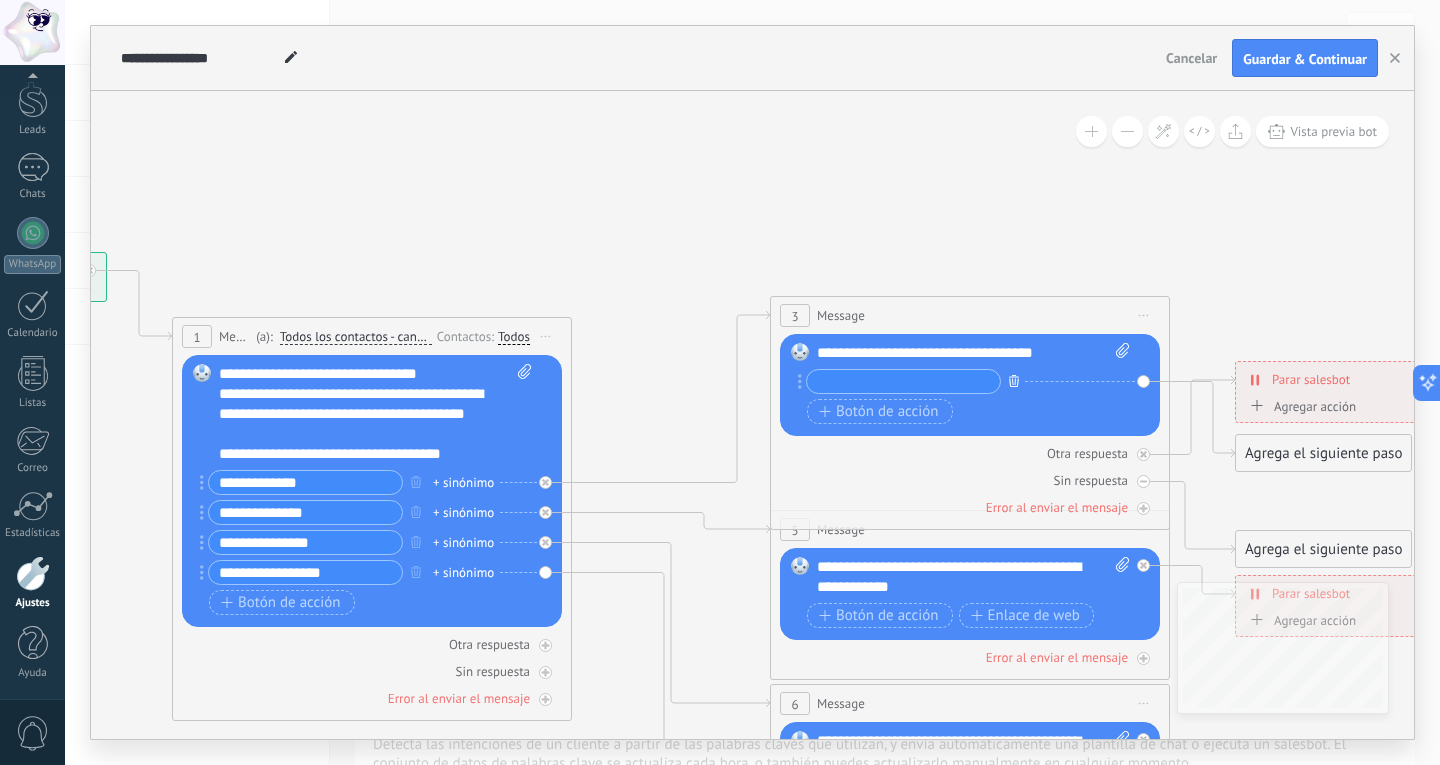 click 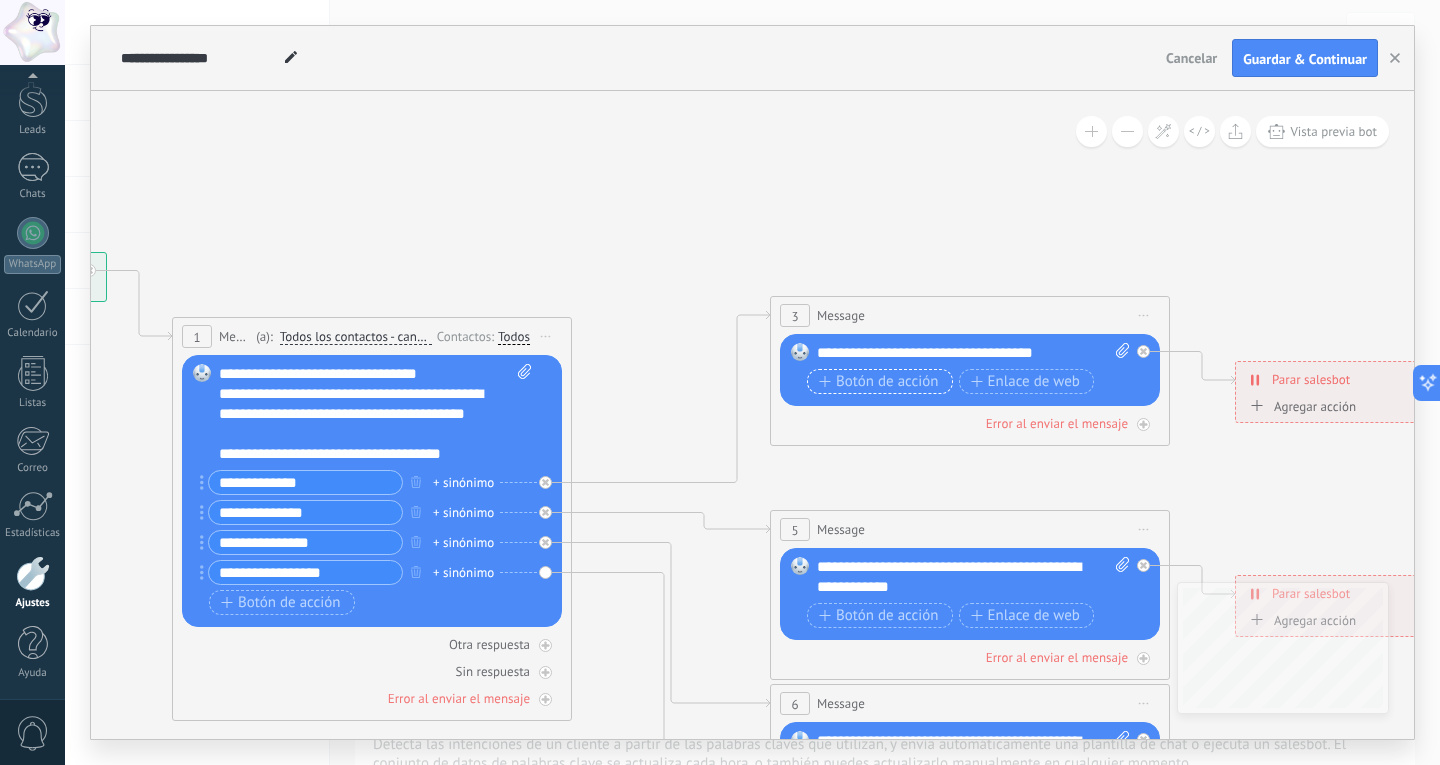 click on "Botón de acción" at bounding box center [879, 382] 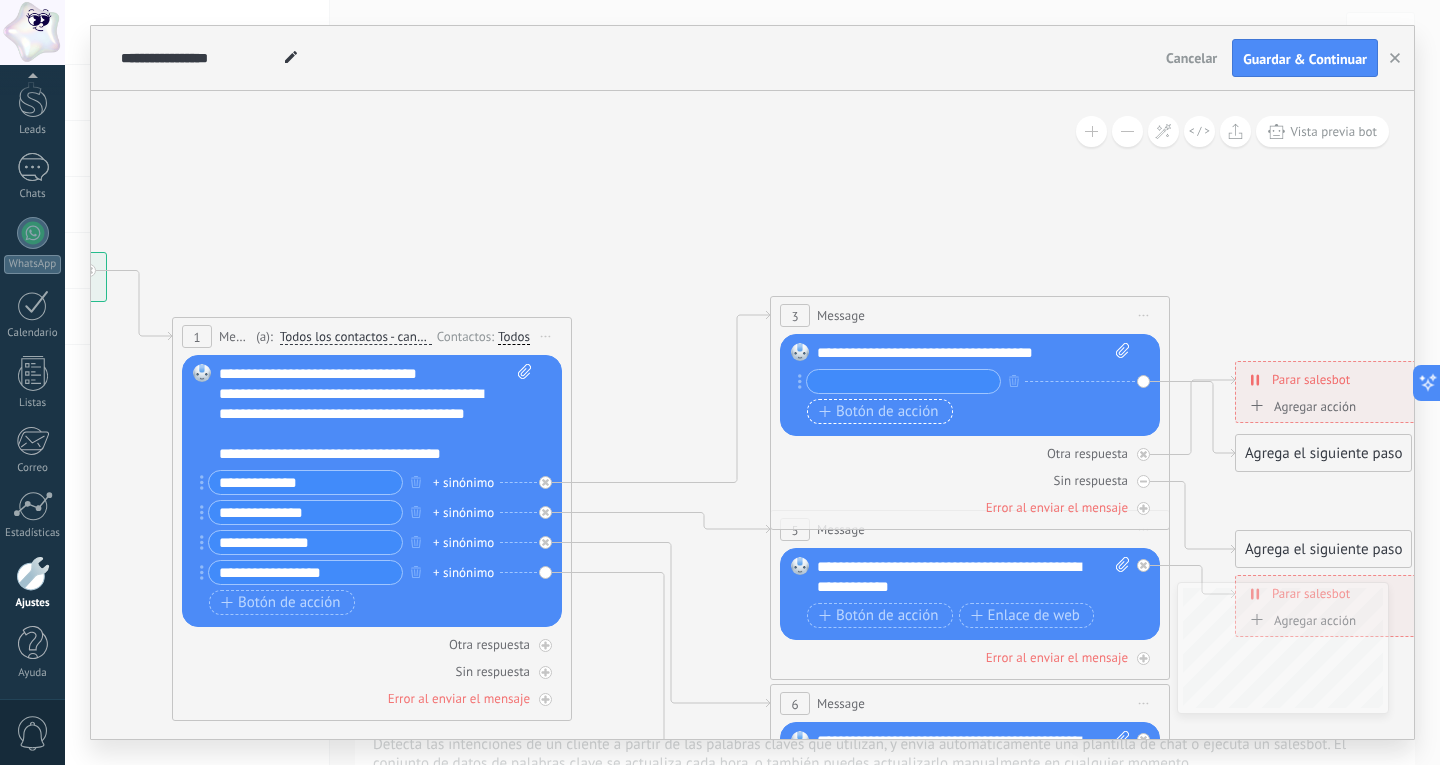 click at bounding box center [903, 381] 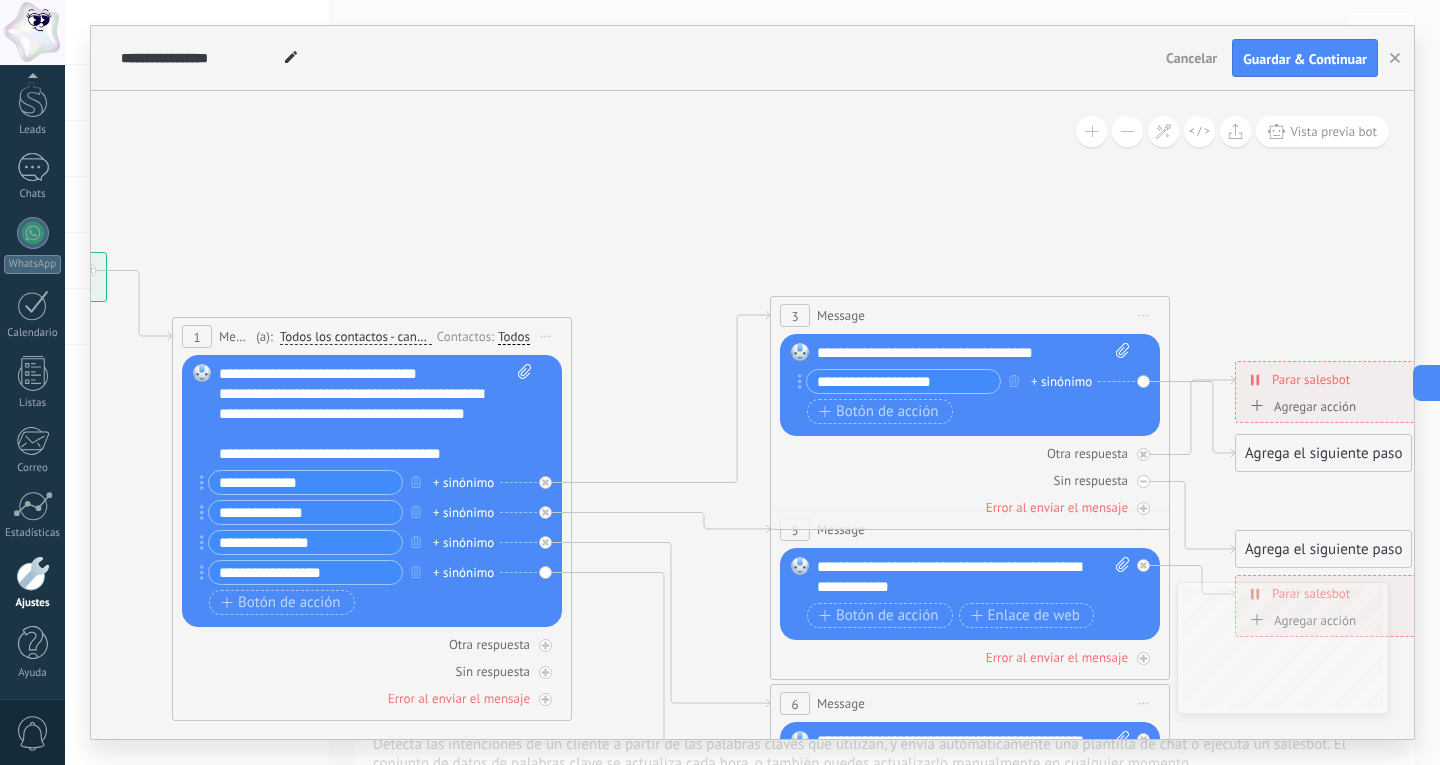 type on "**********" 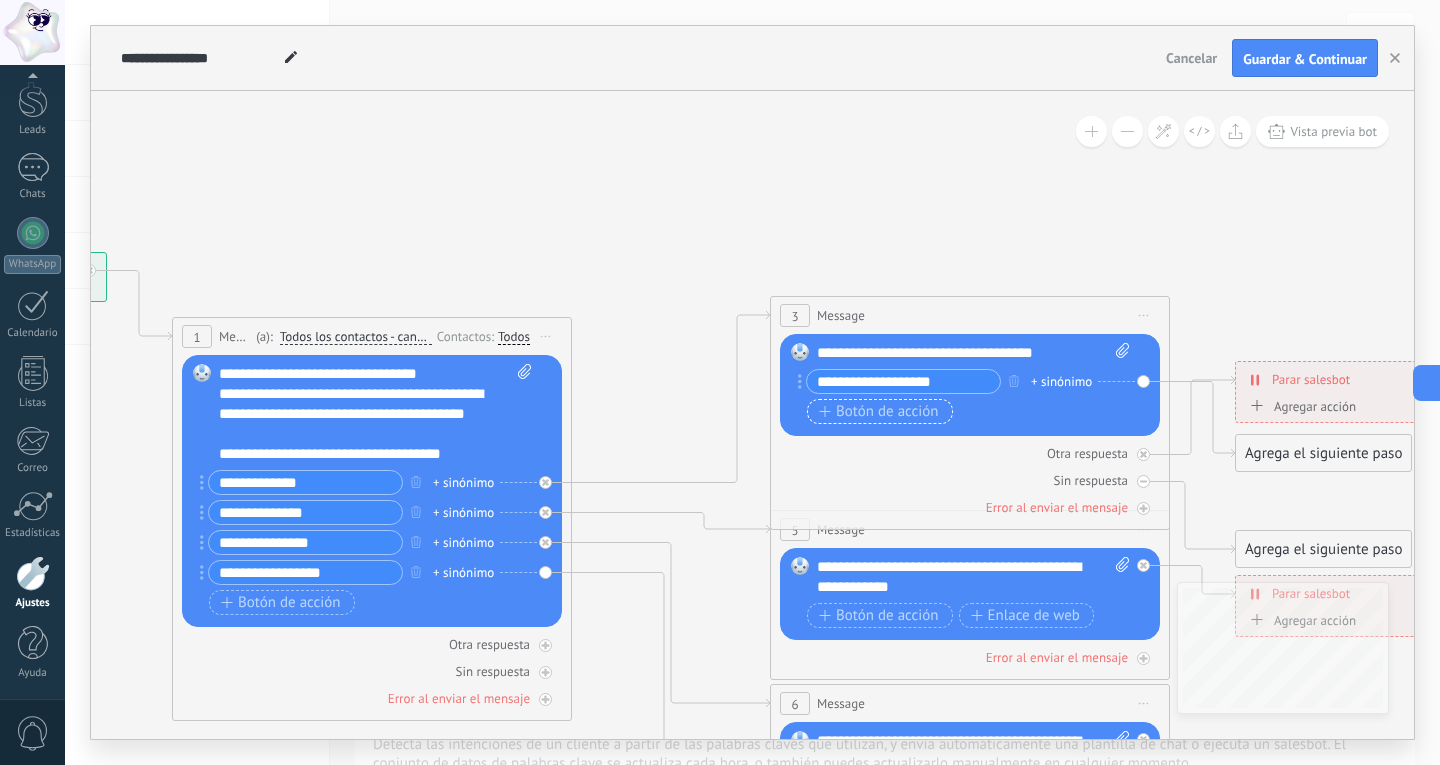 click on "Botón de acción" at bounding box center [879, 412] 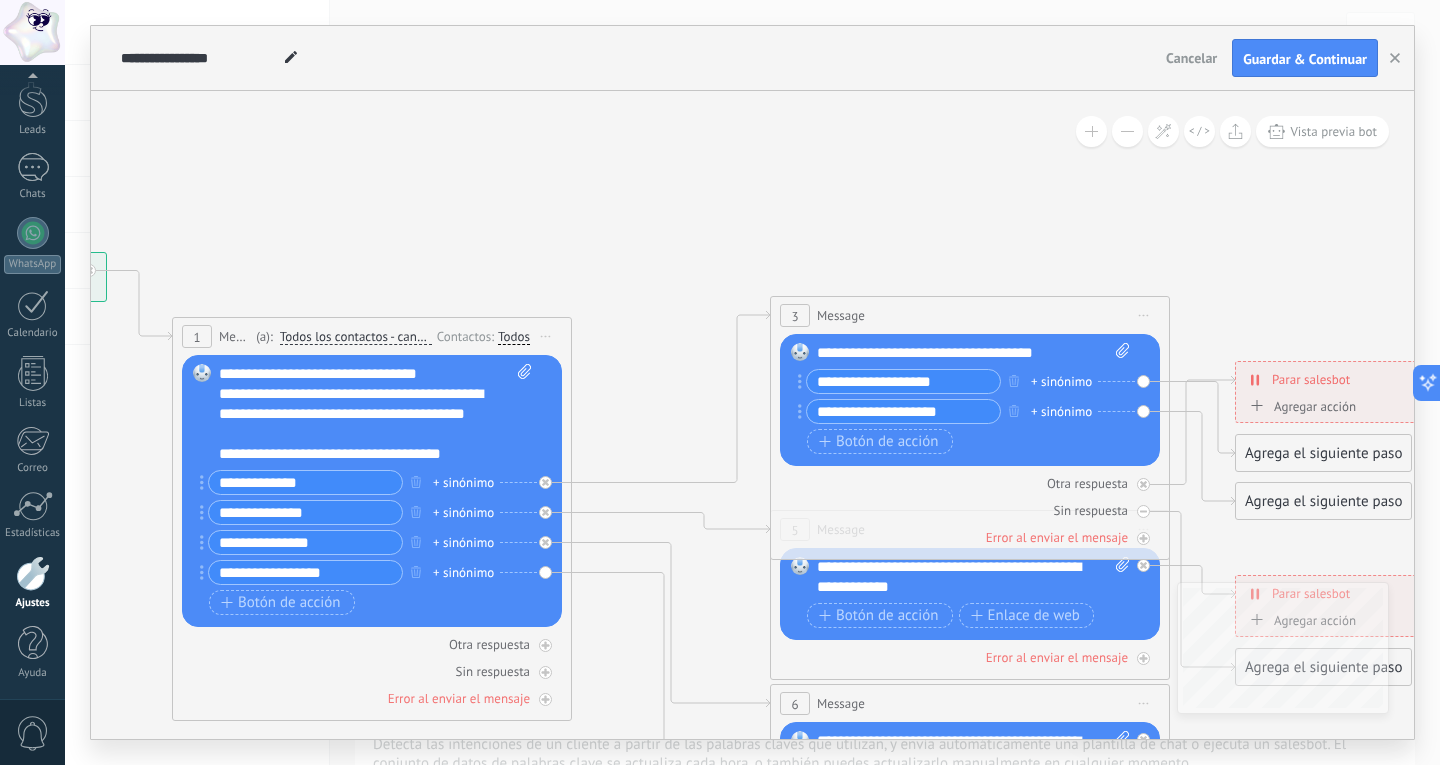 type on "**********" 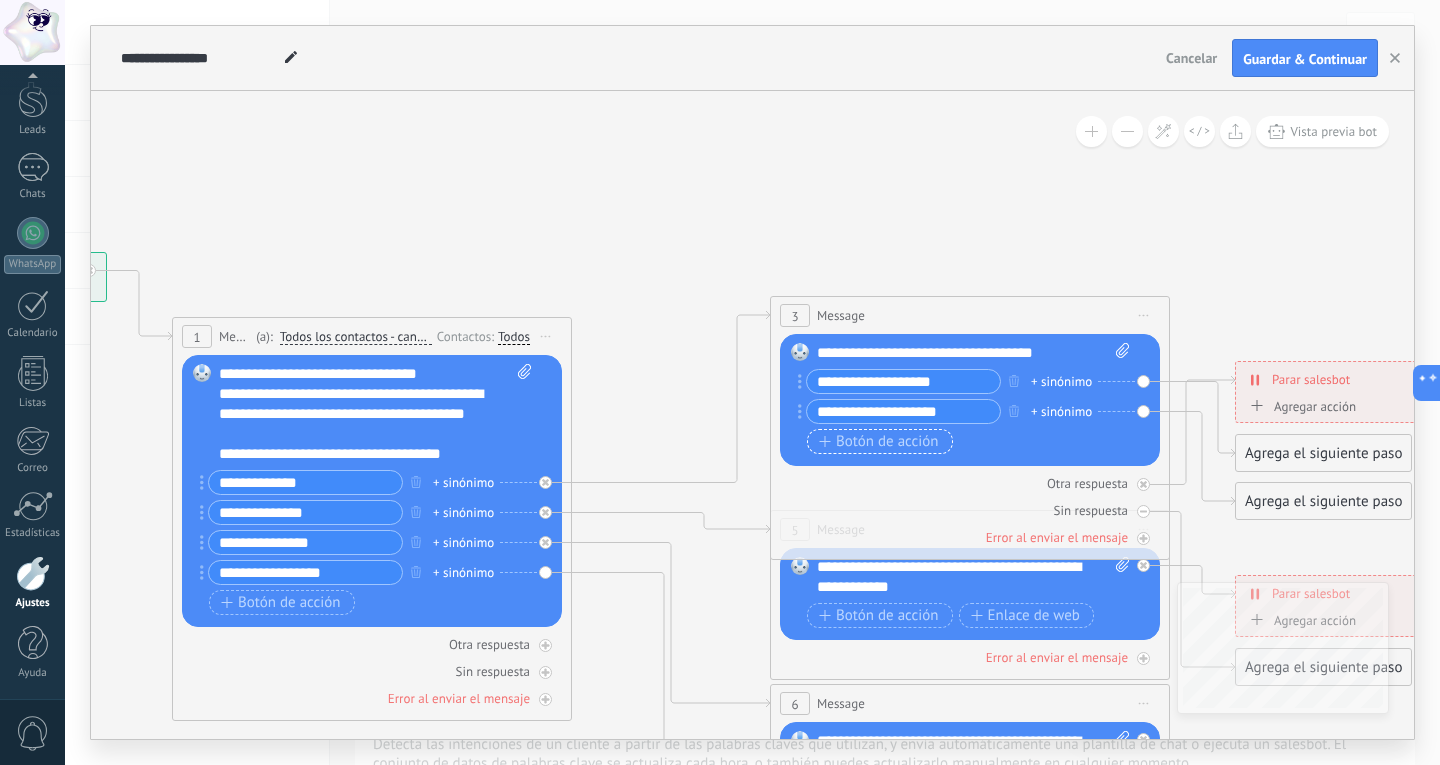 click on "Botón de acción" at bounding box center (879, 442) 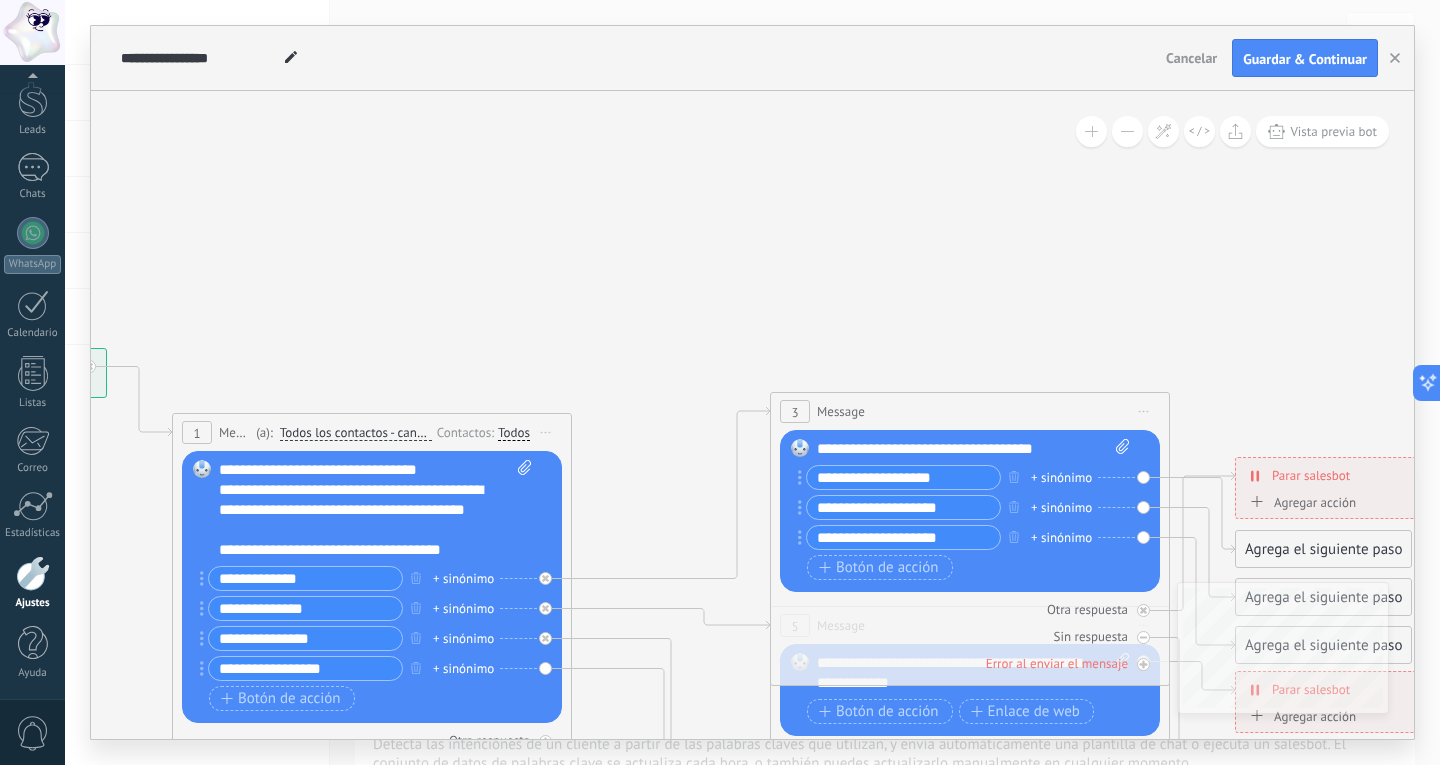 type on "**********" 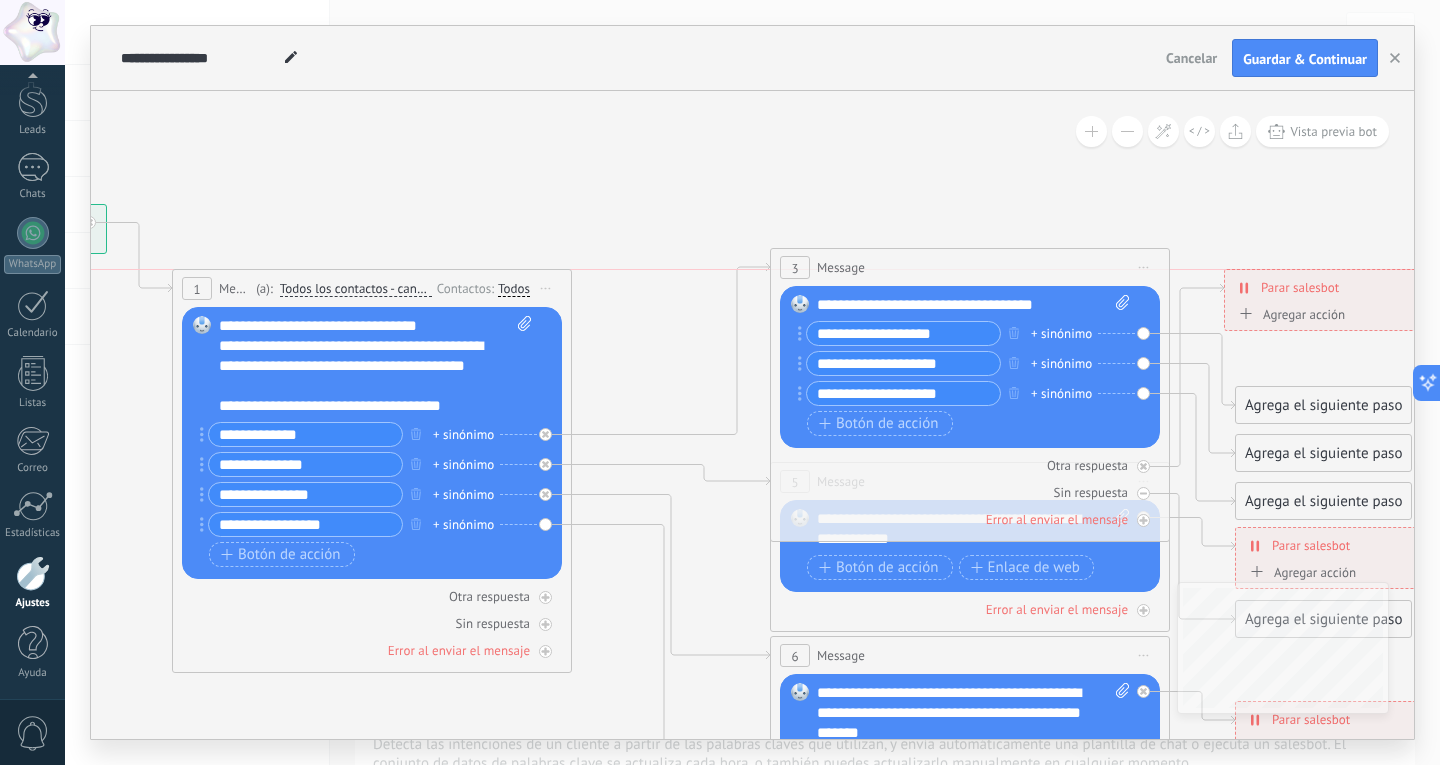 drag, startPoint x: 1284, startPoint y: 339, endPoint x: 1273, endPoint y: 299, distance: 41.484936 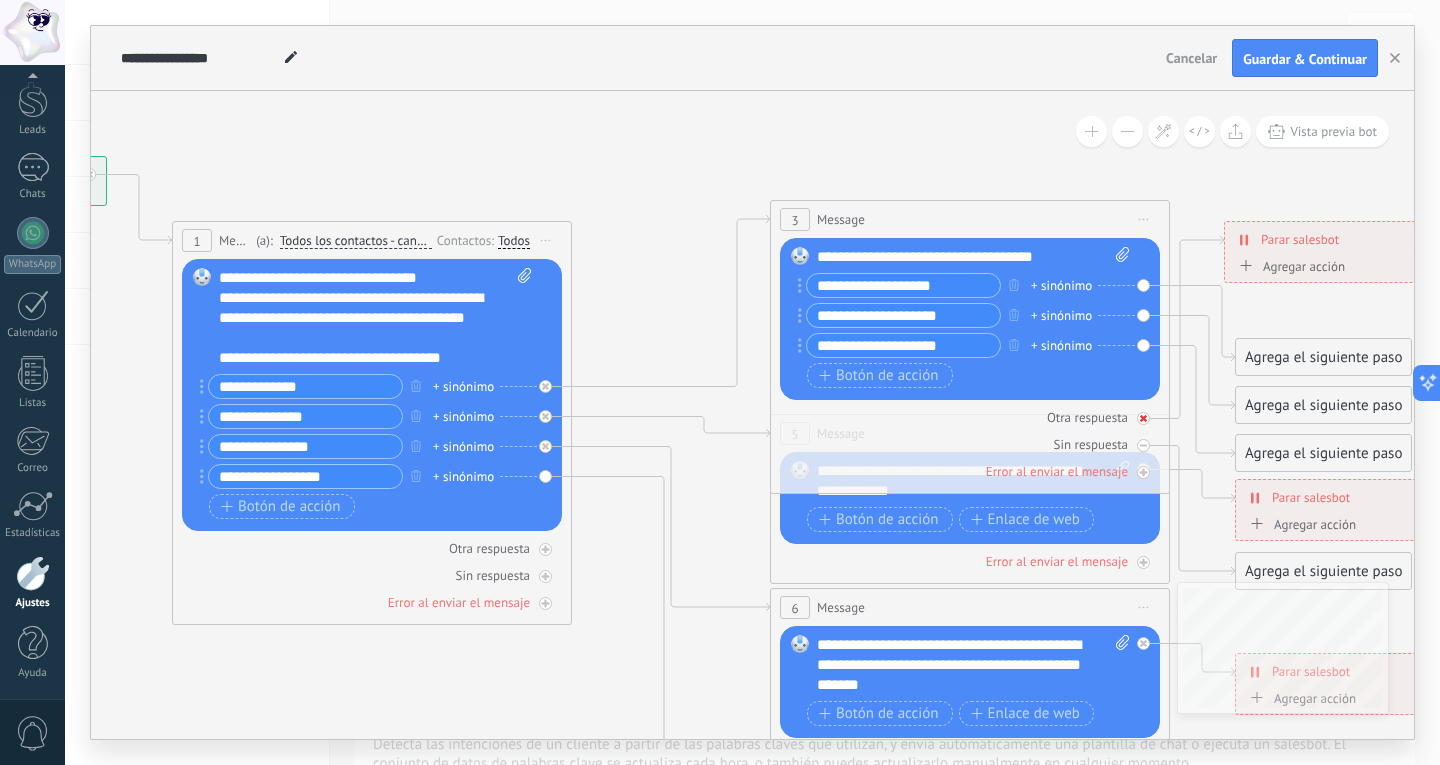 click at bounding box center [1143, 418] 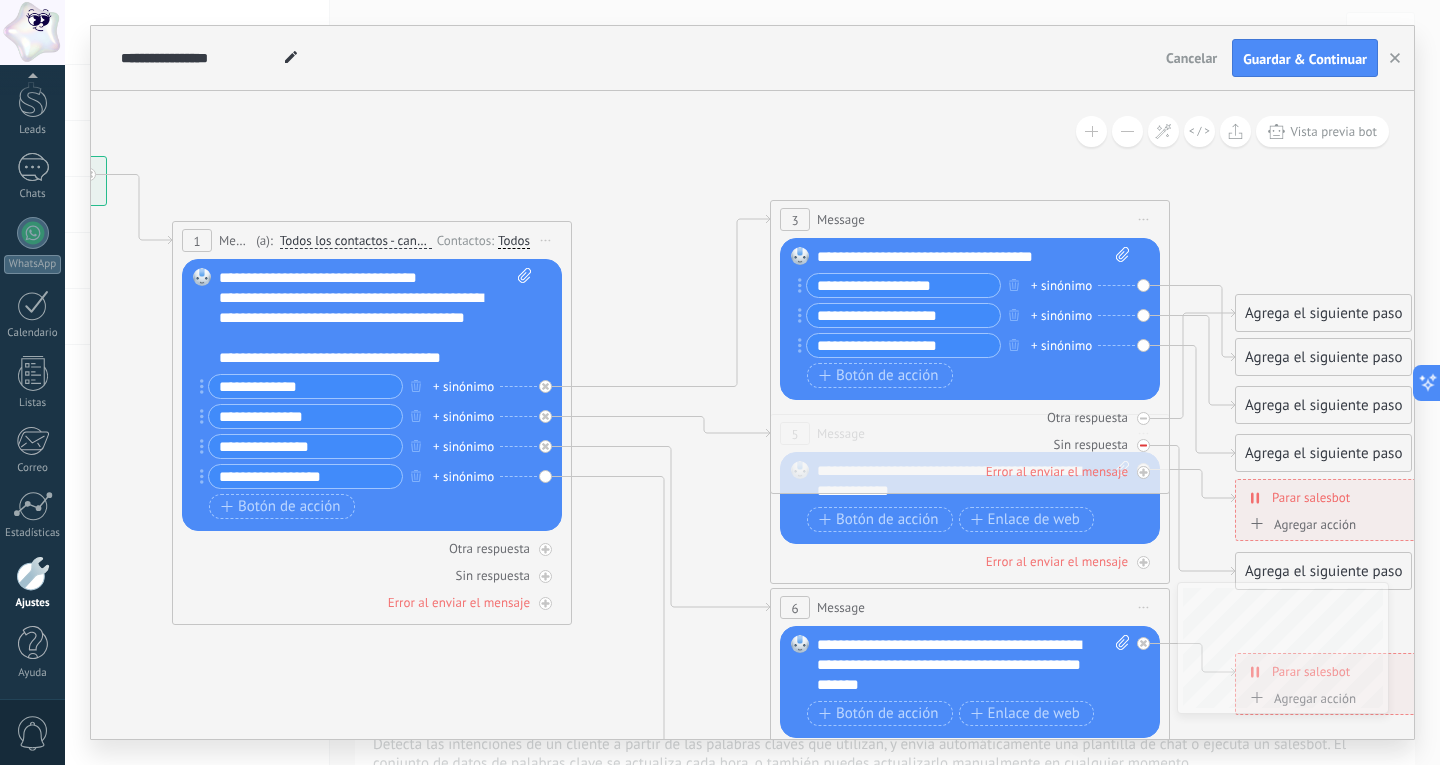 click at bounding box center [1143, 445] 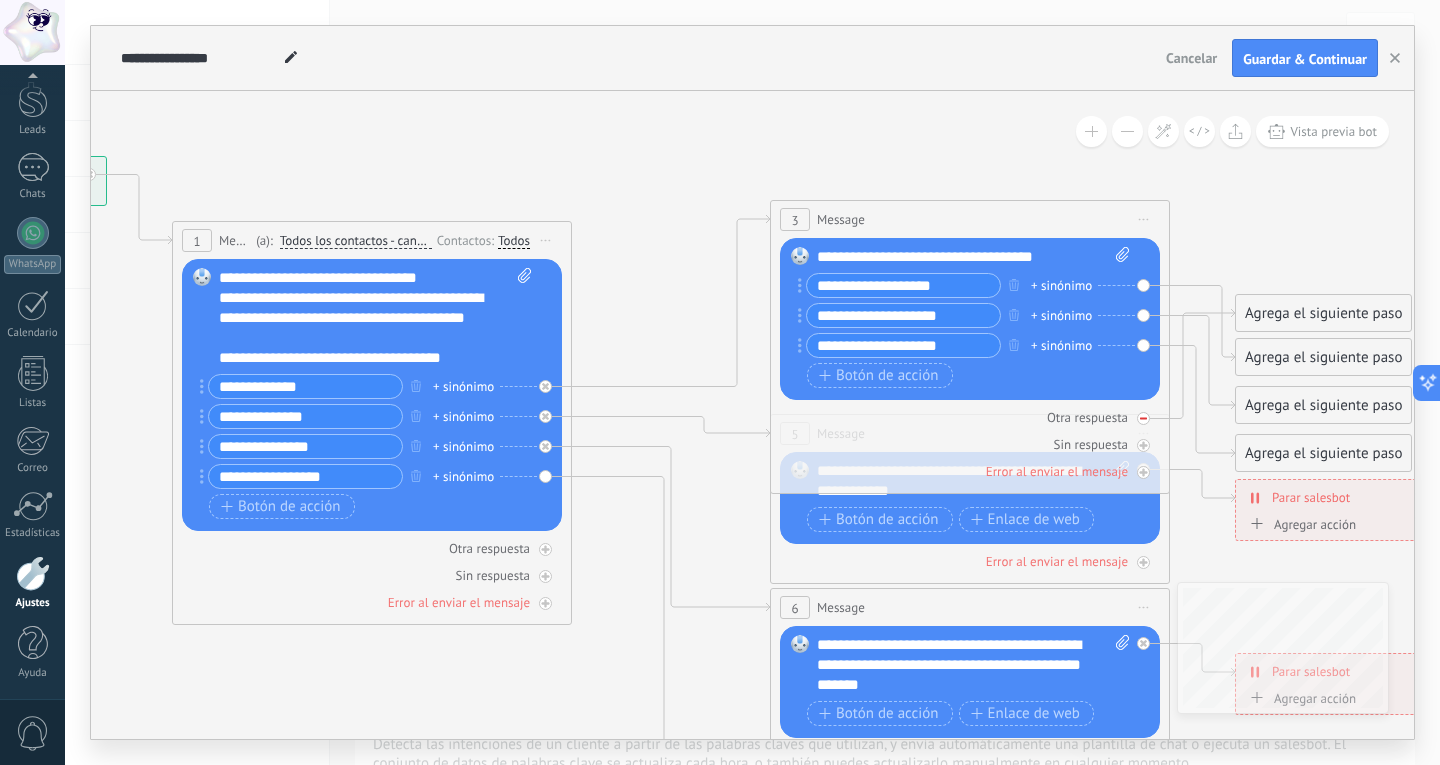 click 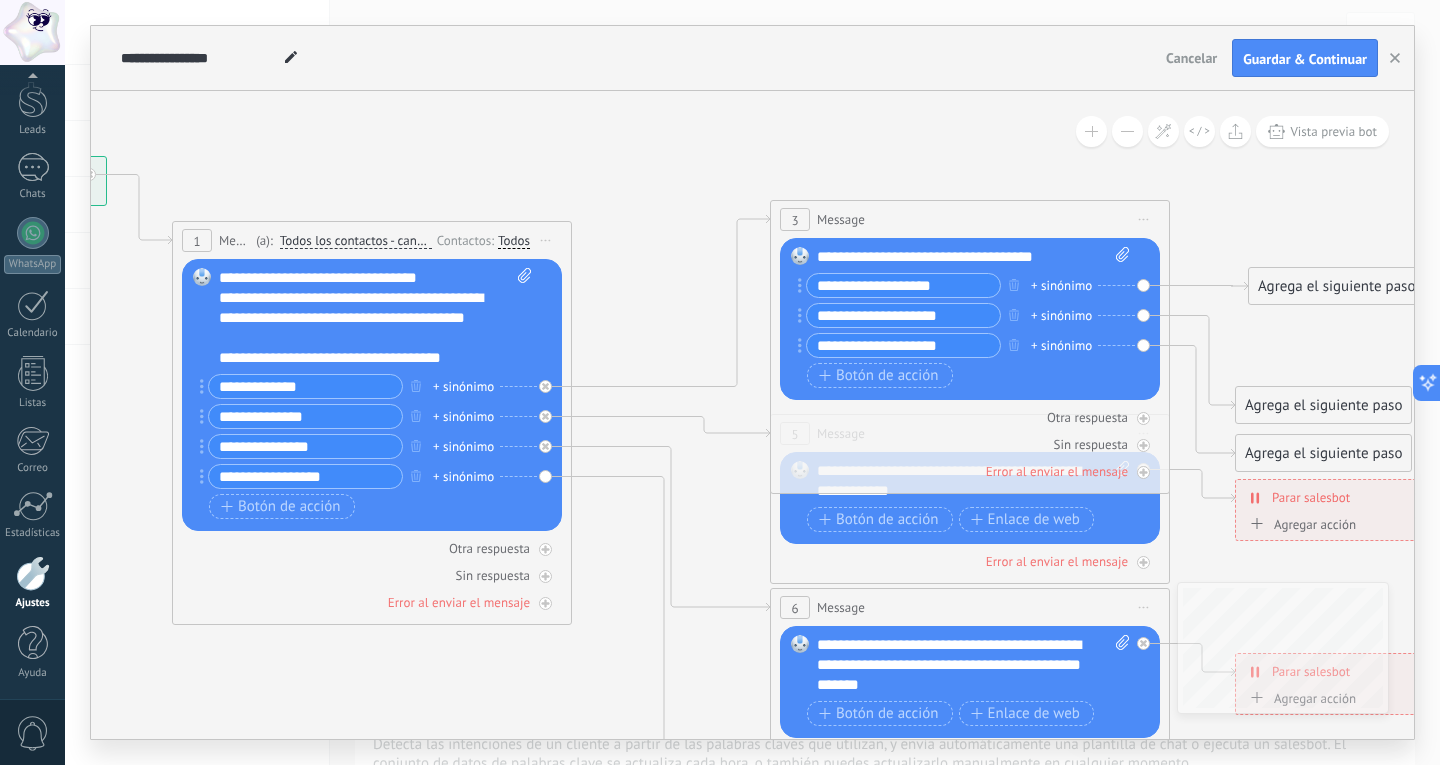 drag, startPoint x: 1297, startPoint y: 352, endPoint x: 1310, endPoint y: 281, distance: 72.18033 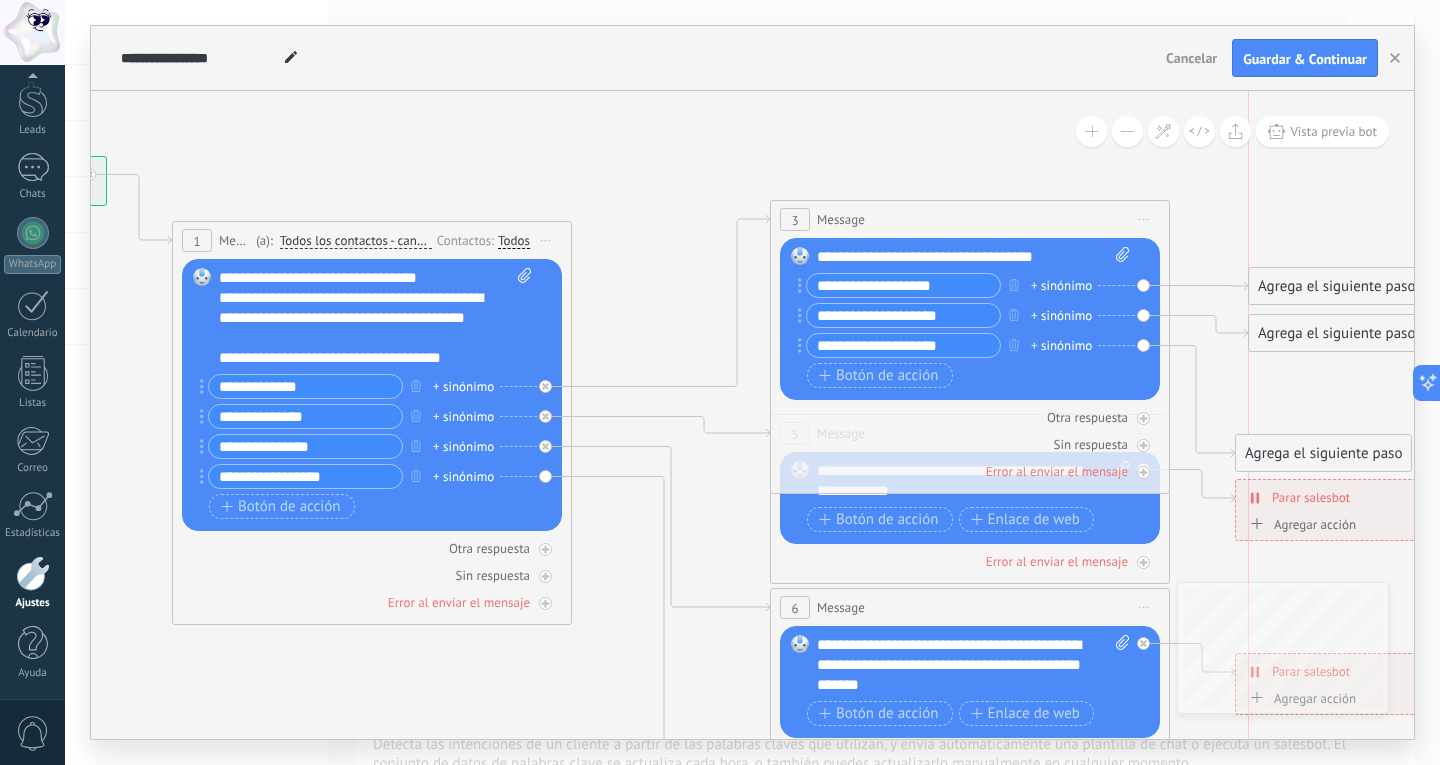 drag, startPoint x: 1295, startPoint y: 395, endPoint x: 1311, endPoint y: 323, distance: 73.756355 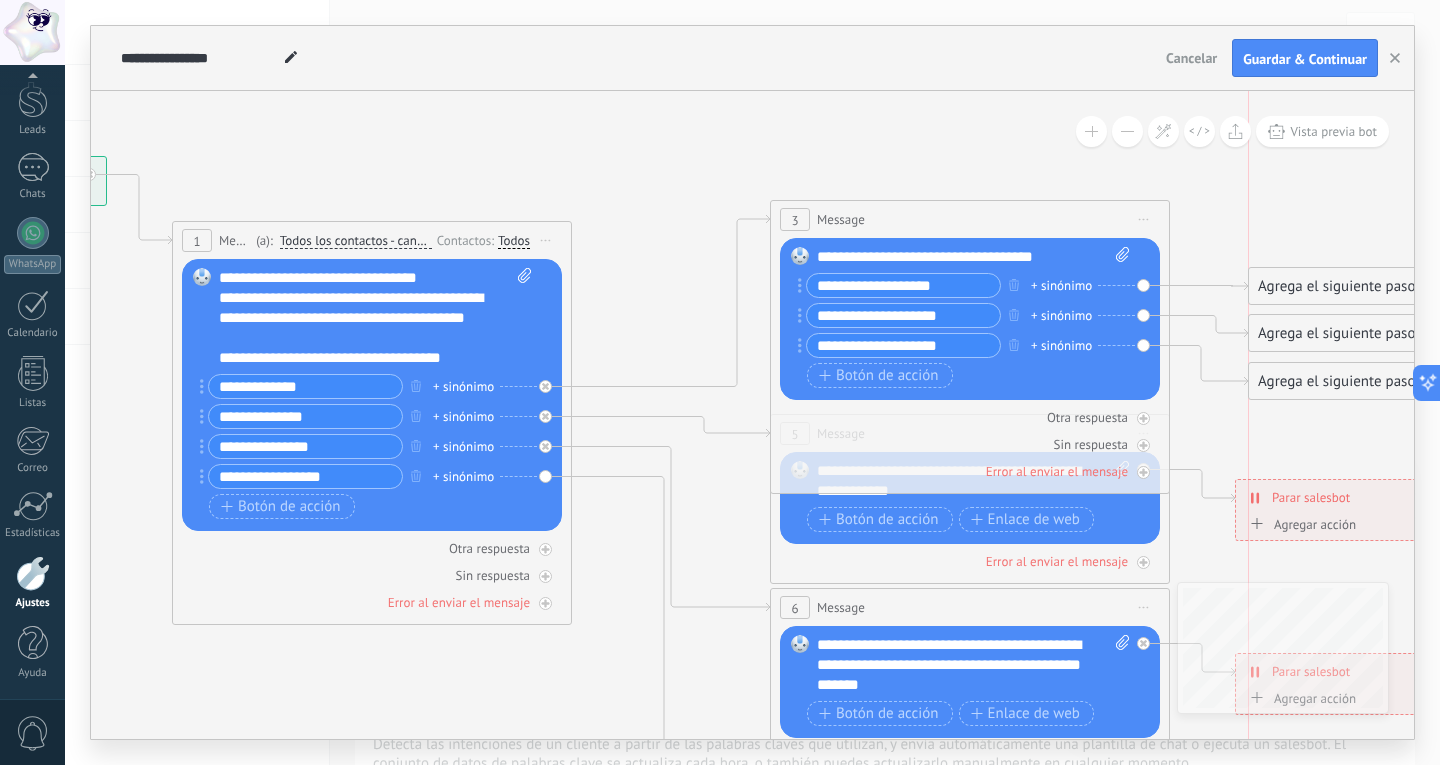 drag, startPoint x: 1305, startPoint y: 448, endPoint x: 1318, endPoint y: 376, distance: 73.1642 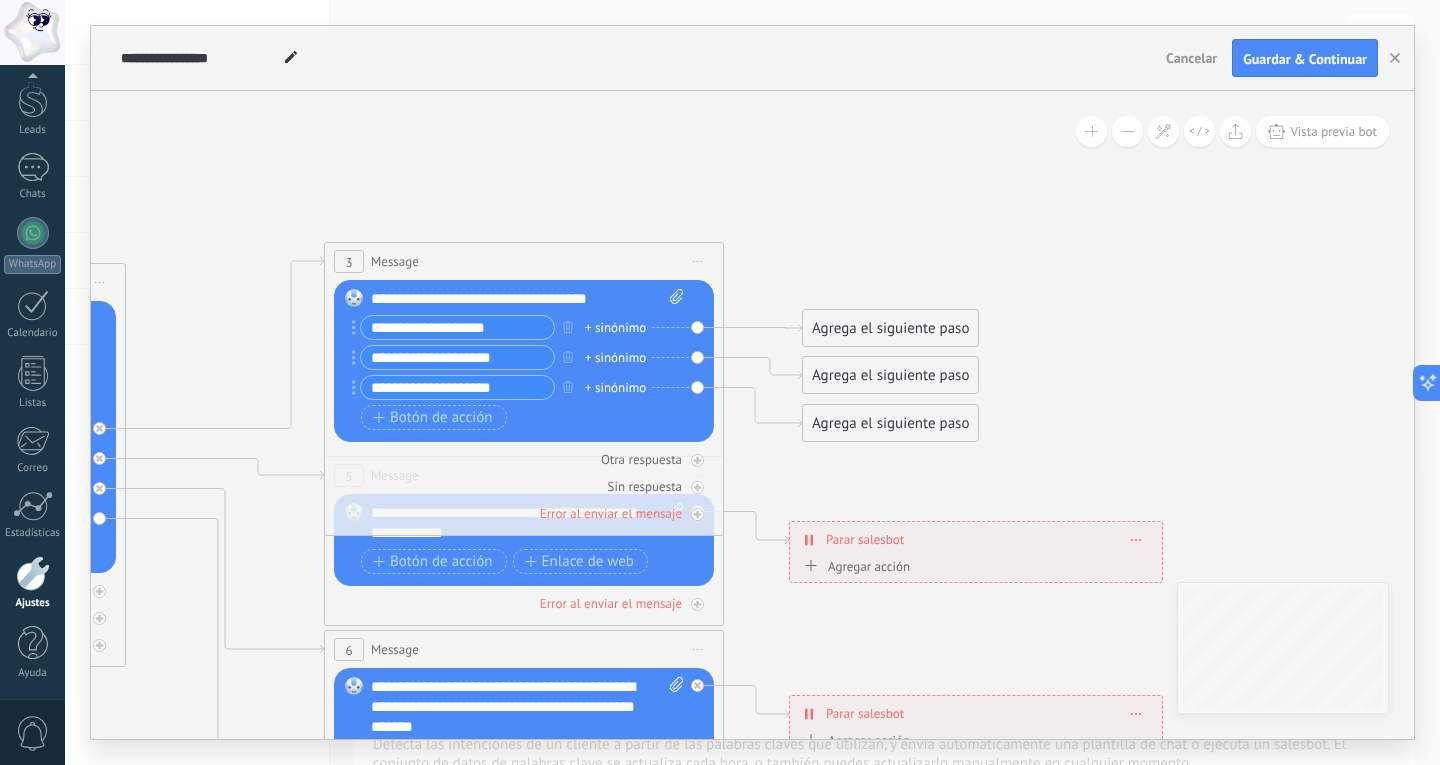drag, startPoint x: 1244, startPoint y: 246, endPoint x: 798, endPoint y: 192, distance: 449.25717 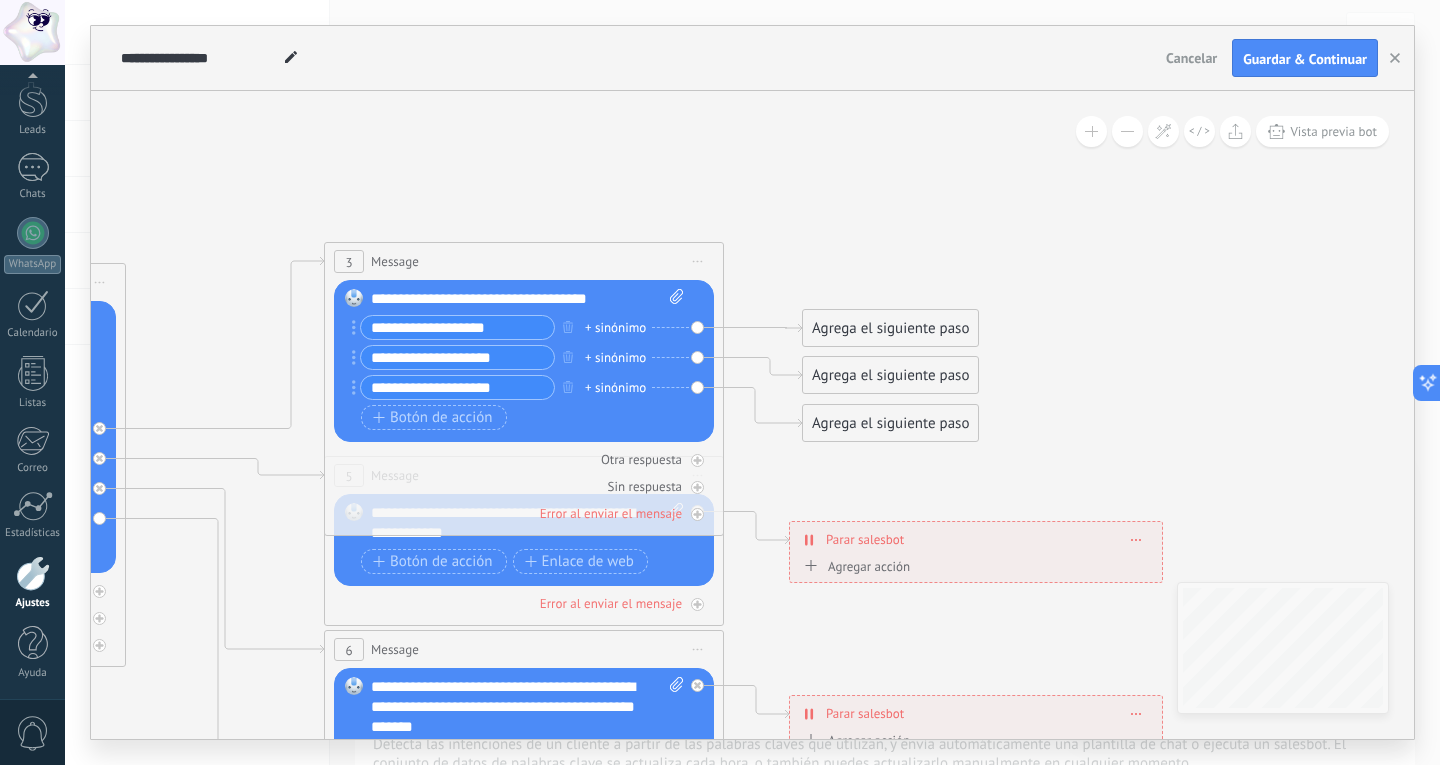 click at bounding box center [1127, 131] 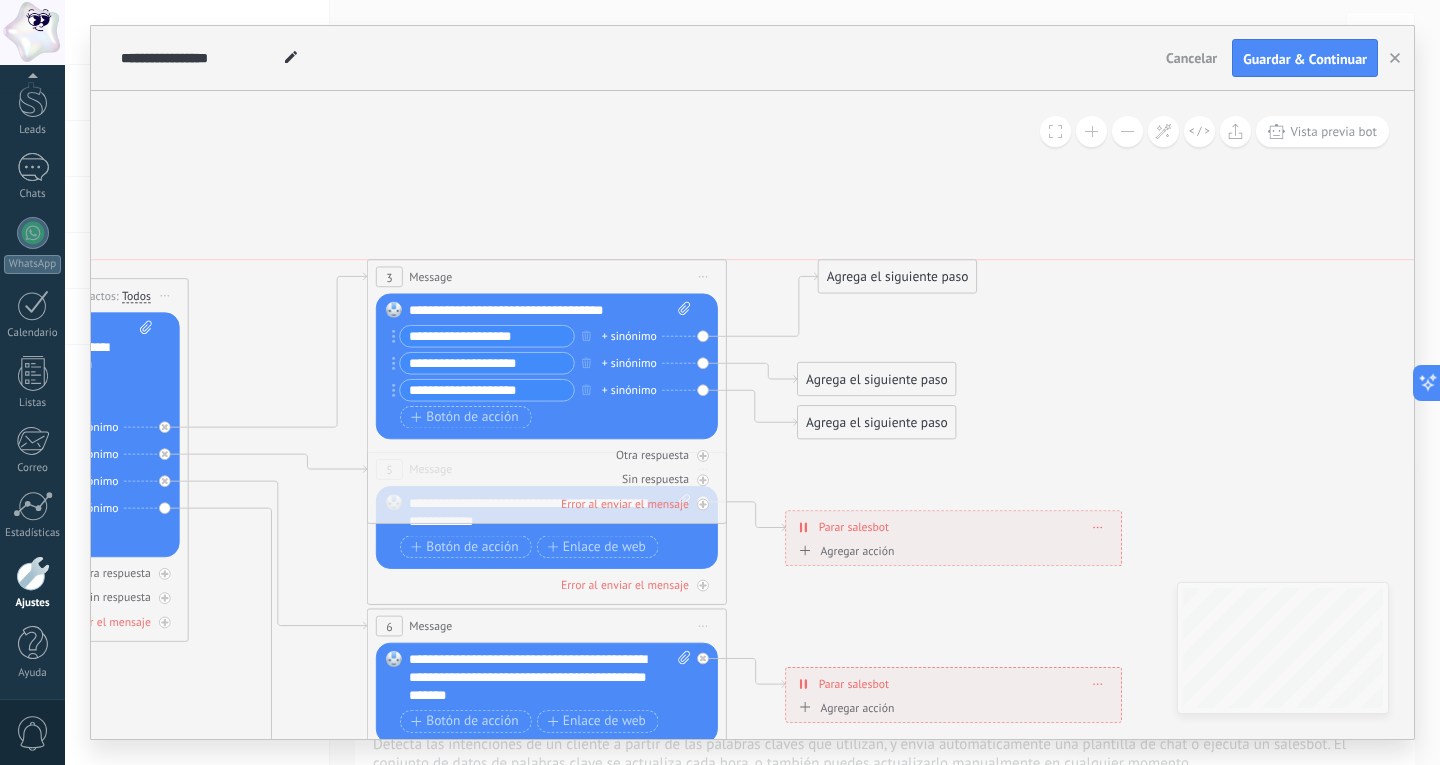 drag, startPoint x: 904, startPoint y: 337, endPoint x: 925, endPoint y: 271, distance: 69.260376 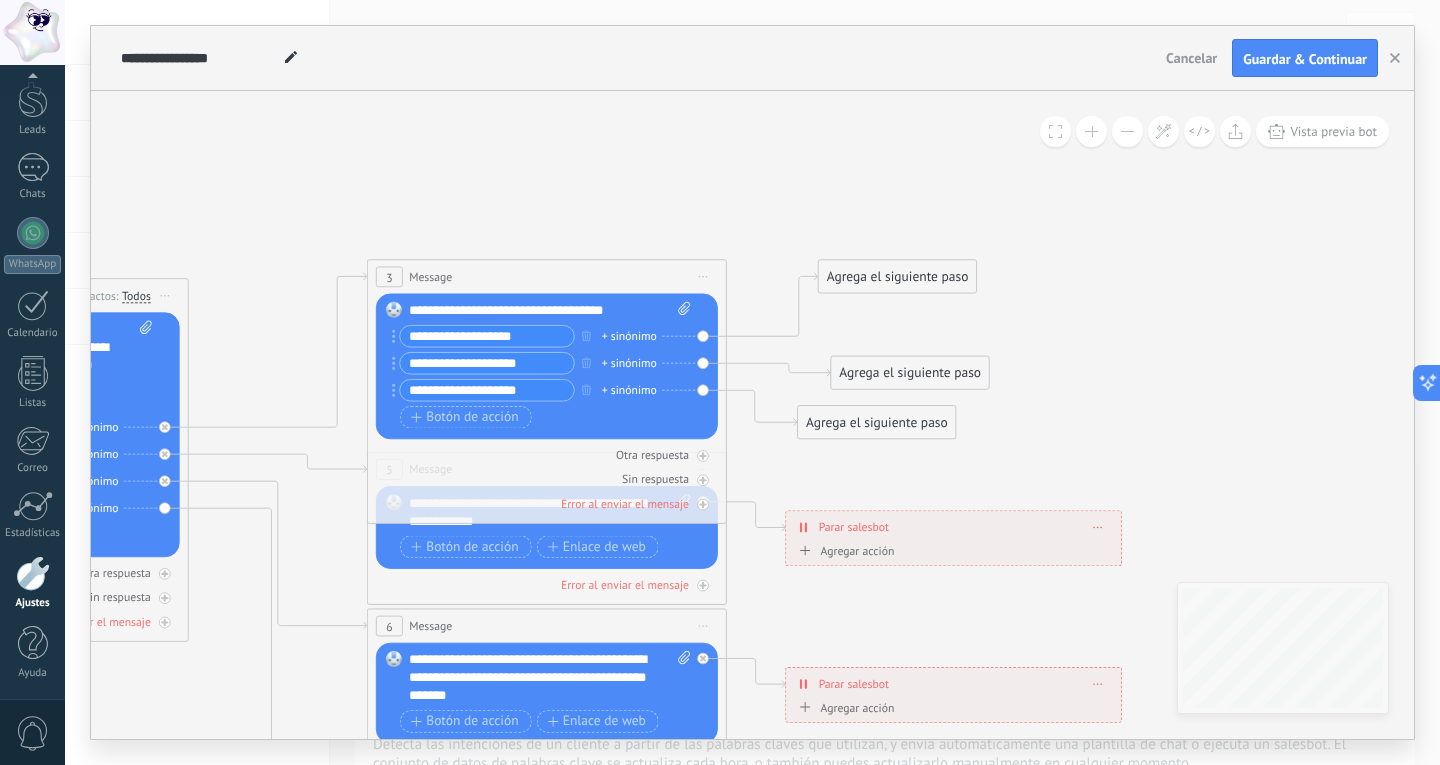 drag, startPoint x: 923, startPoint y: 382, endPoint x: 956, endPoint y: 376, distance: 33.54102 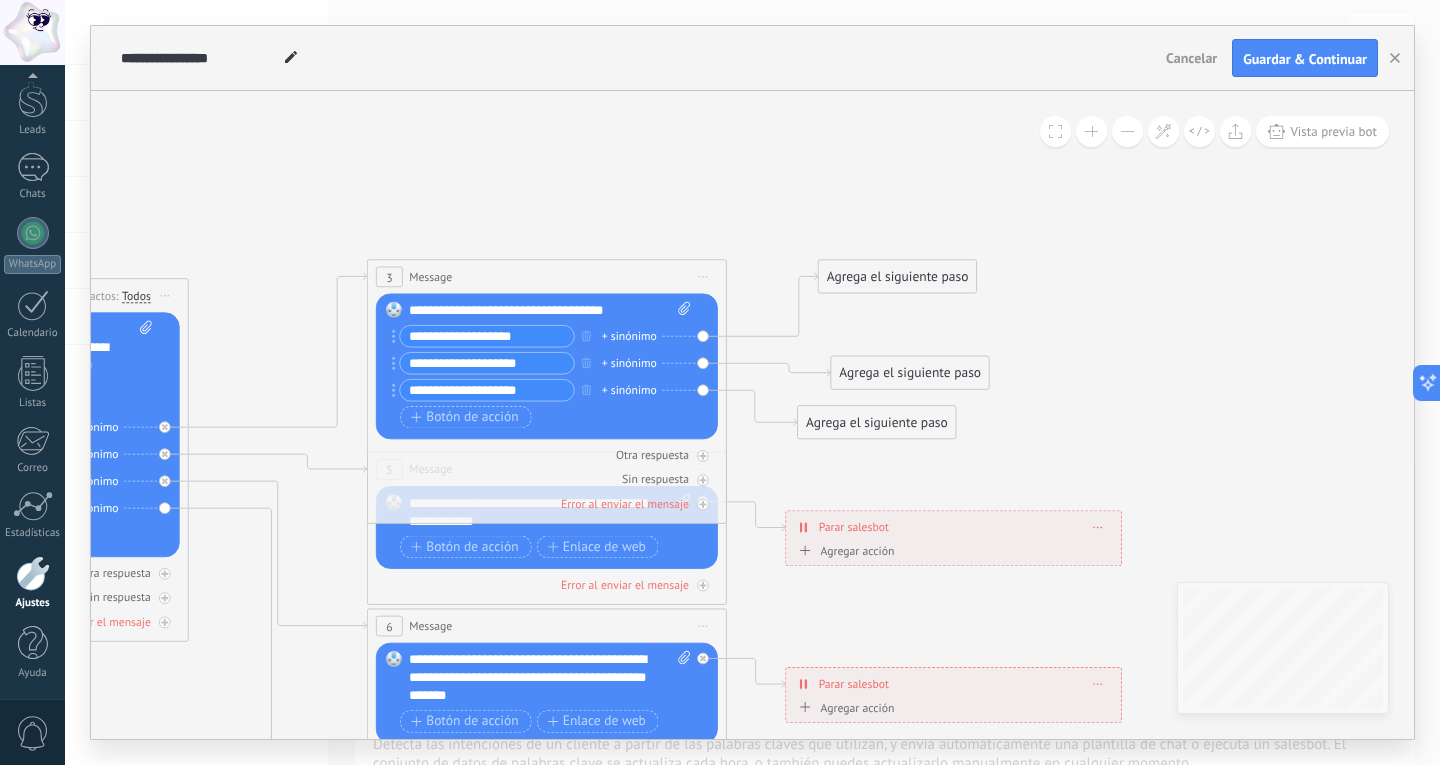 click on "Agrega el siguiente paso" at bounding box center [910, 373] 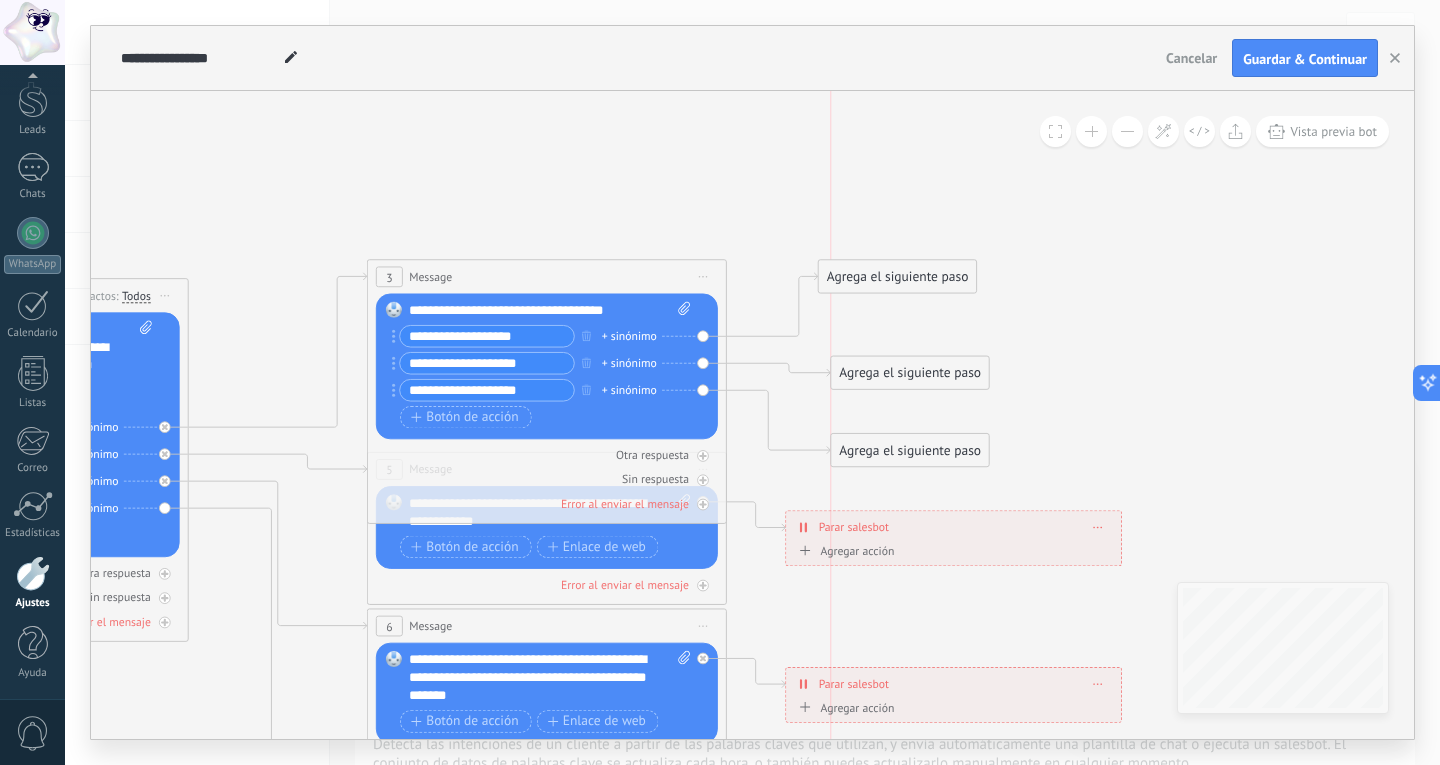 drag, startPoint x: 923, startPoint y: 417, endPoint x: 966, endPoint y: 449, distance: 53.600372 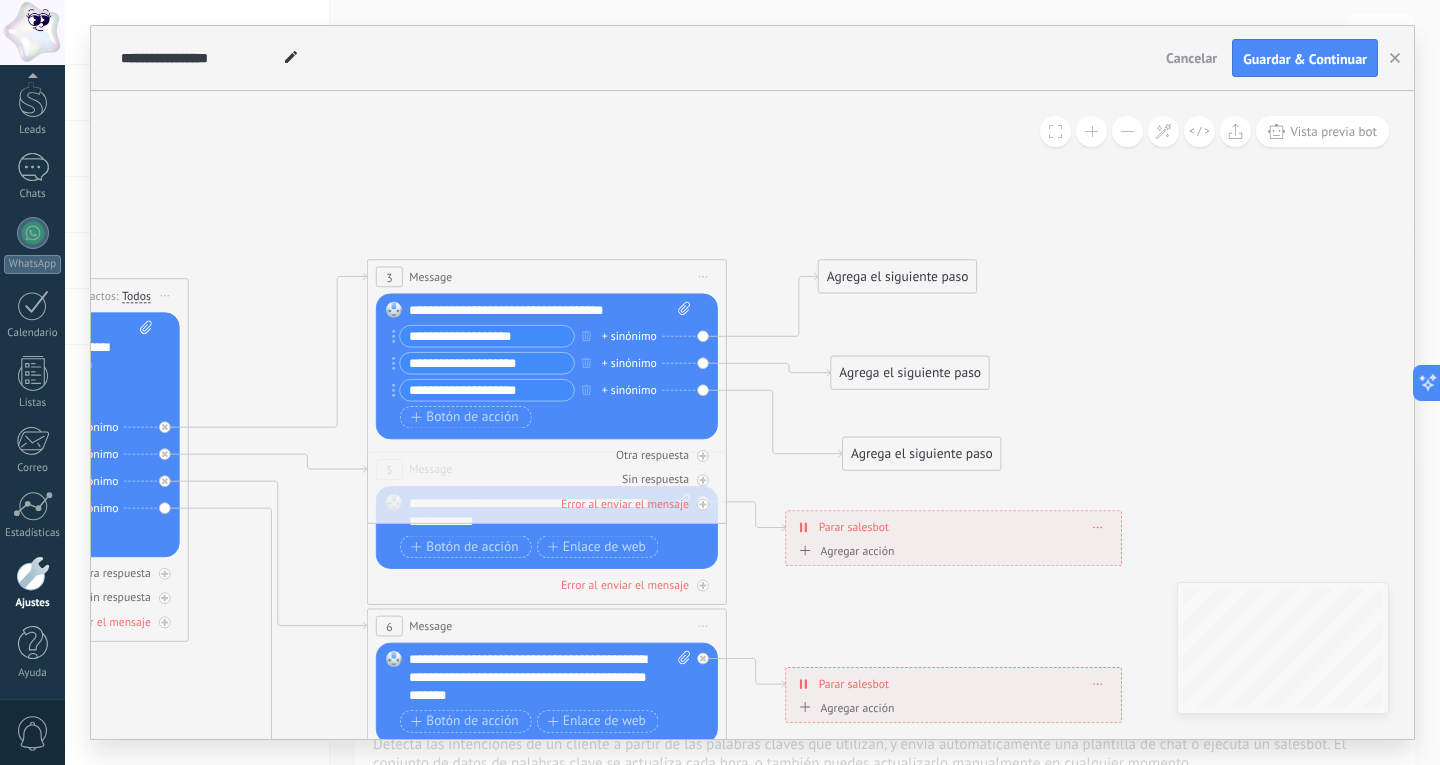 click on "Reemplazar
Quitar
Convertir a mensaje de voz
Arrastre la imagen aquí para adjuntarla.
Añadir imagen
Subir
Arrastrar y soltar
Archivo no encontrado
Escribe tu mensaje..." at bounding box center [547, 527] 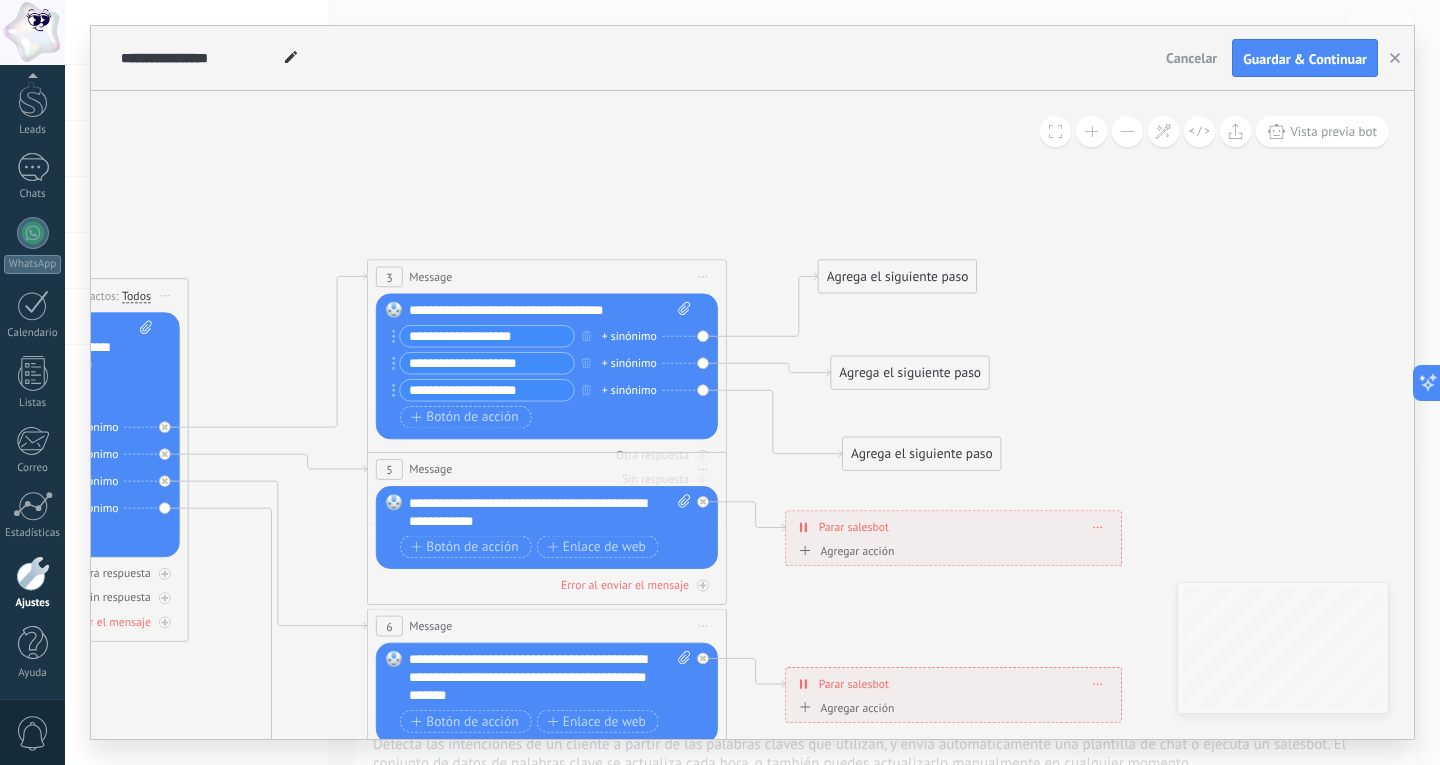 click on "**********" at bounding box center [550, 311] 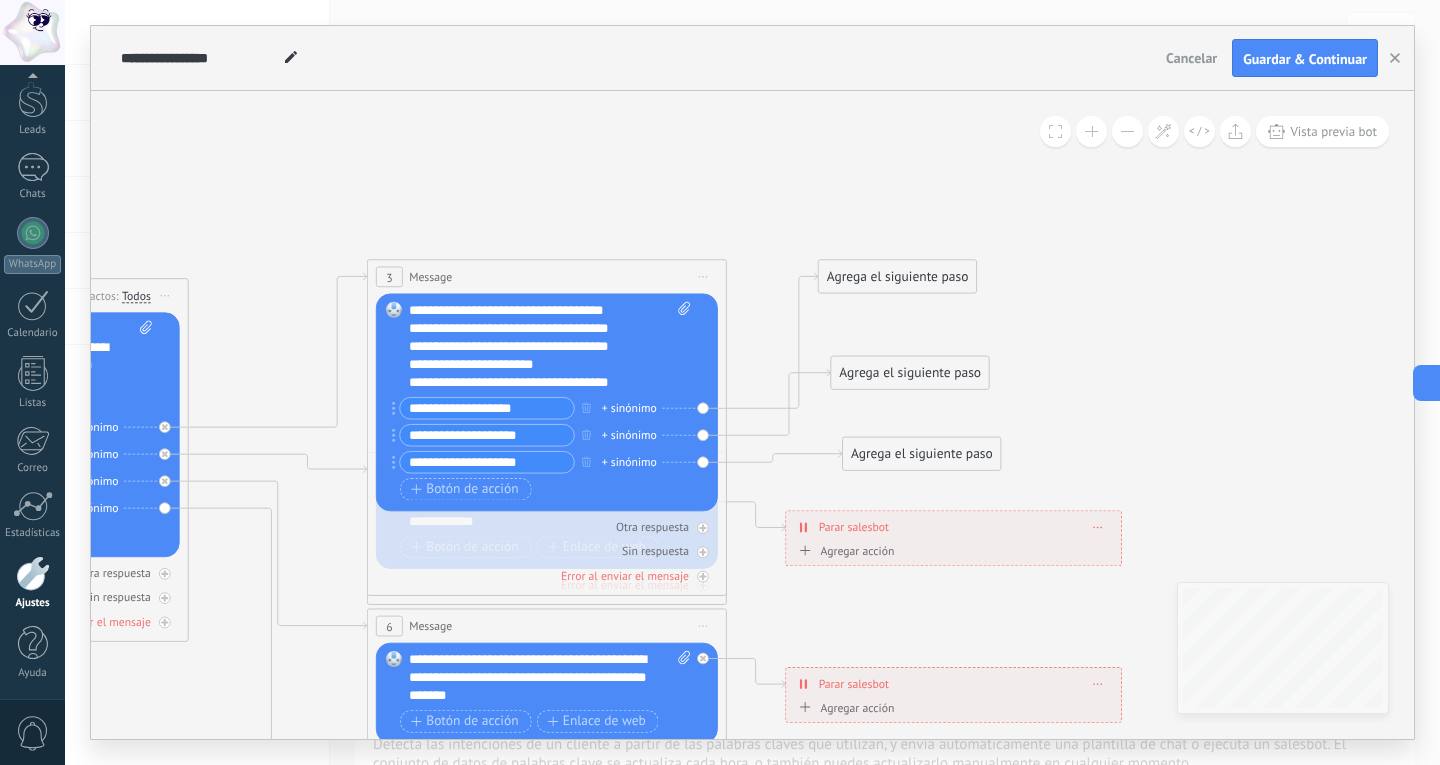 click on "**********" at bounding box center [545, 437] 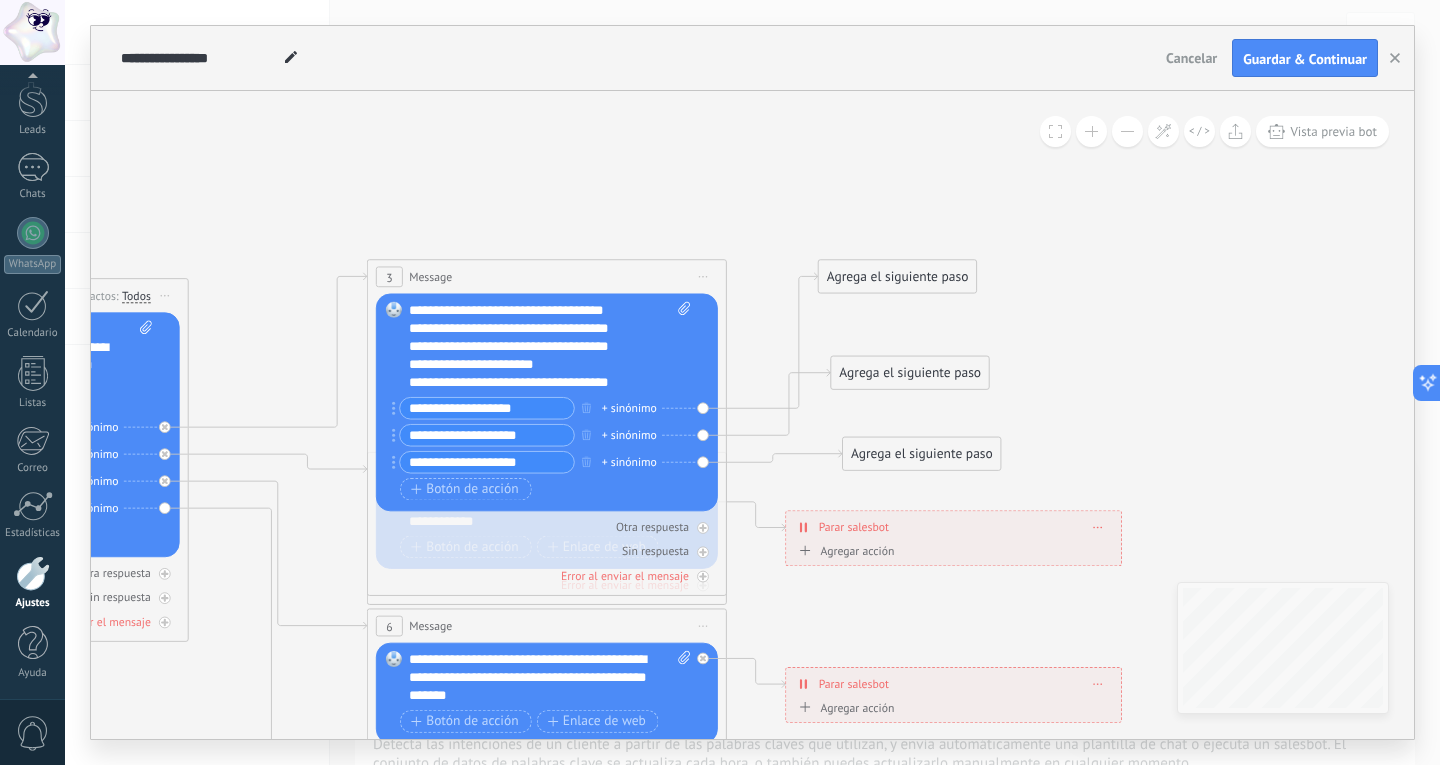 click on "**********" at bounding box center [487, 408] 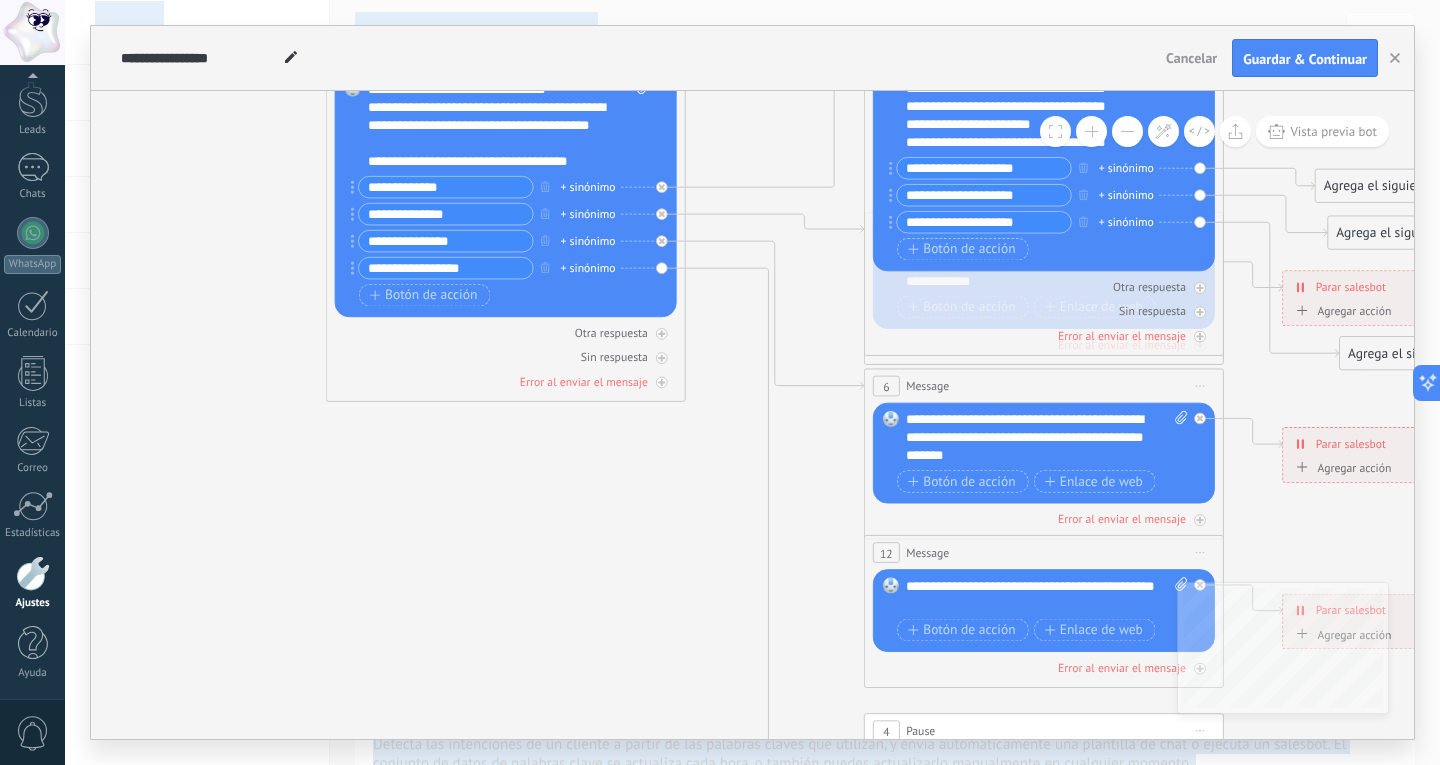 drag, startPoint x: 387, startPoint y: 153, endPoint x: 883, endPoint y: -87, distance: 551.0136 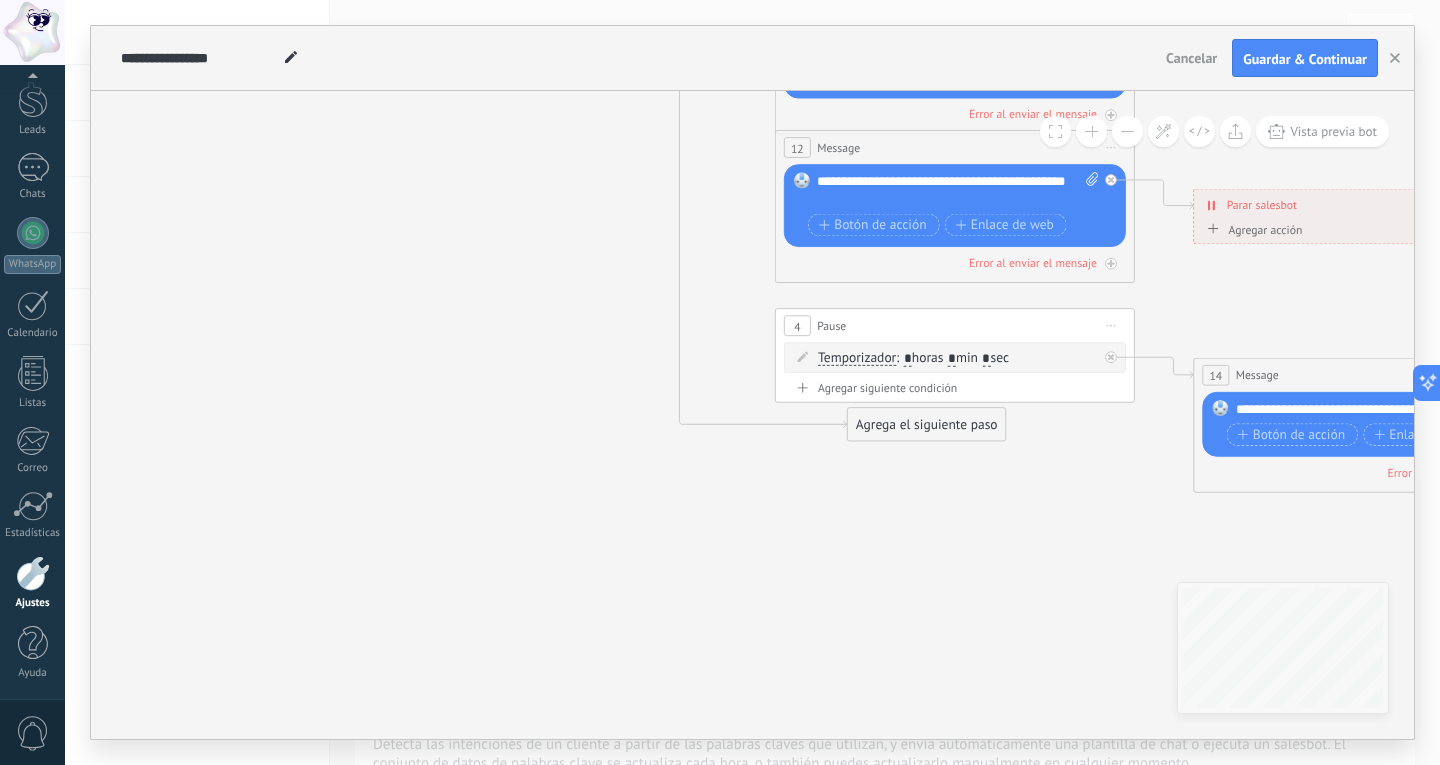 drag, startPoint x: 714, startPoint y: 472, endPoint x: 658, endPoint y: 104, distance: 372.23648 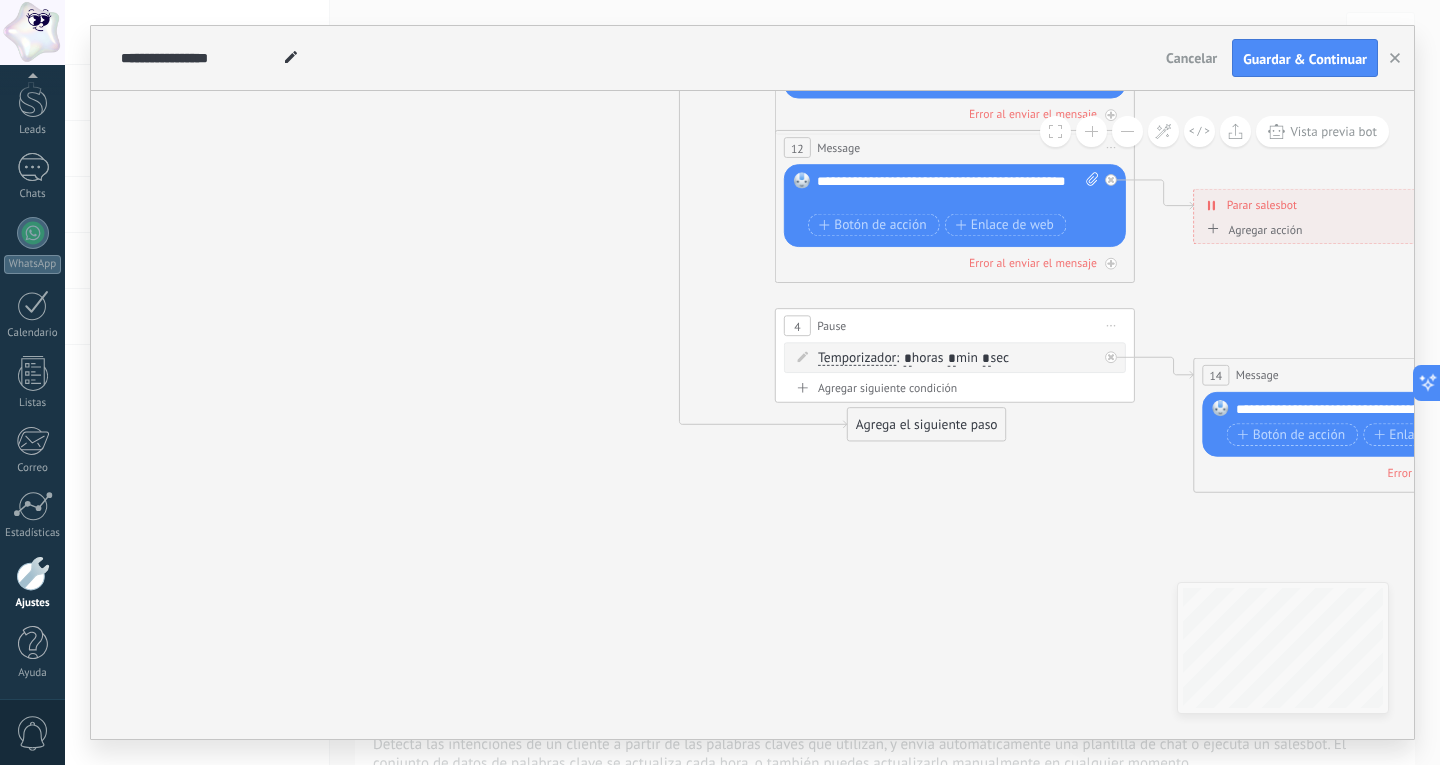 click on "**********" at bounding box center [752, 382] 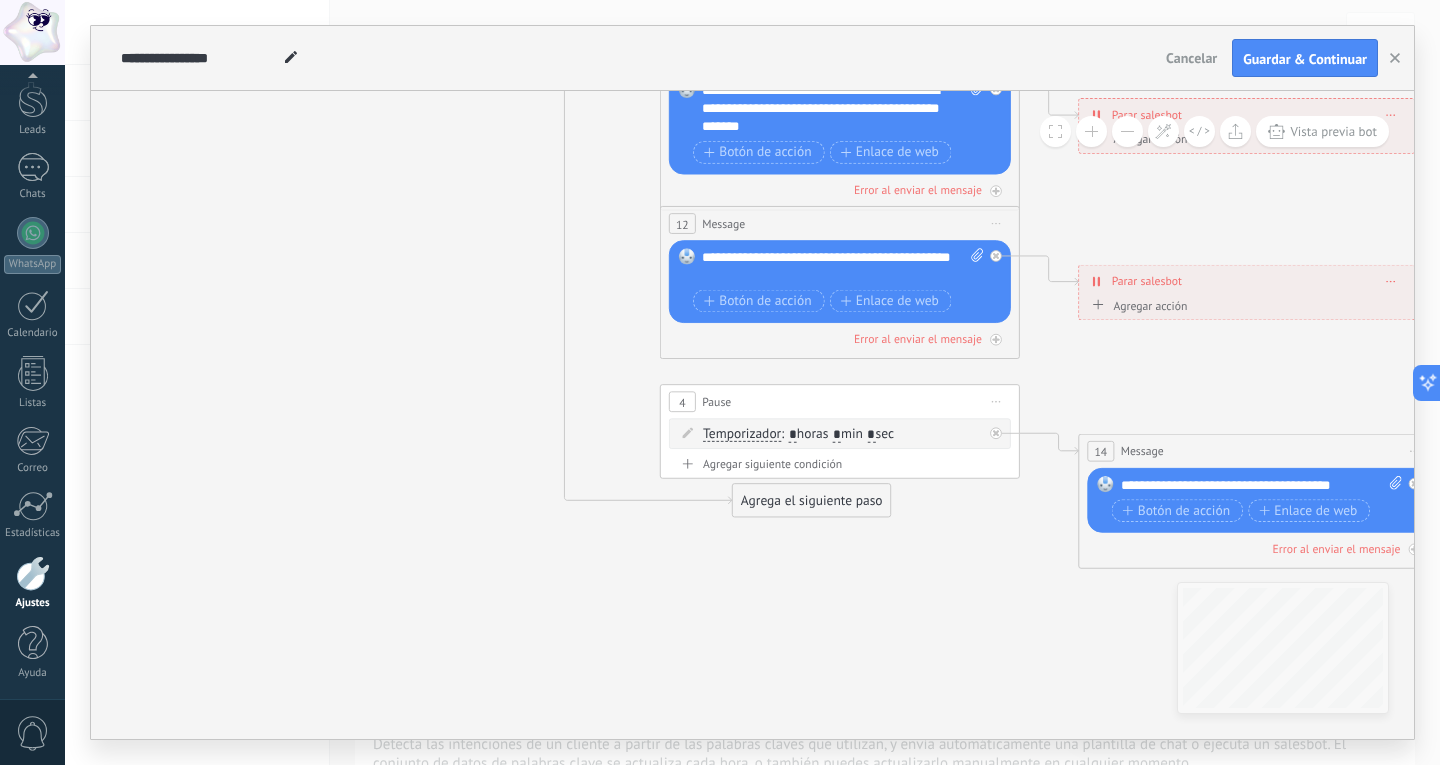drag, startPoint x: 1052, startPoint y: 474, endPoint x: 922, endPoint y: 538, distance: 144.89996 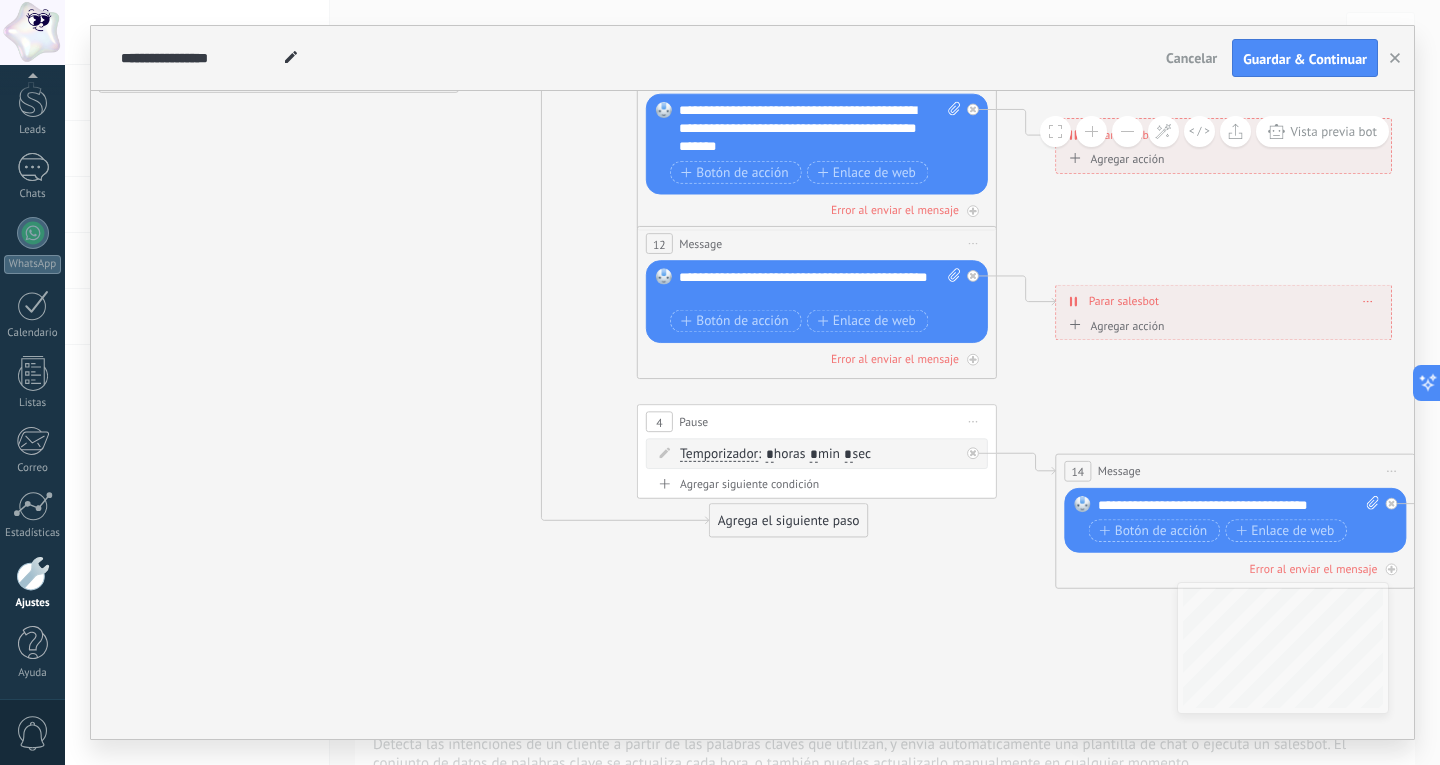 click on "4
Pause
*****
Iniciar vista previa aquí
Cambiar nombre
Duplicar
[GEOGRAPHIC_DATA]" at bounding box center (817, 421) 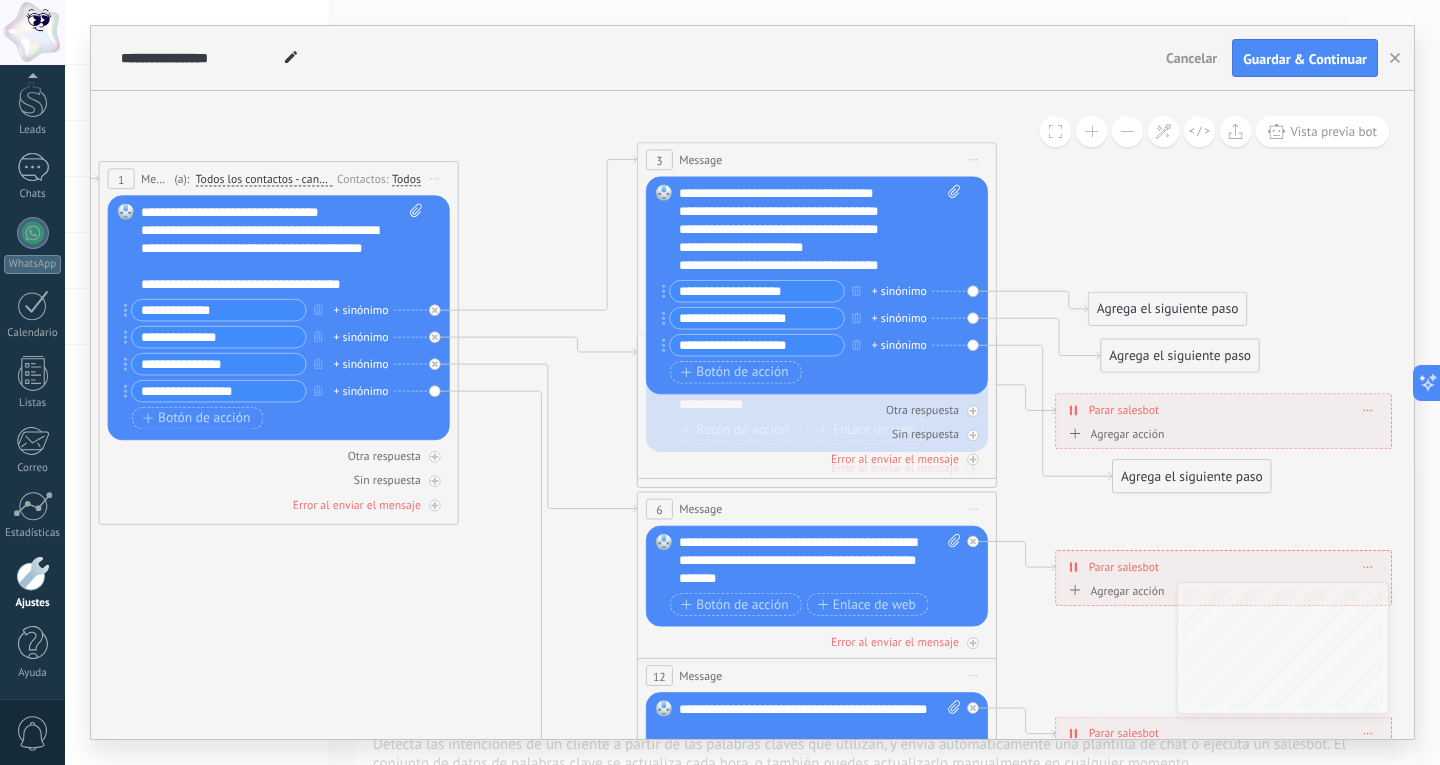 type on "**********" 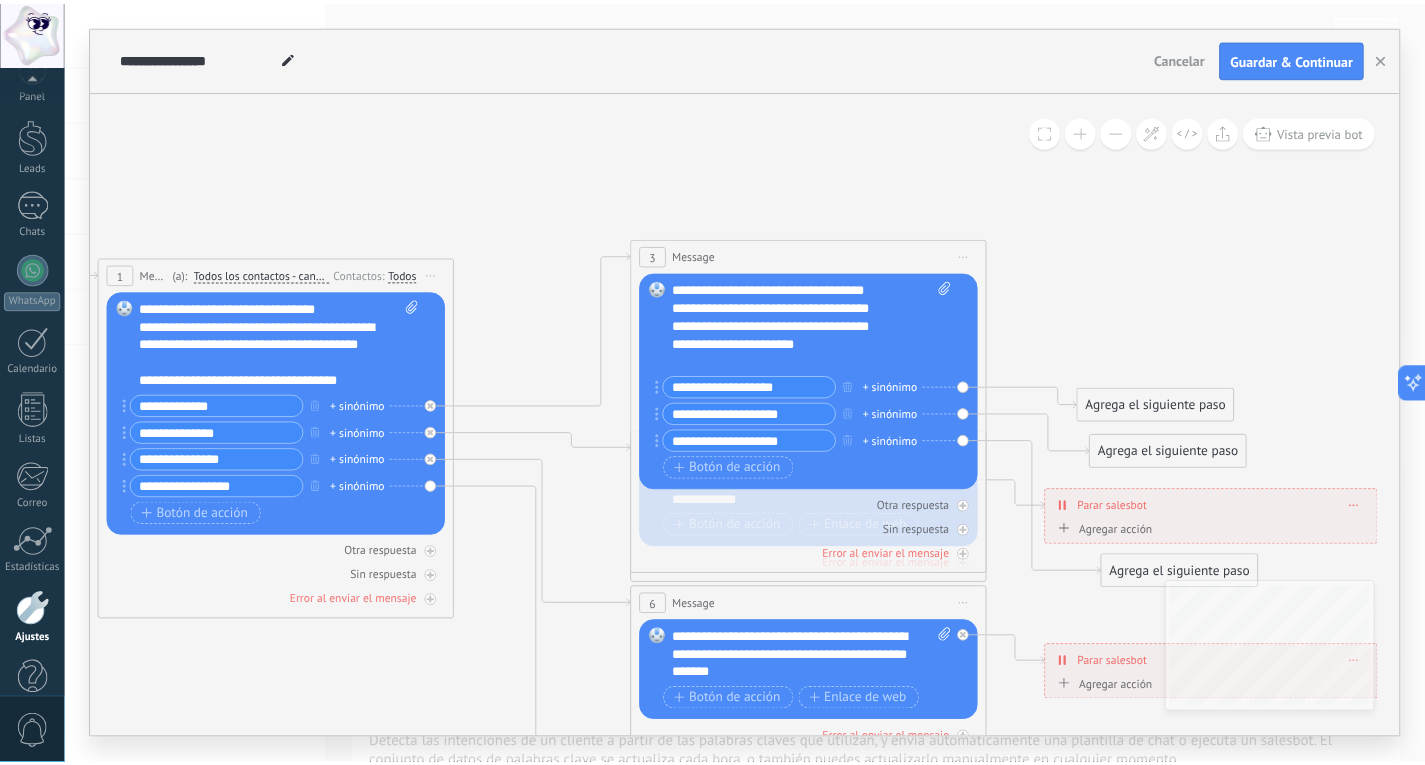 scroll, scrollTop: 67, scrollLeft: 0, axis: vertical 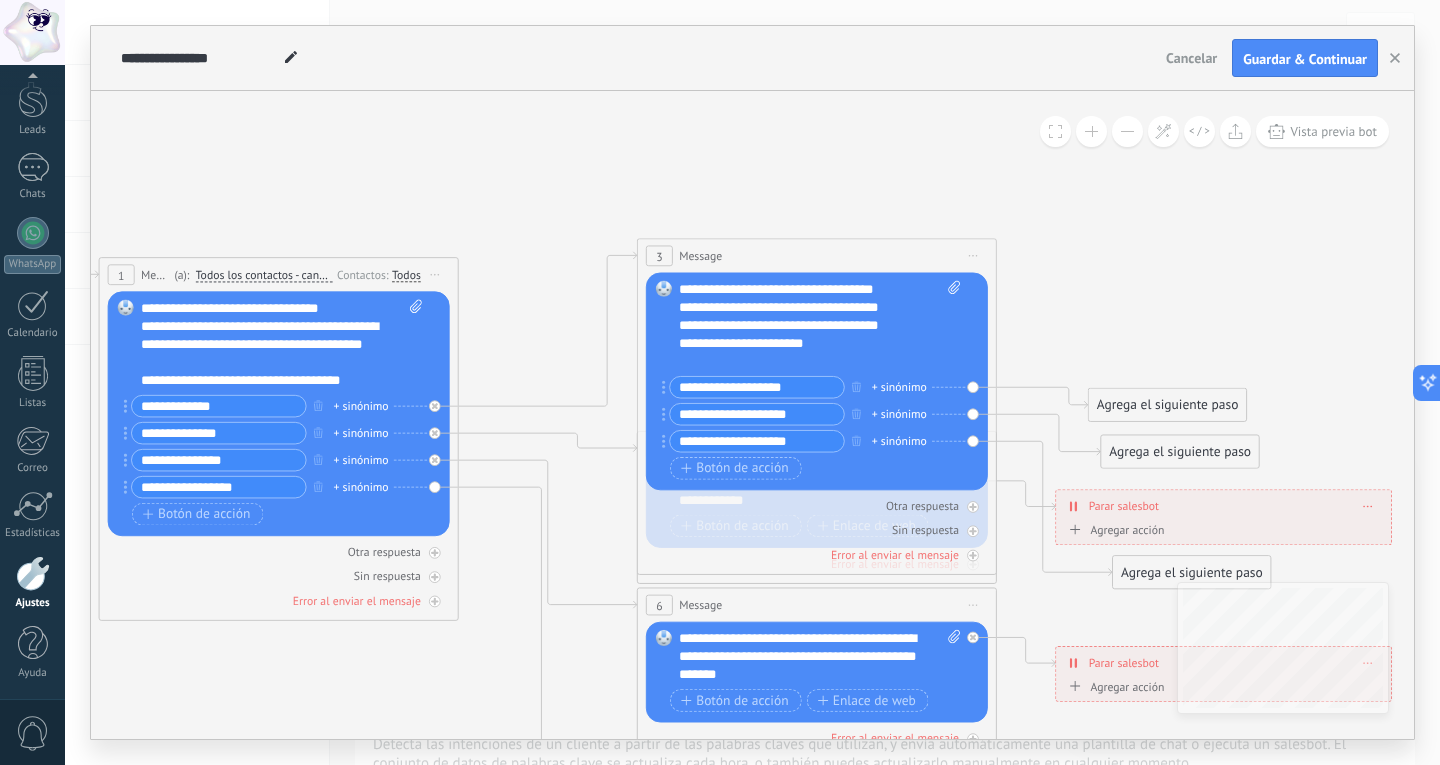 click at bounding box center [32, 32] 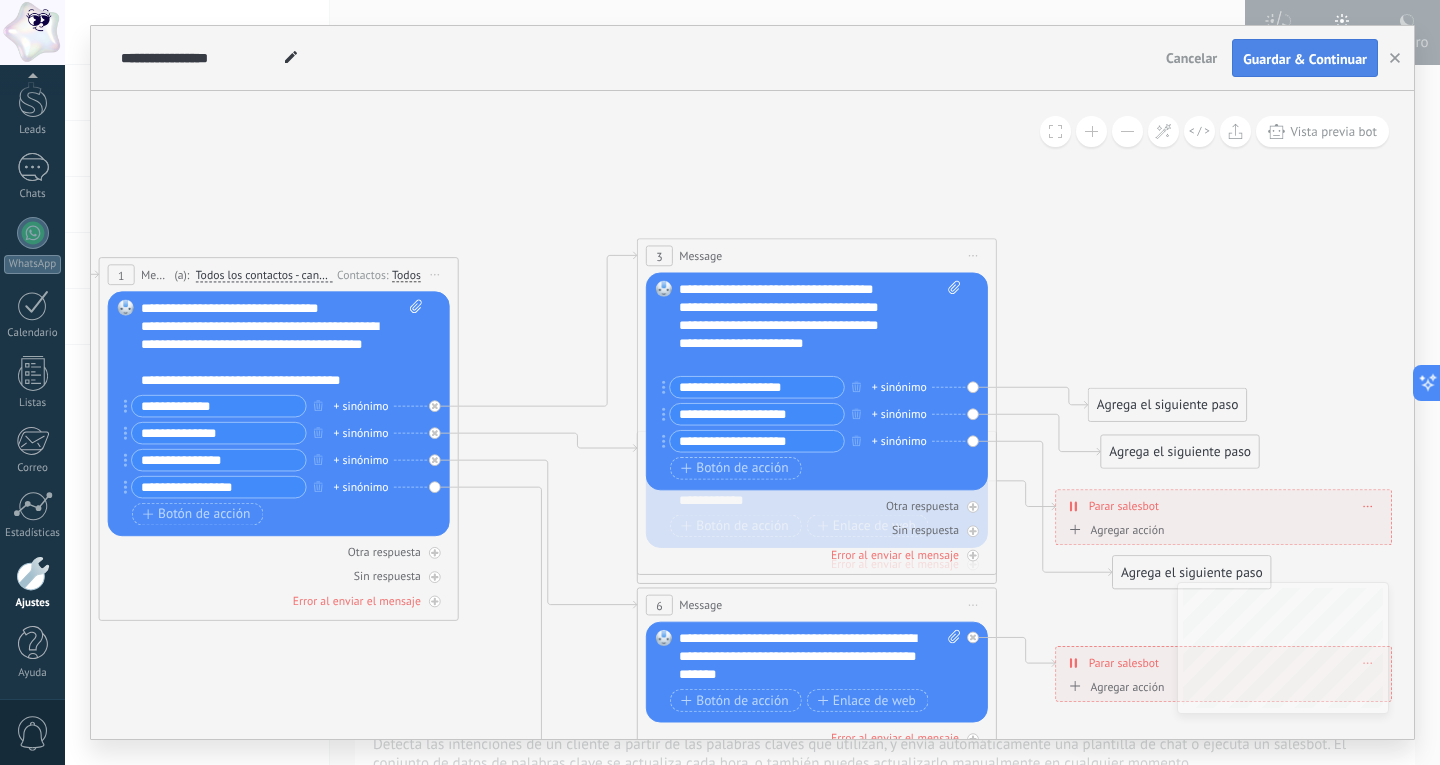 click on "Guardar & Continuar" at bounding box center (1305, 59) 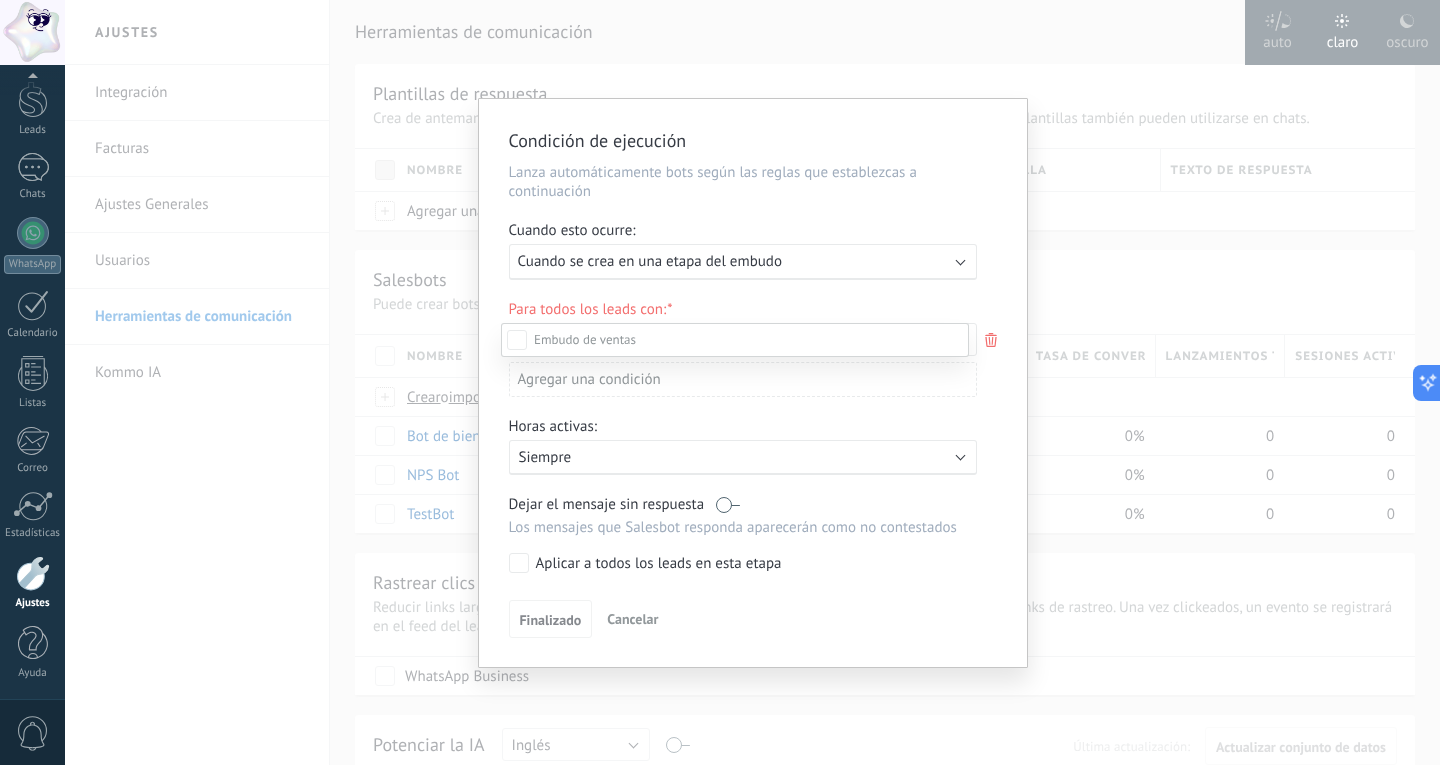 click at bounding box center (752, 382) 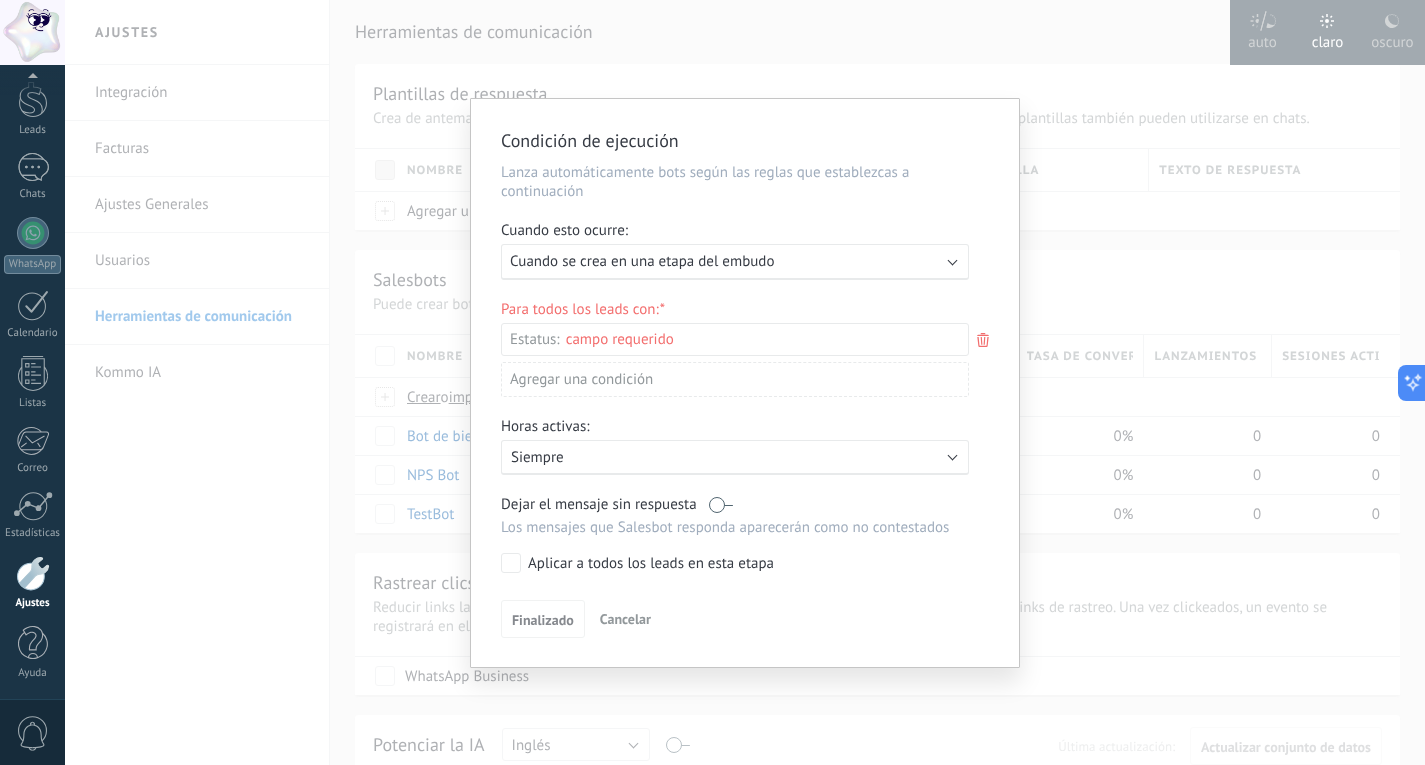 click on "Cancelar" at bounding box center [625, 619] 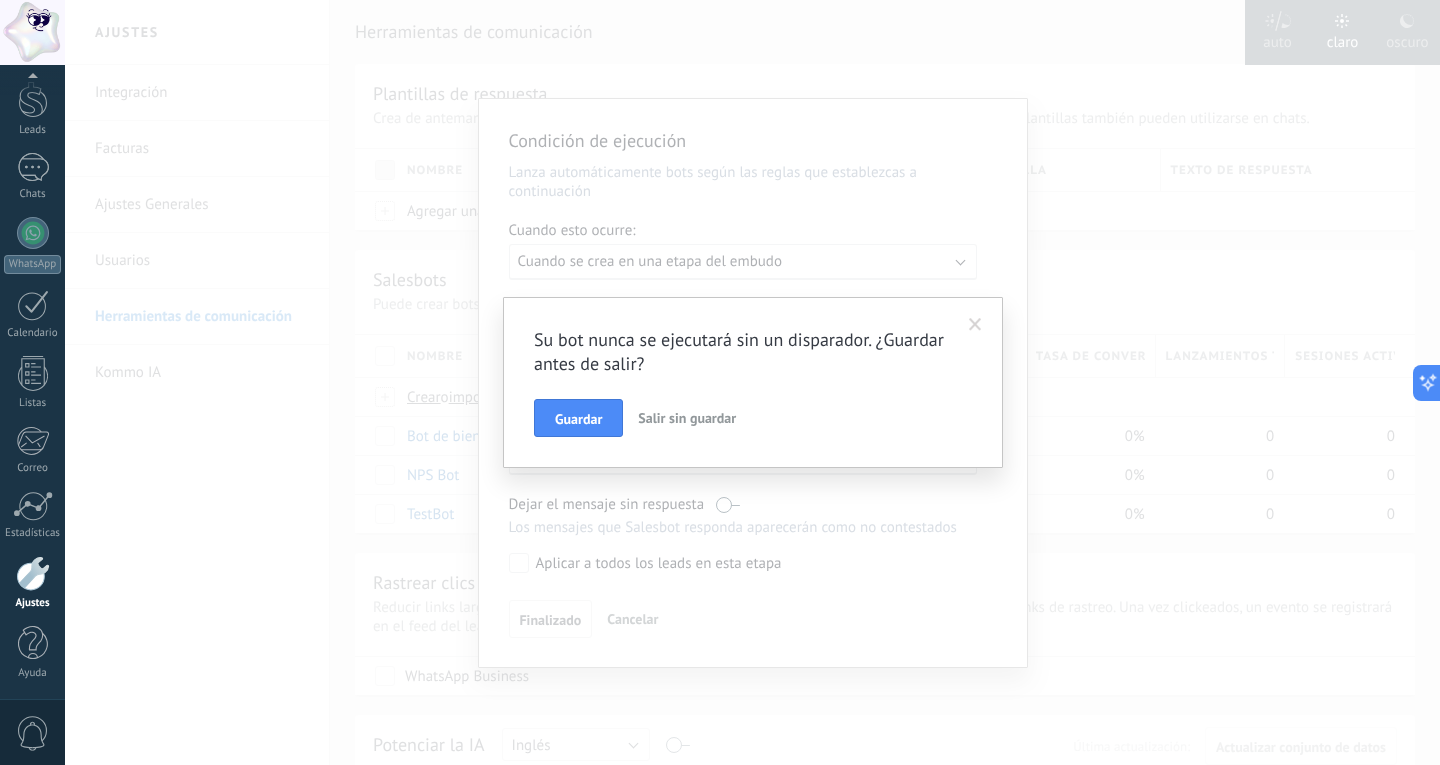 click on "Salir sin guardar" at bounding box center [687, 418] 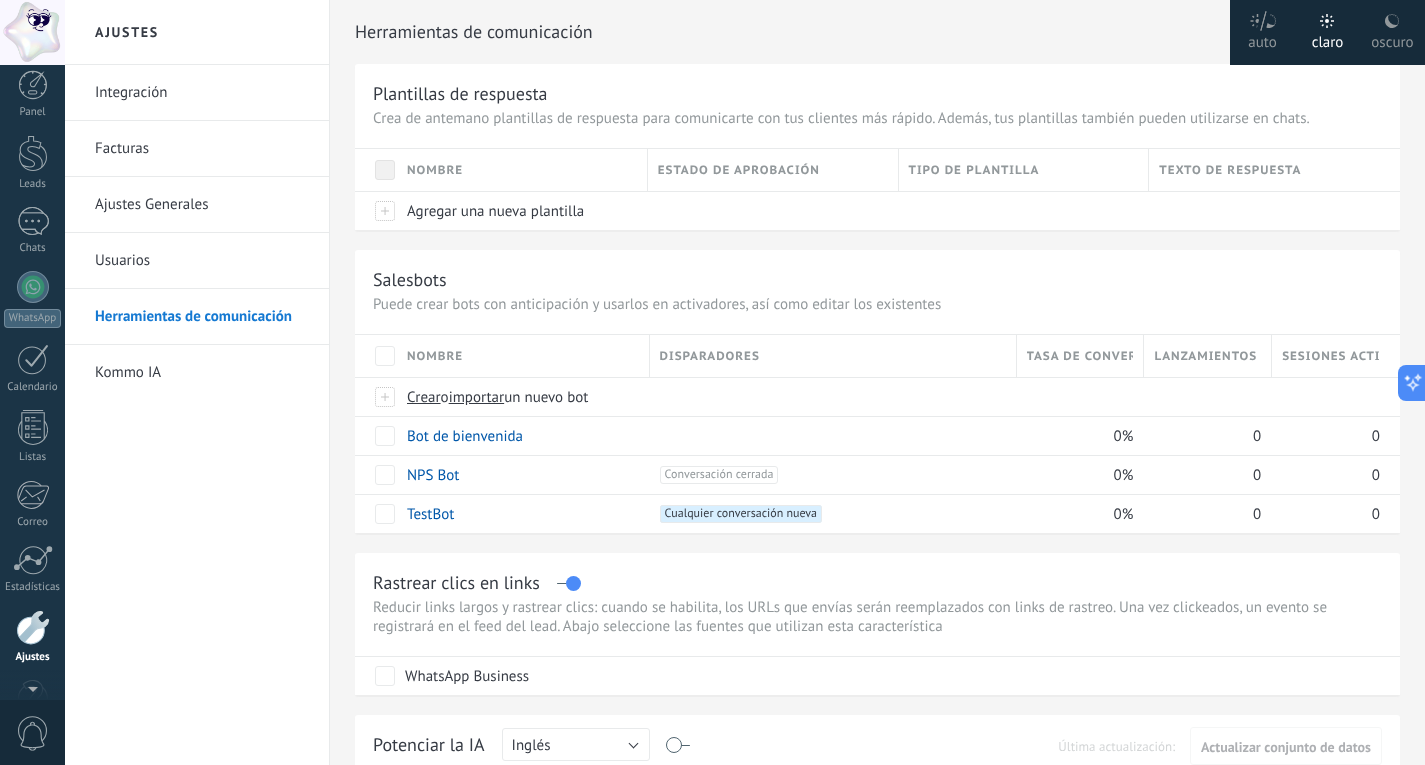 scroll, scrollTop: 0, scrollLeft: 0, axis: both 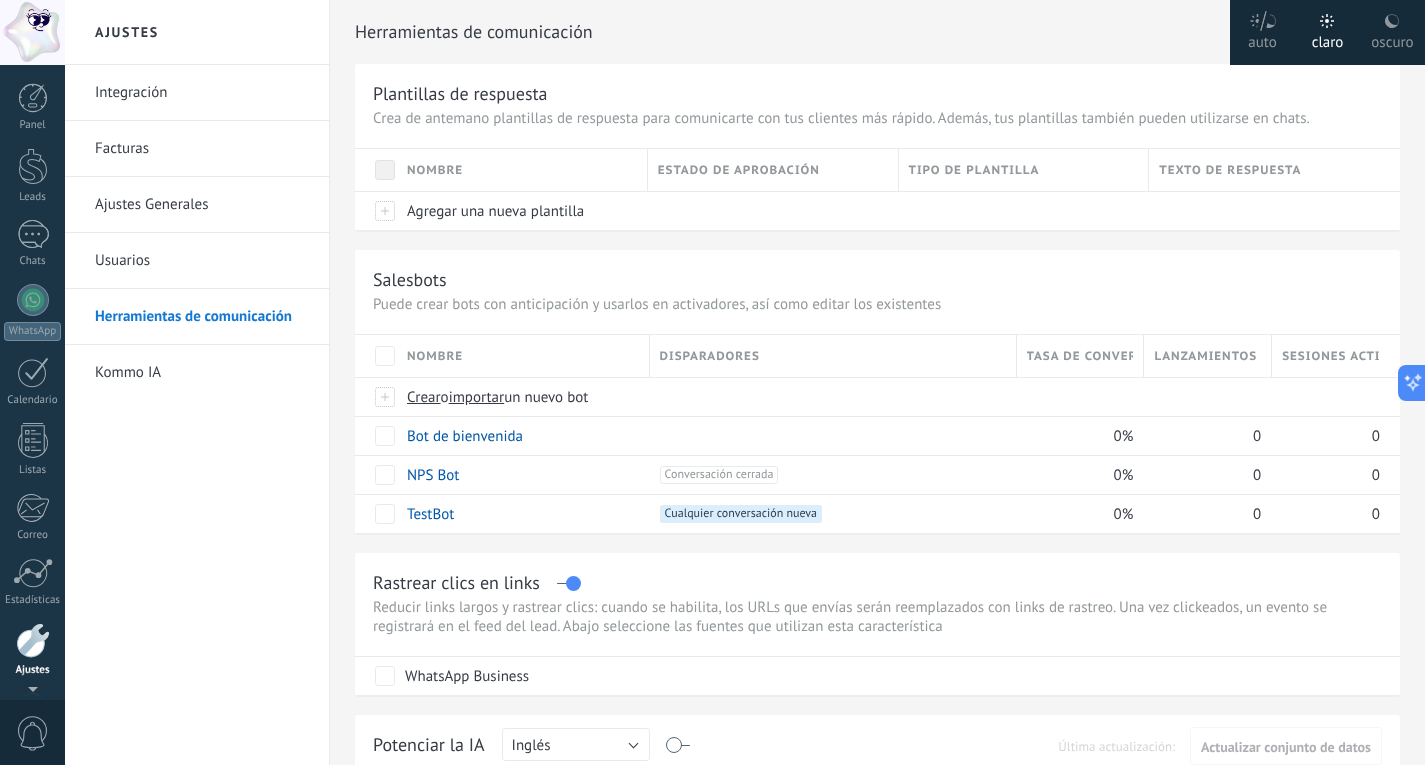 click at bounding box center (32, 32) 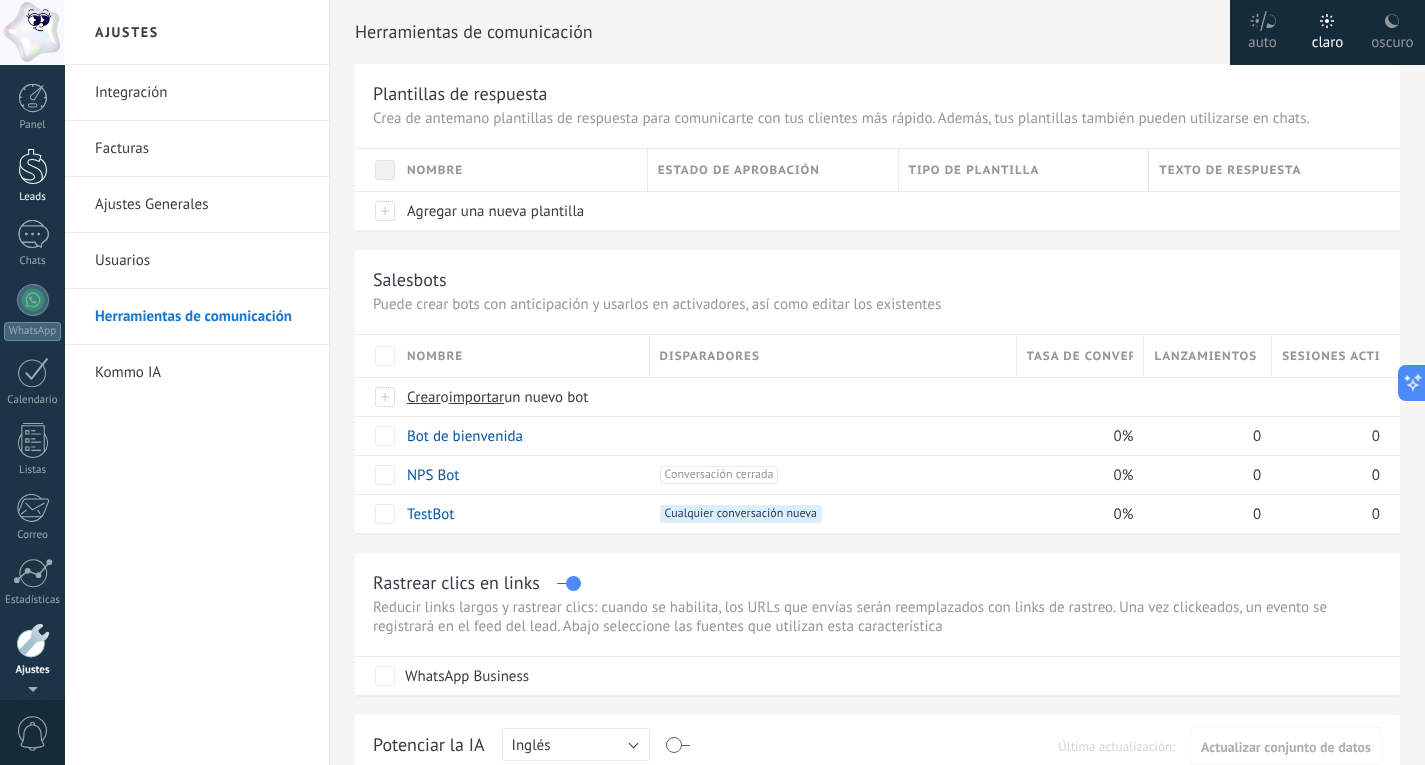 scroll, scrollTop: 67, scrollLeft: 0, axis: vertical 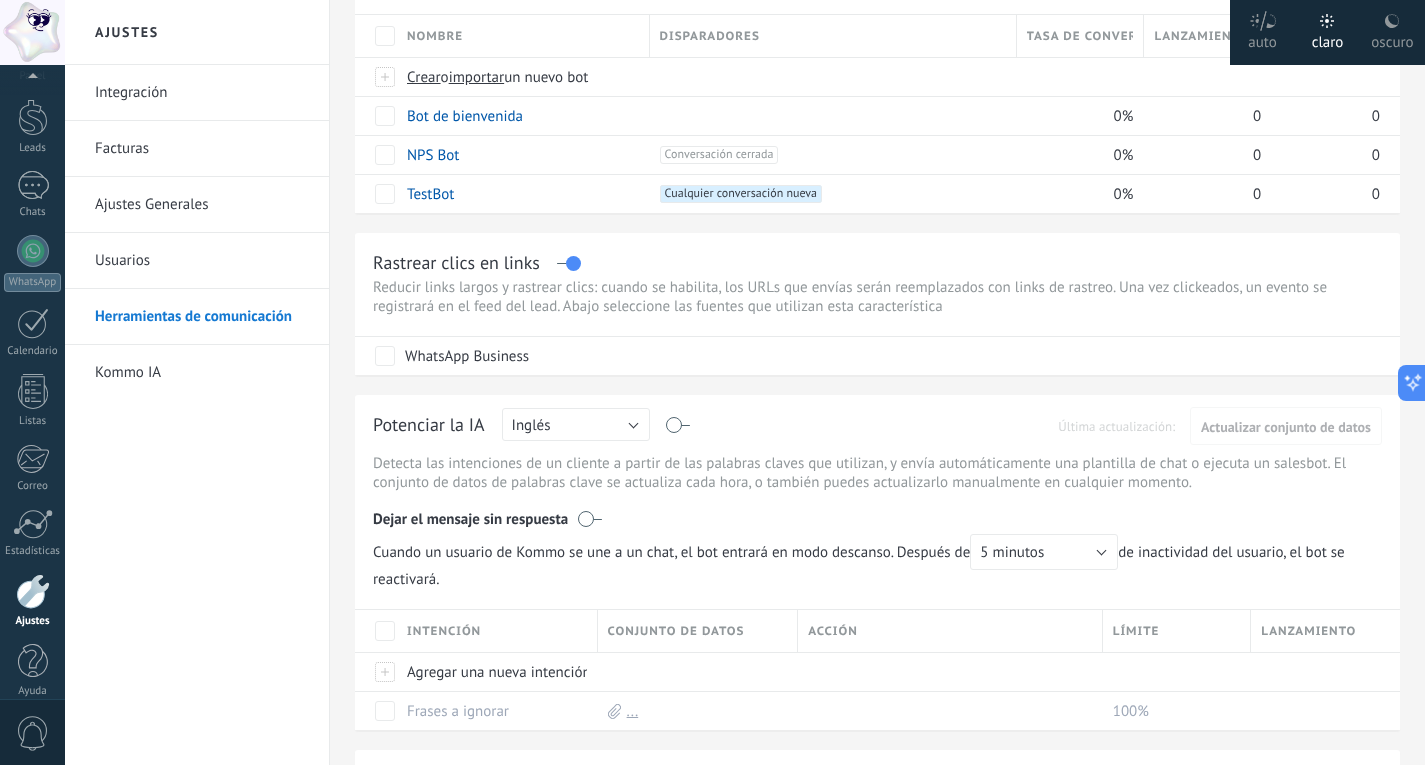 click at bounding box center (32, 80) 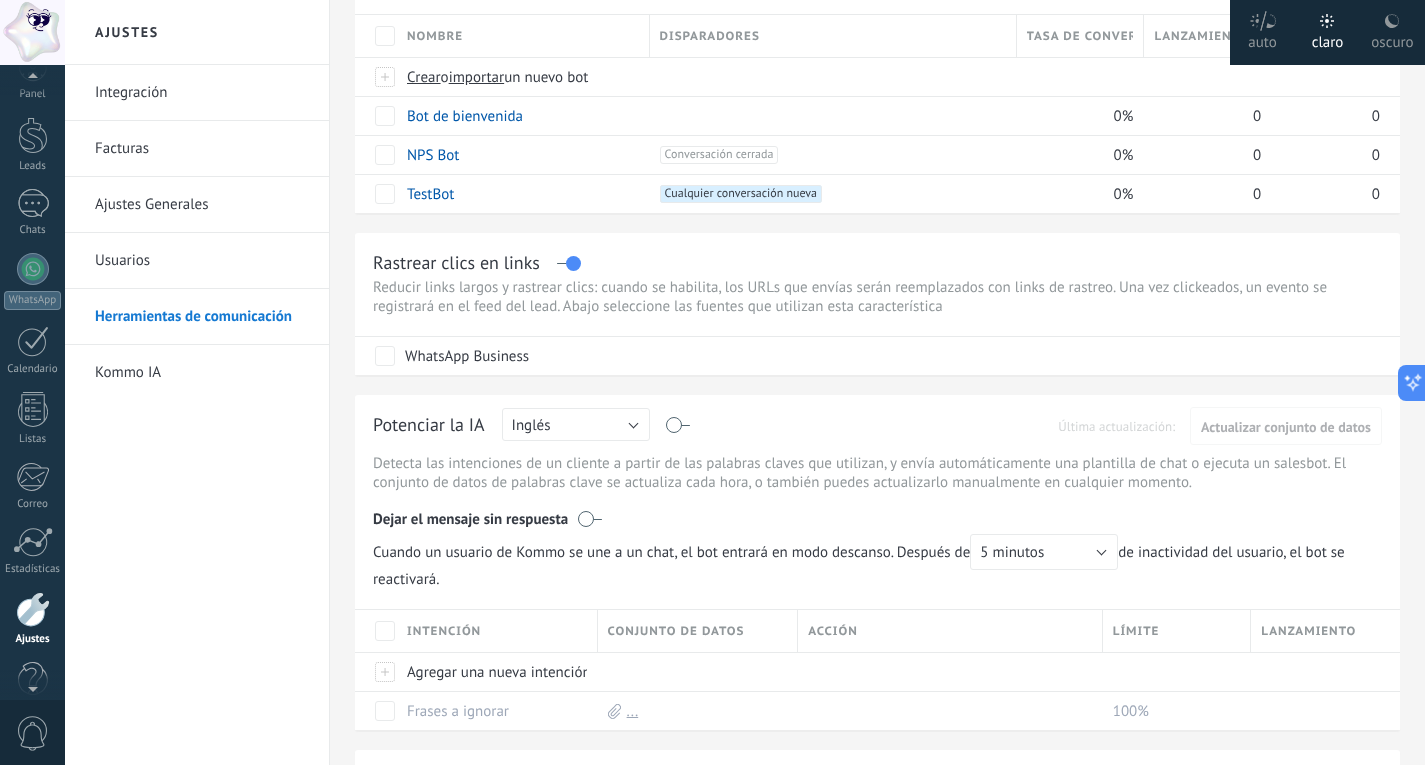 scroll, scrollTop: 0, scrollLeft: 0, axis: both 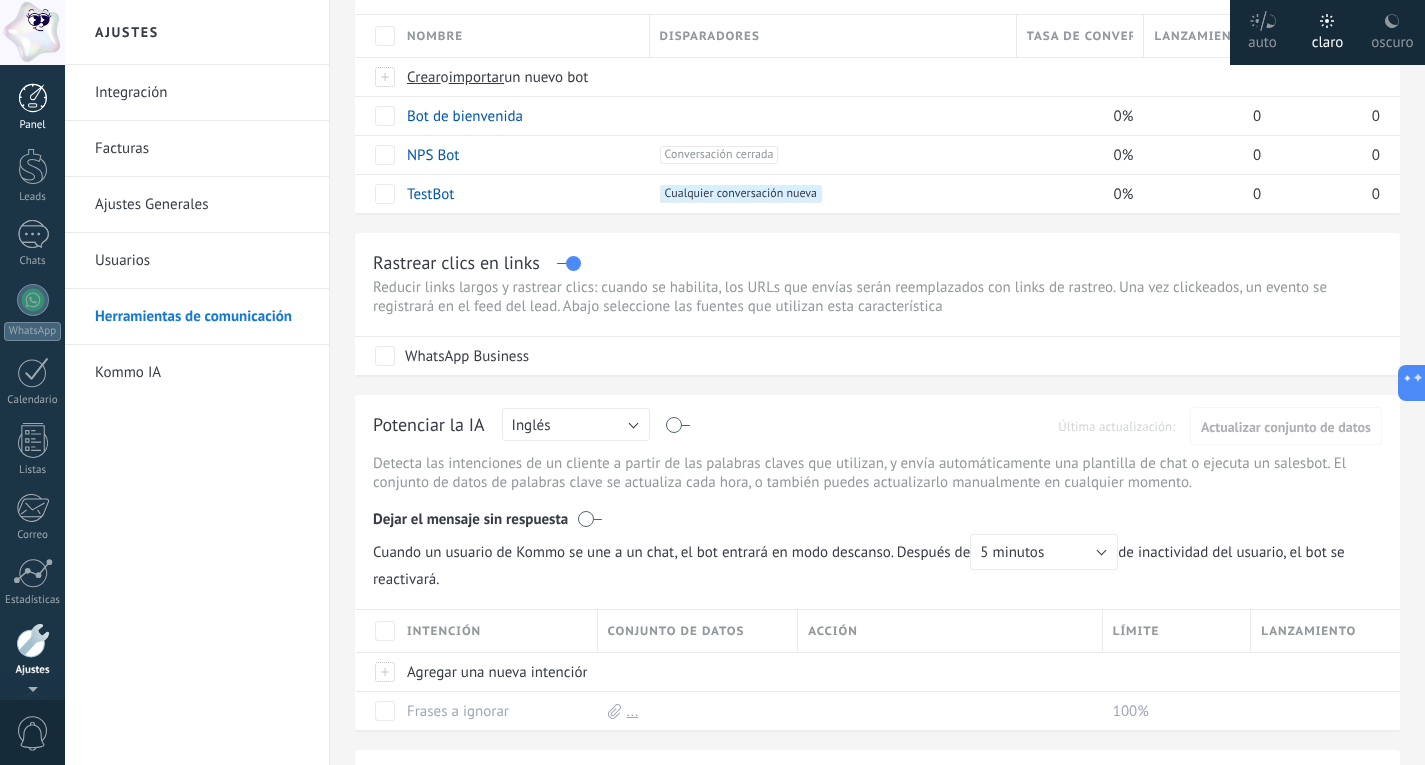 click on "Panel" at bounding box center (32, 107) 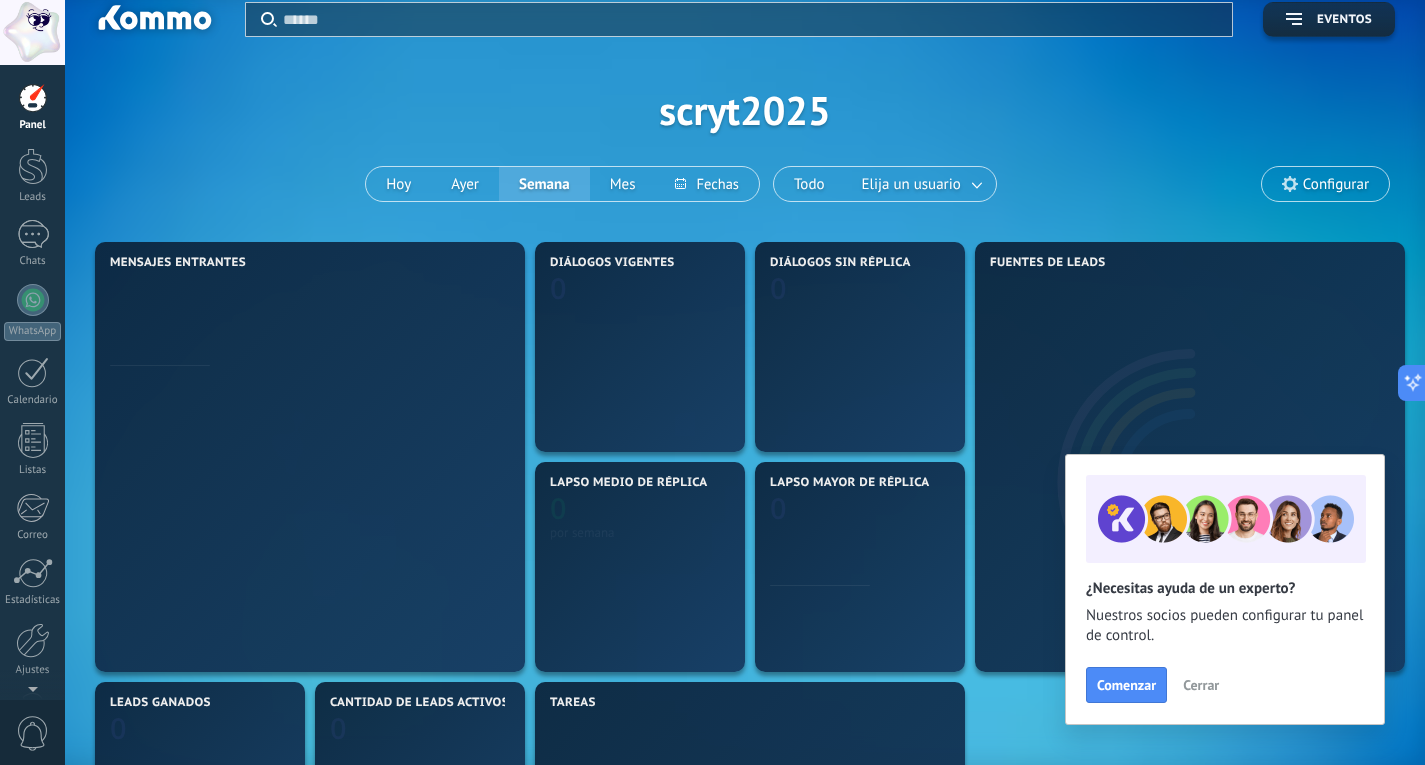 scroll, scrollTop: 0, scrollLeft: 0, axis: both 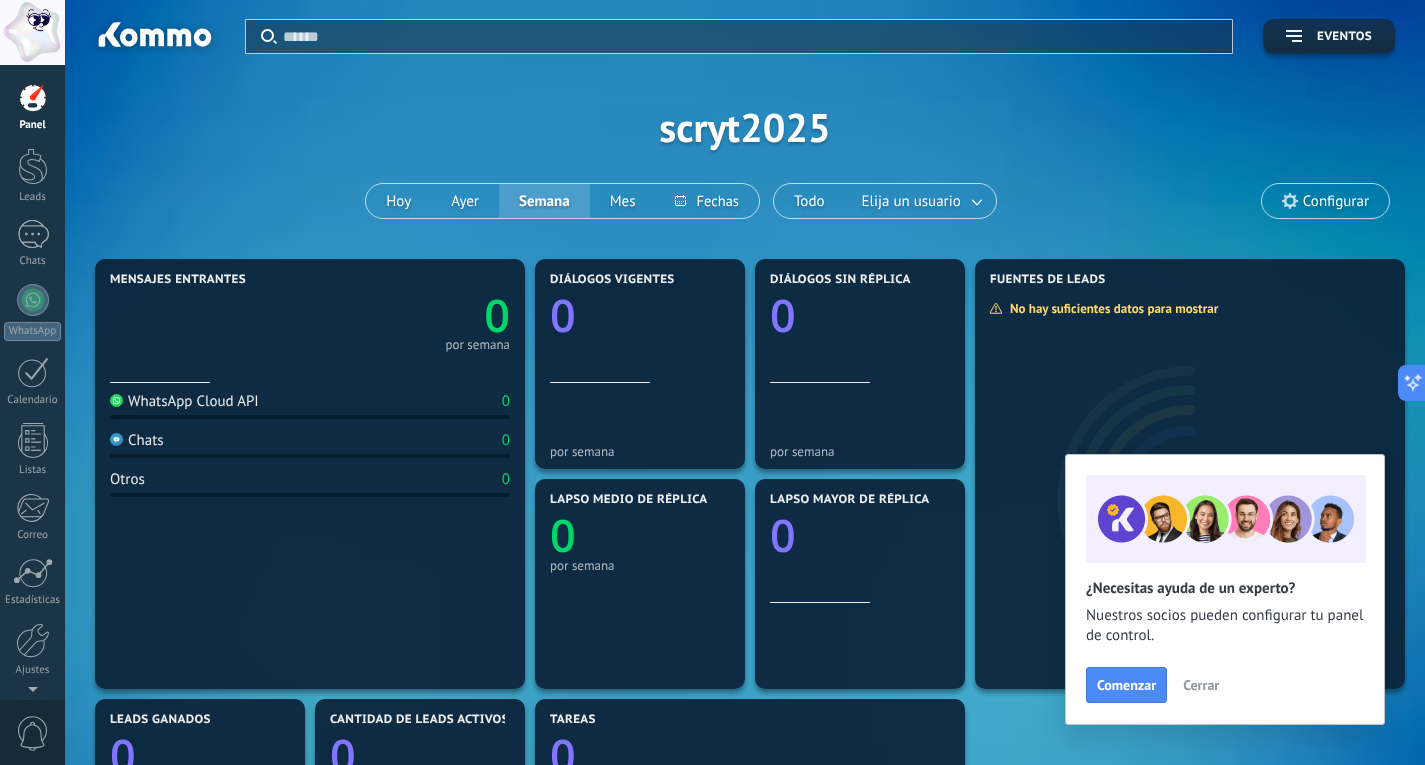 click at bounding box center [32, 32] 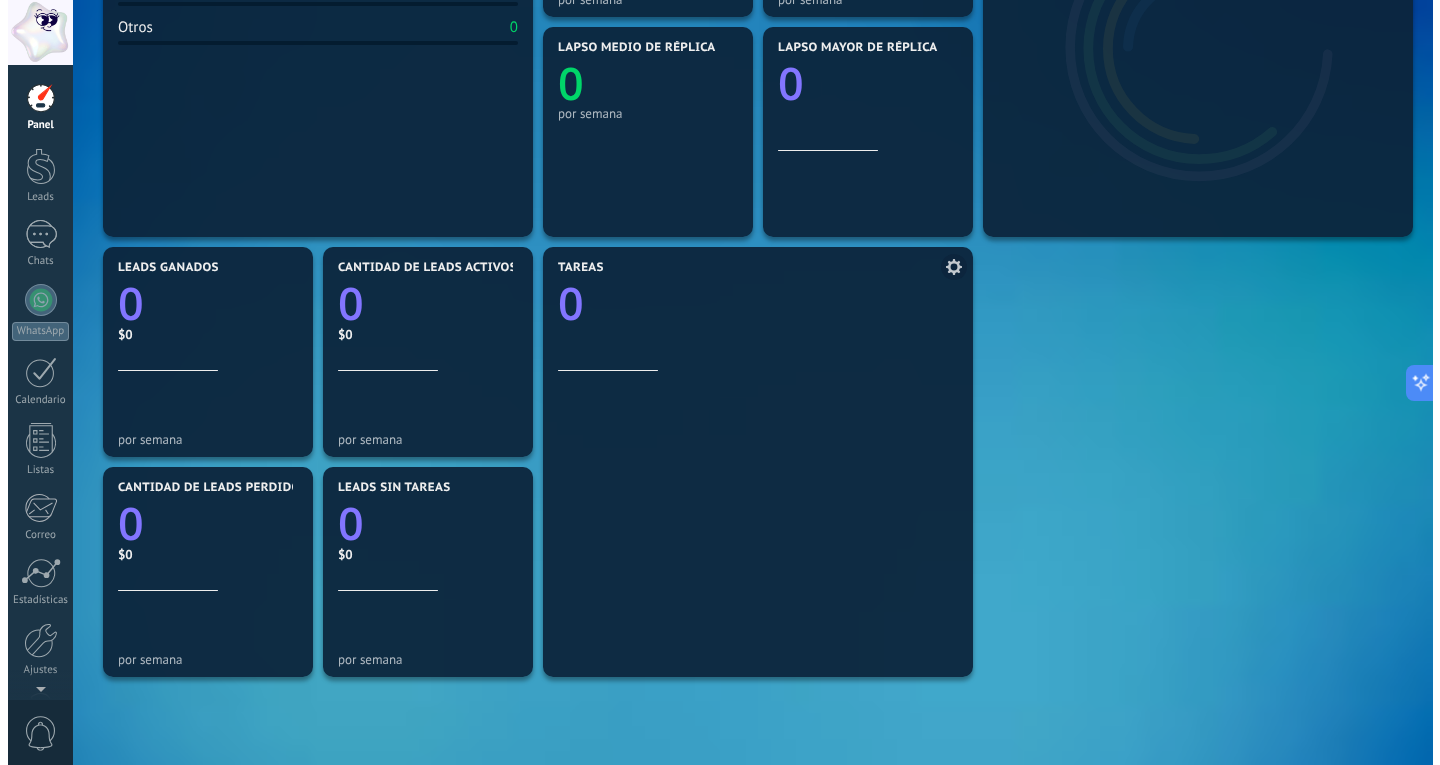 scroll, scrollTop: 650, scrollLeft: 0, axis: vertical 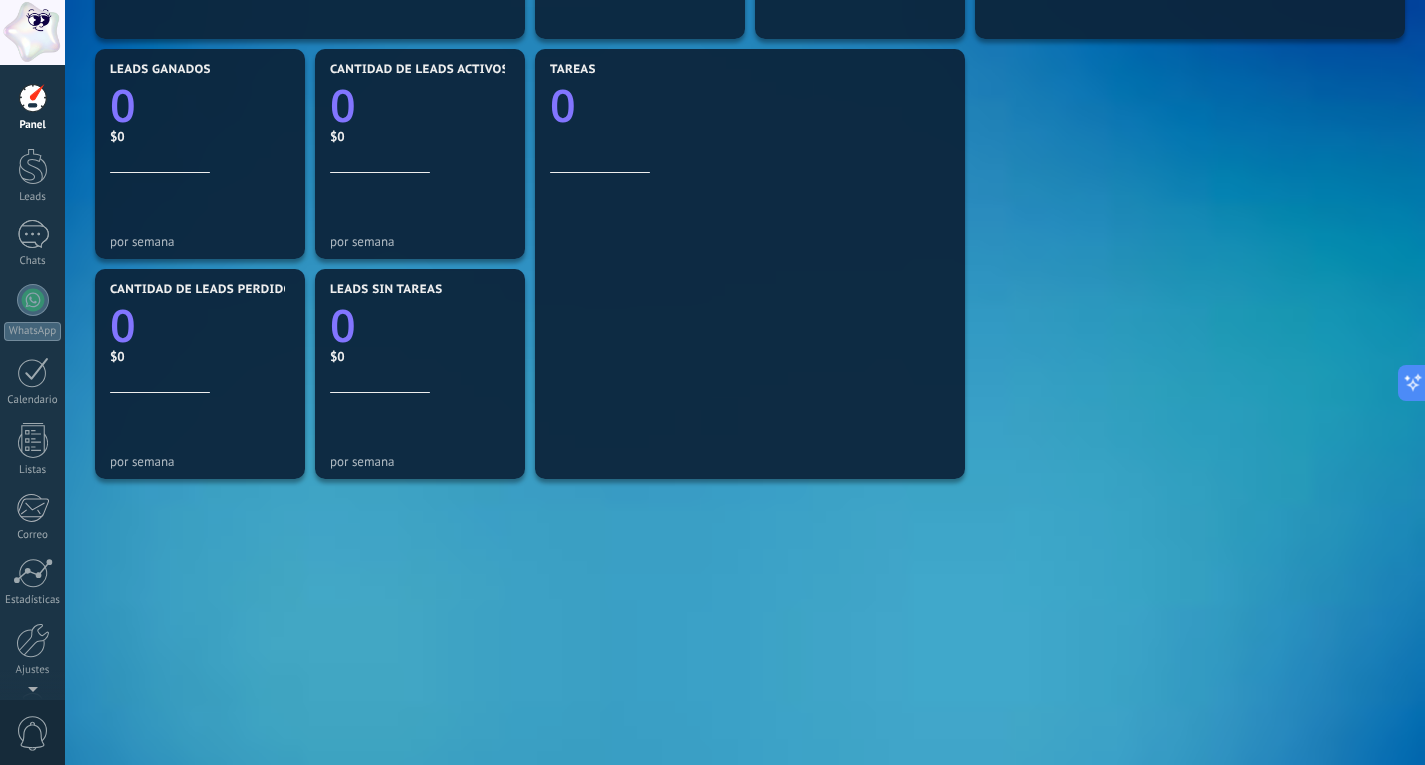 click on "0" at bounding box center [33, 733] 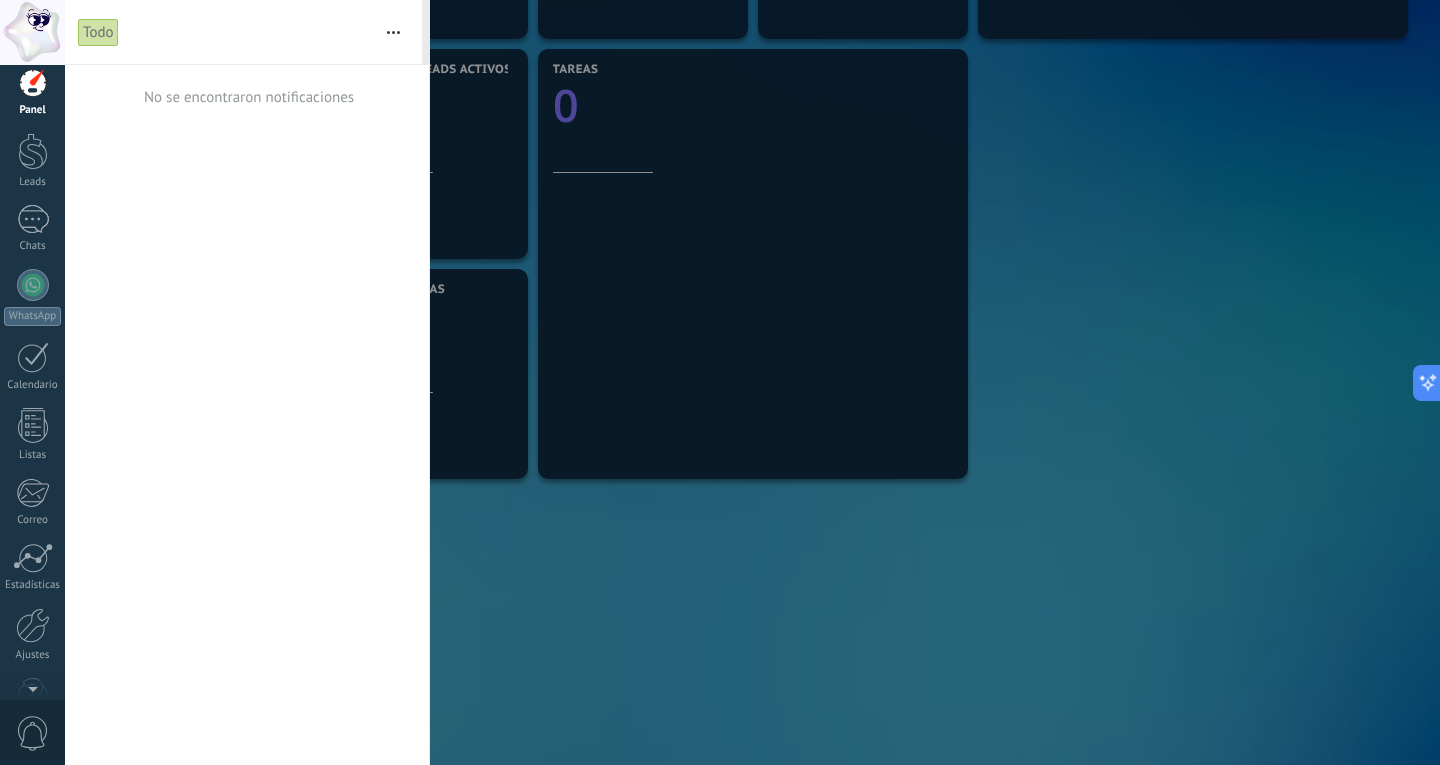 scroll, scrollTop: 0, scrollLeft: 0, axis: both 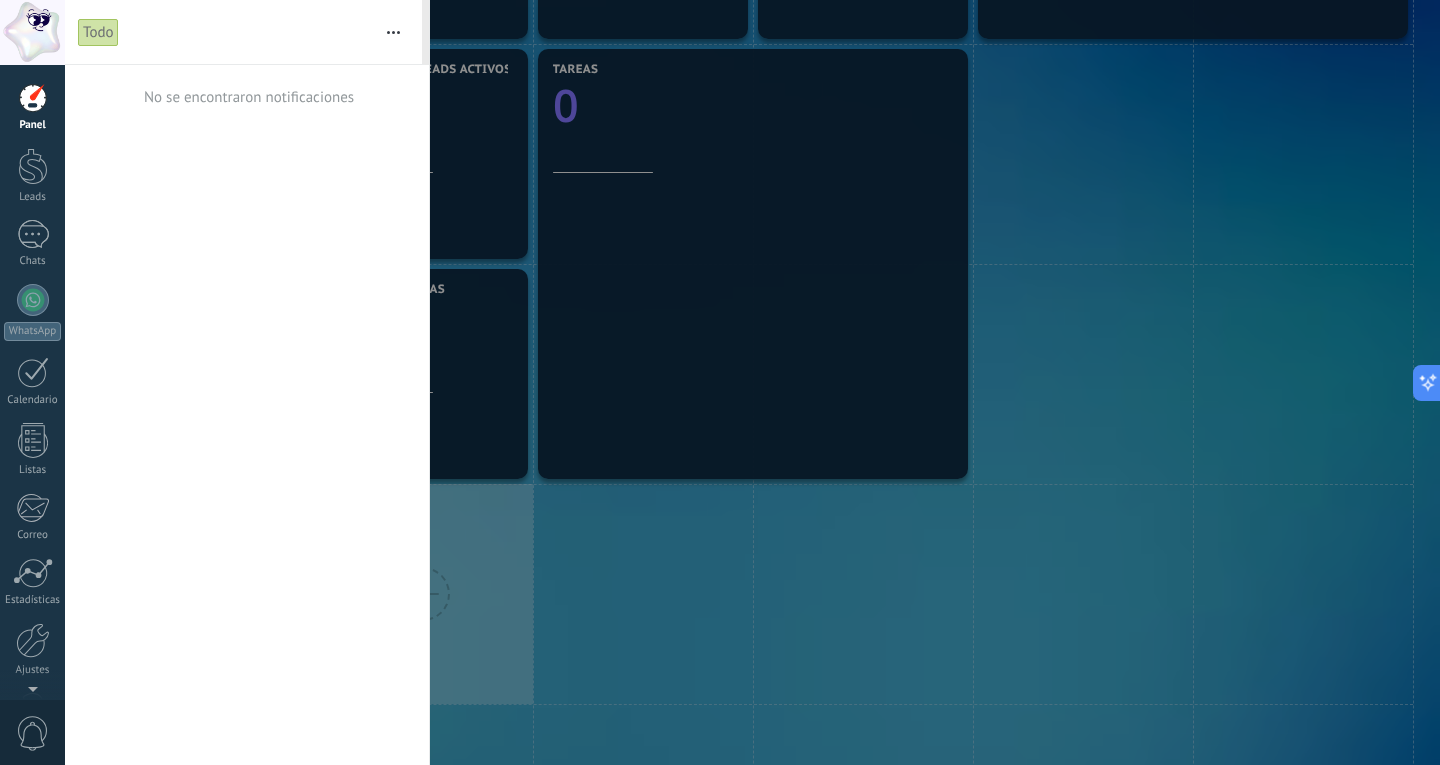 click at bounding box center [32, 32] 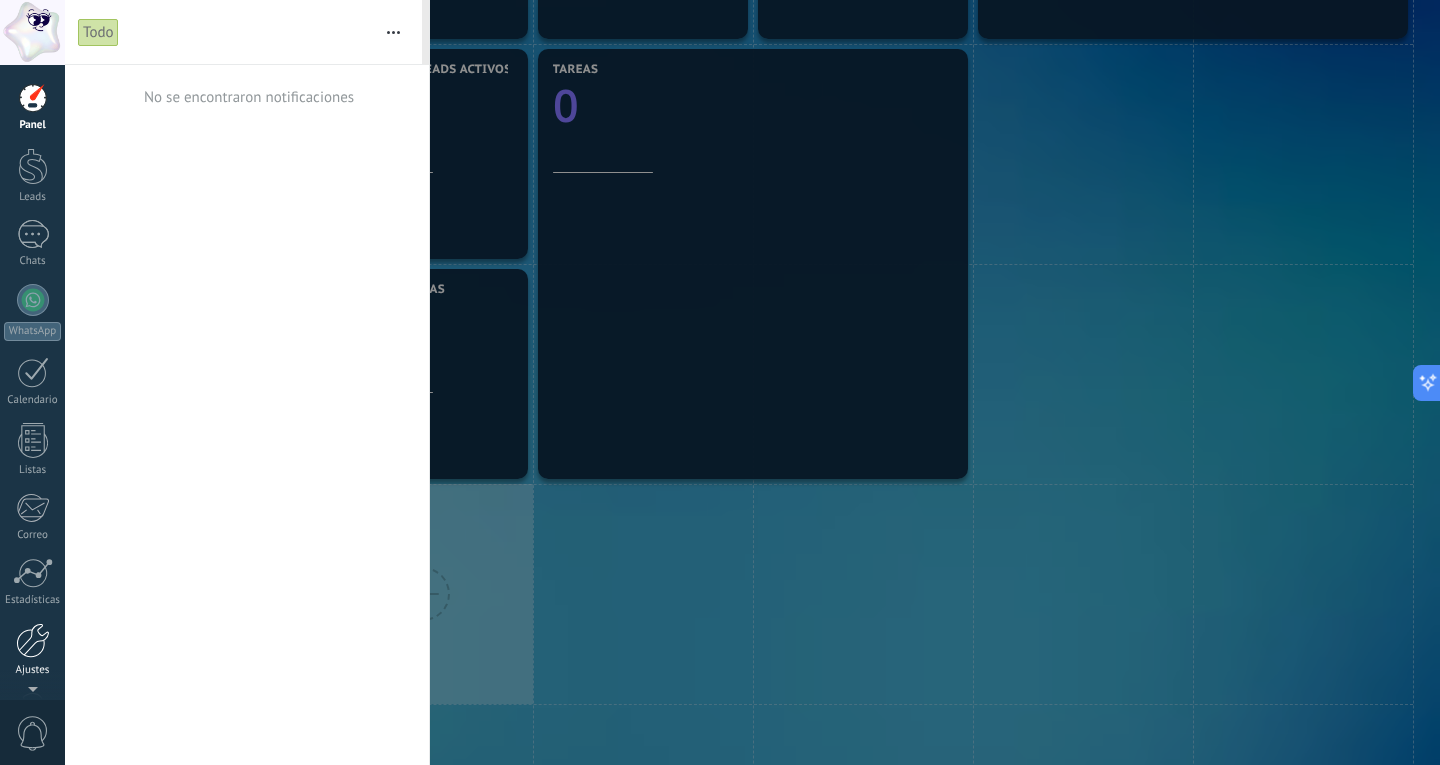 click at bounding box center (33, 640) 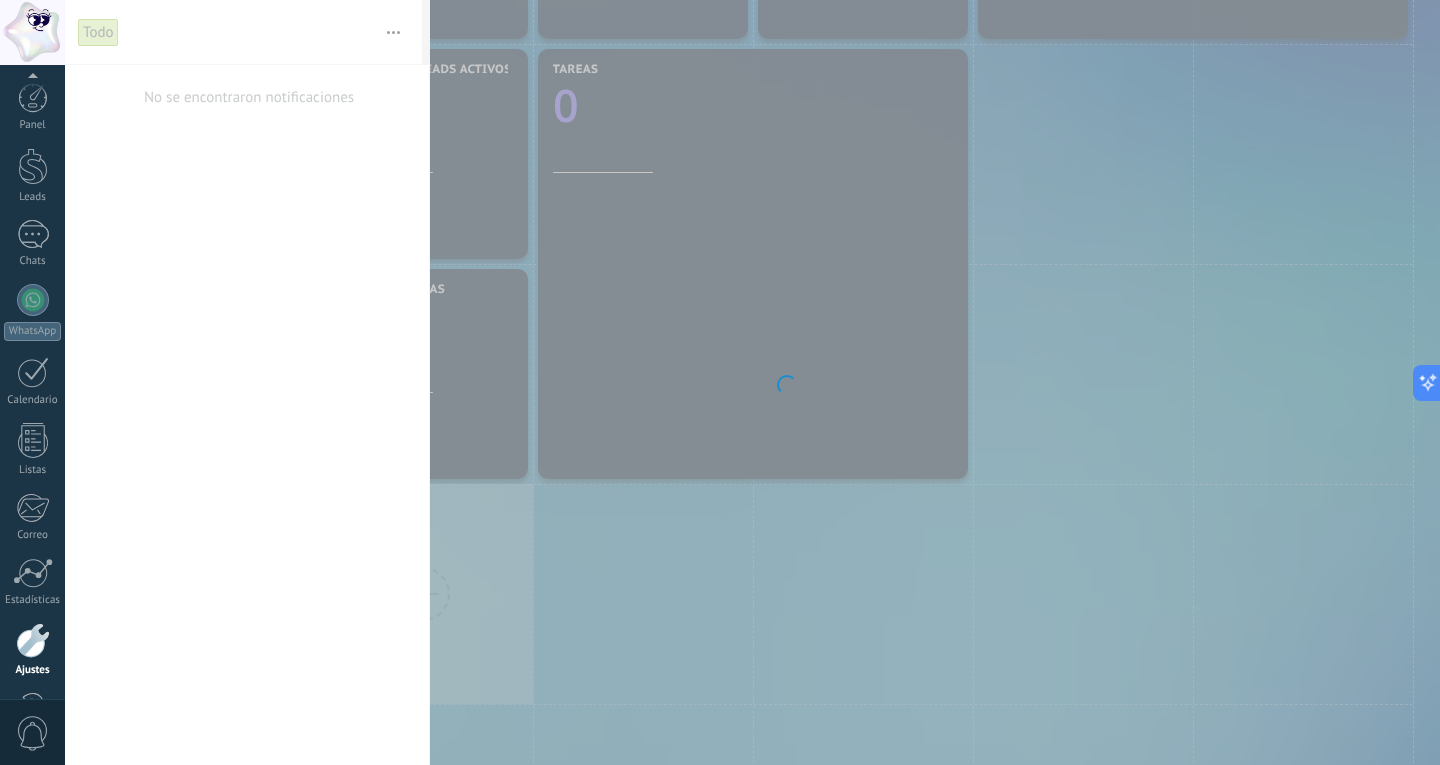scroll, scrollTop: 67, scrollLeft: 0, axis: vertical 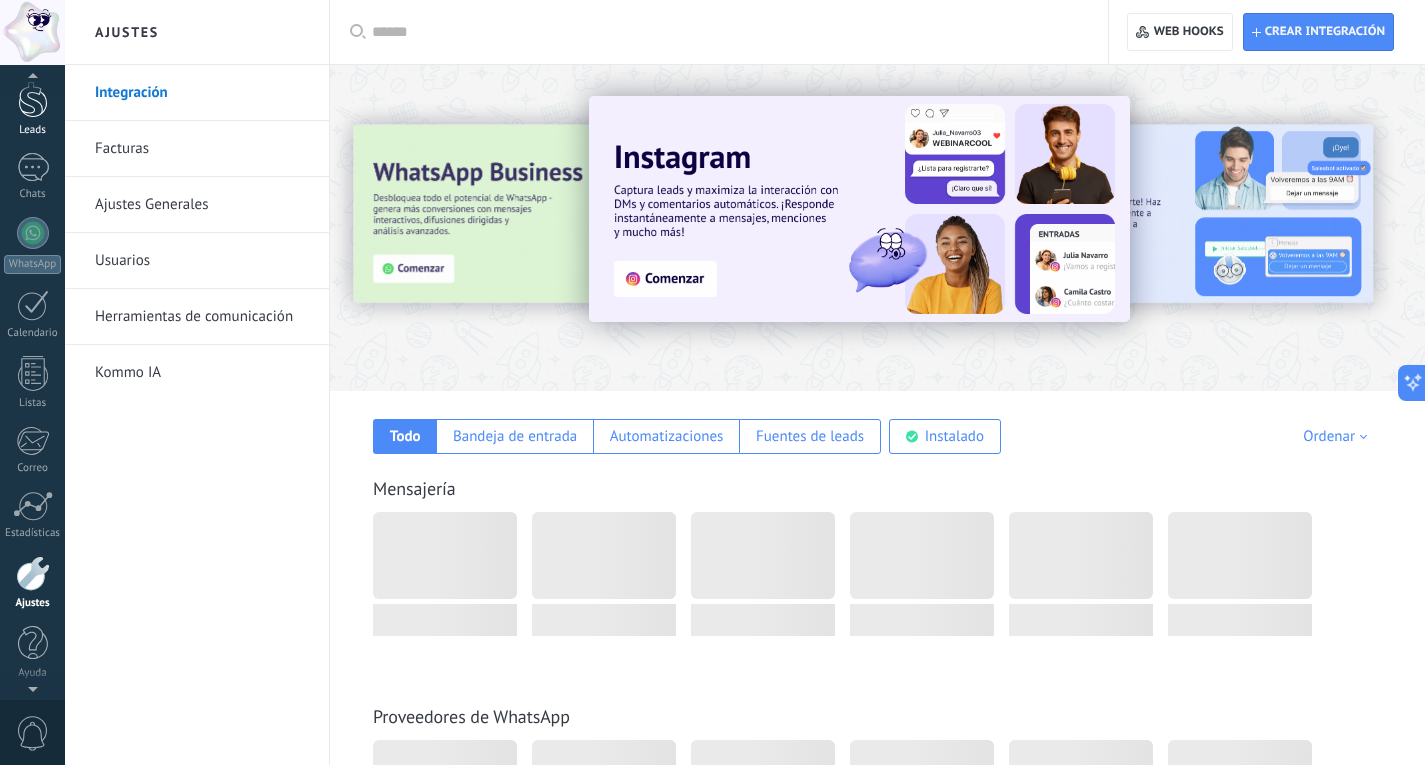 click at bounding box center (33, 99) 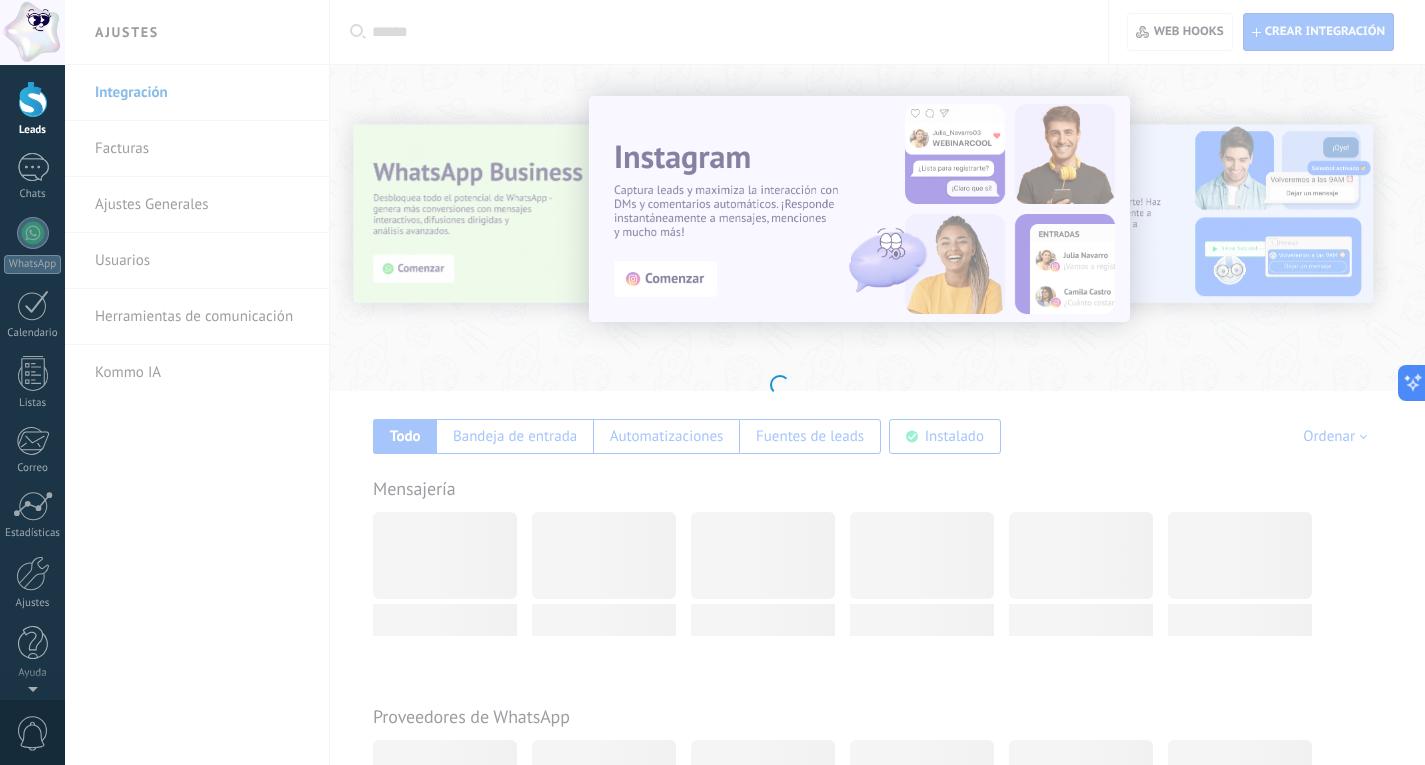 scroll, scrollTop: 0, scrollLeft: 0, axis: both 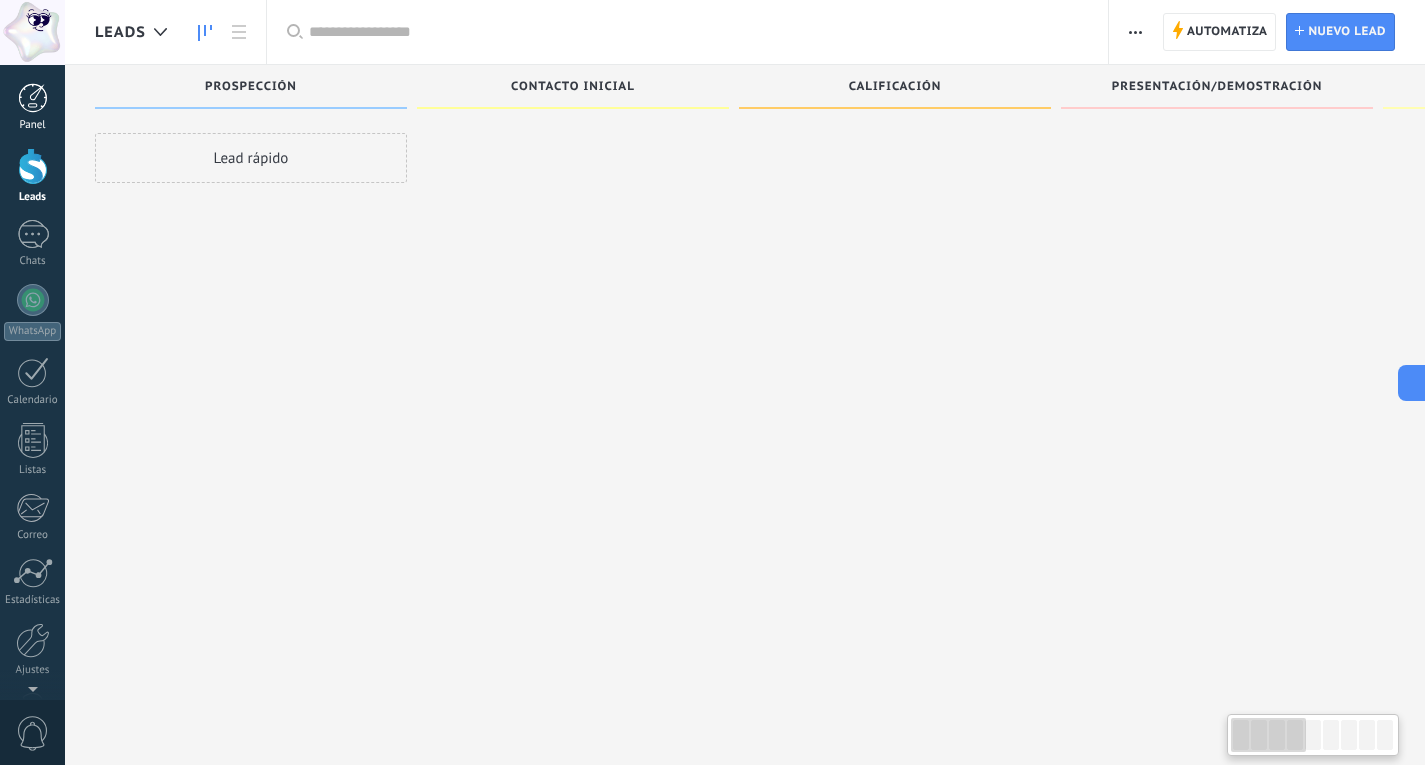 click at bounding box center (33, 98) 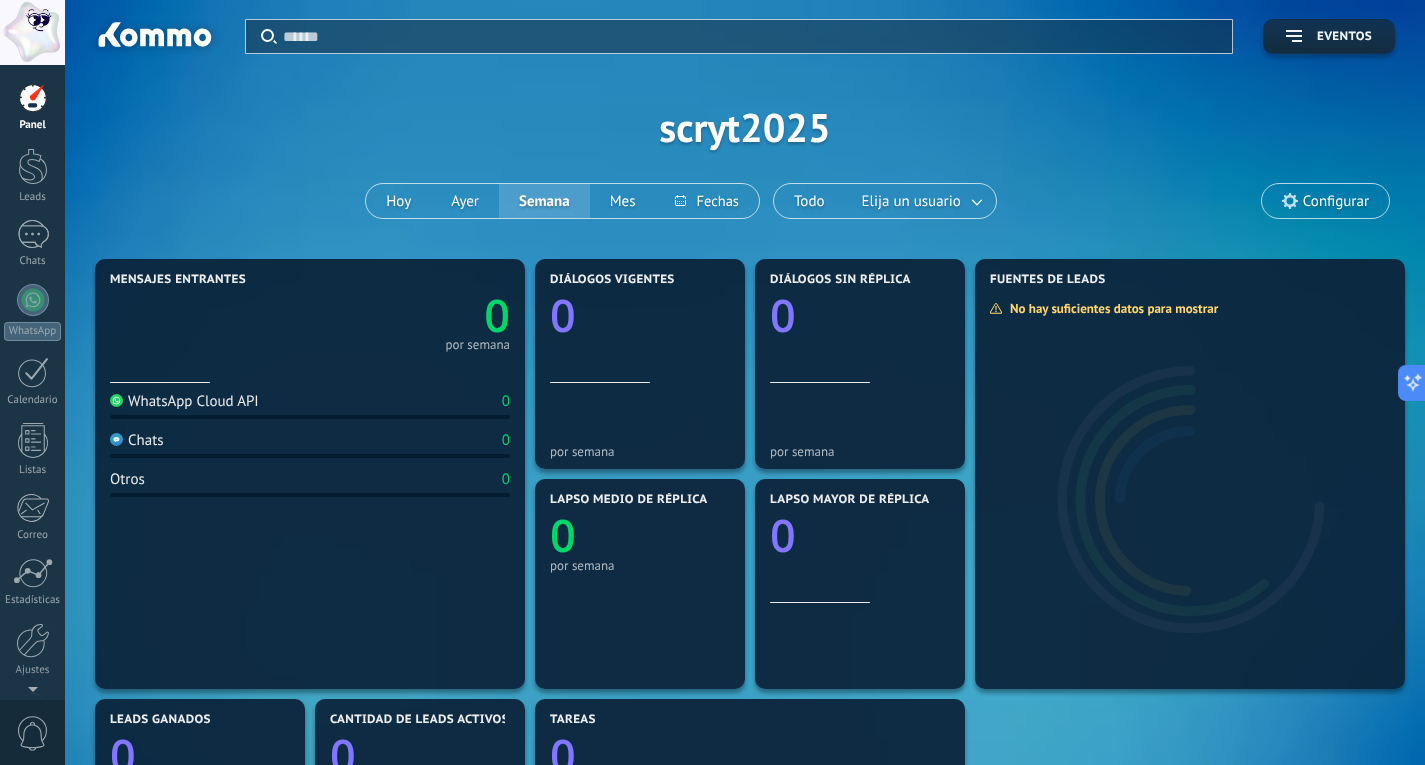 click on "Configurar" at bounding box center (1336, 201) 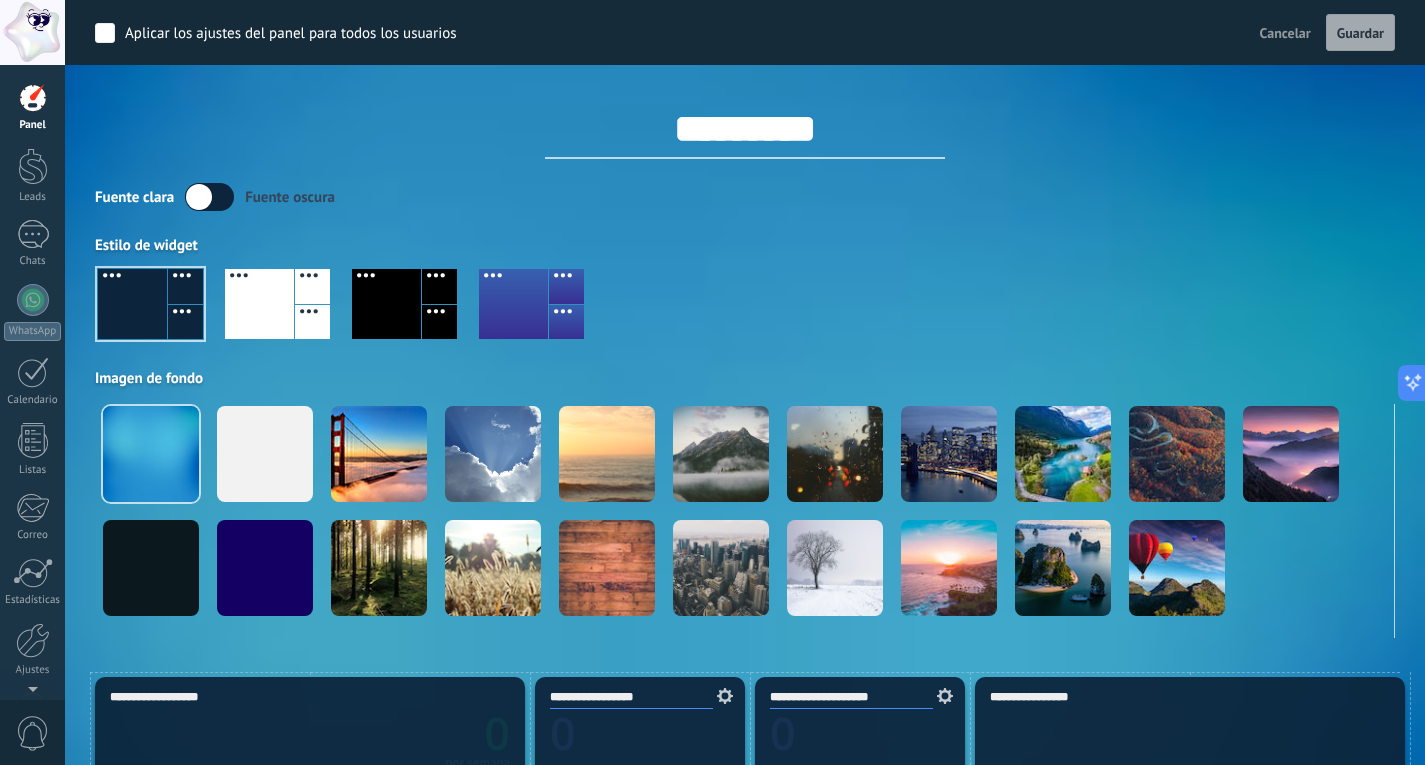 click on "*********" at bounding box center (745, 129) 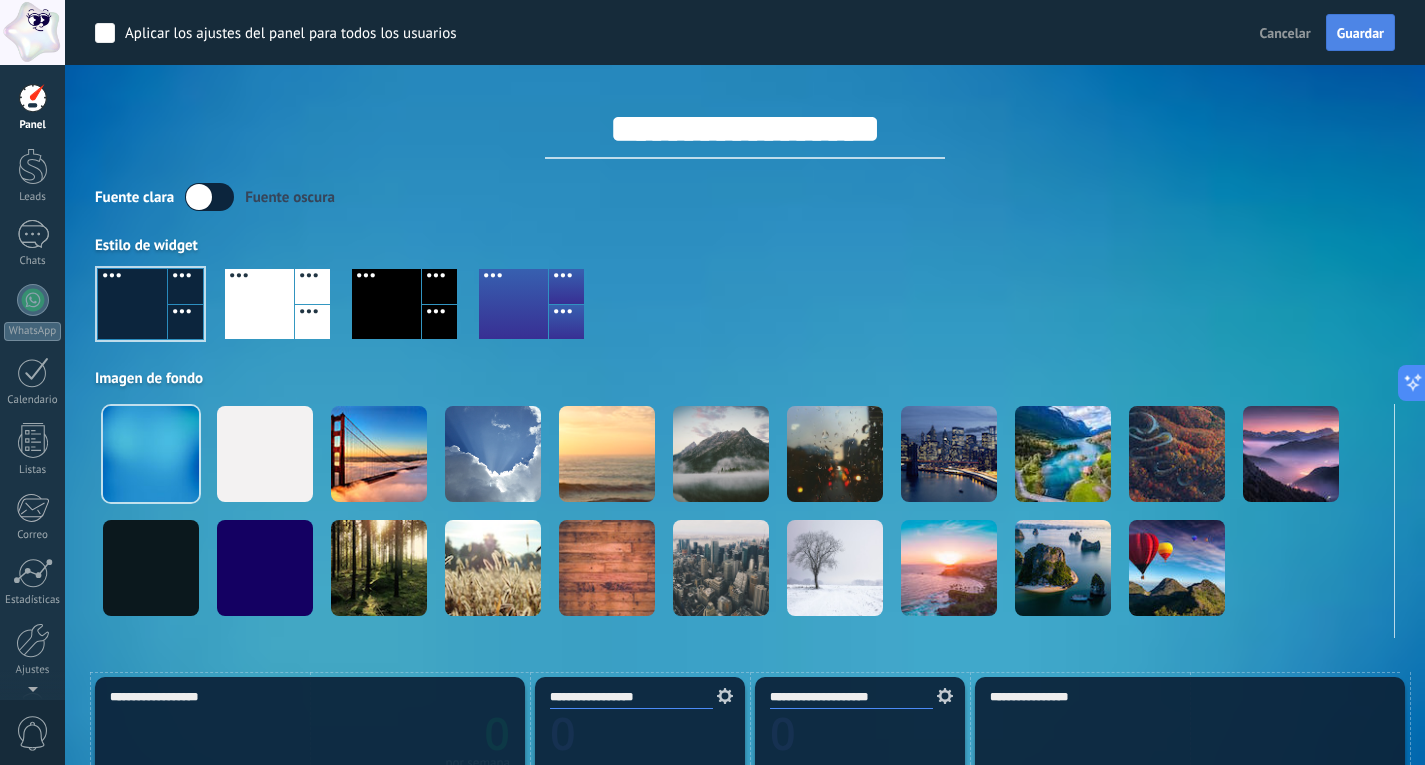 type on "**********" 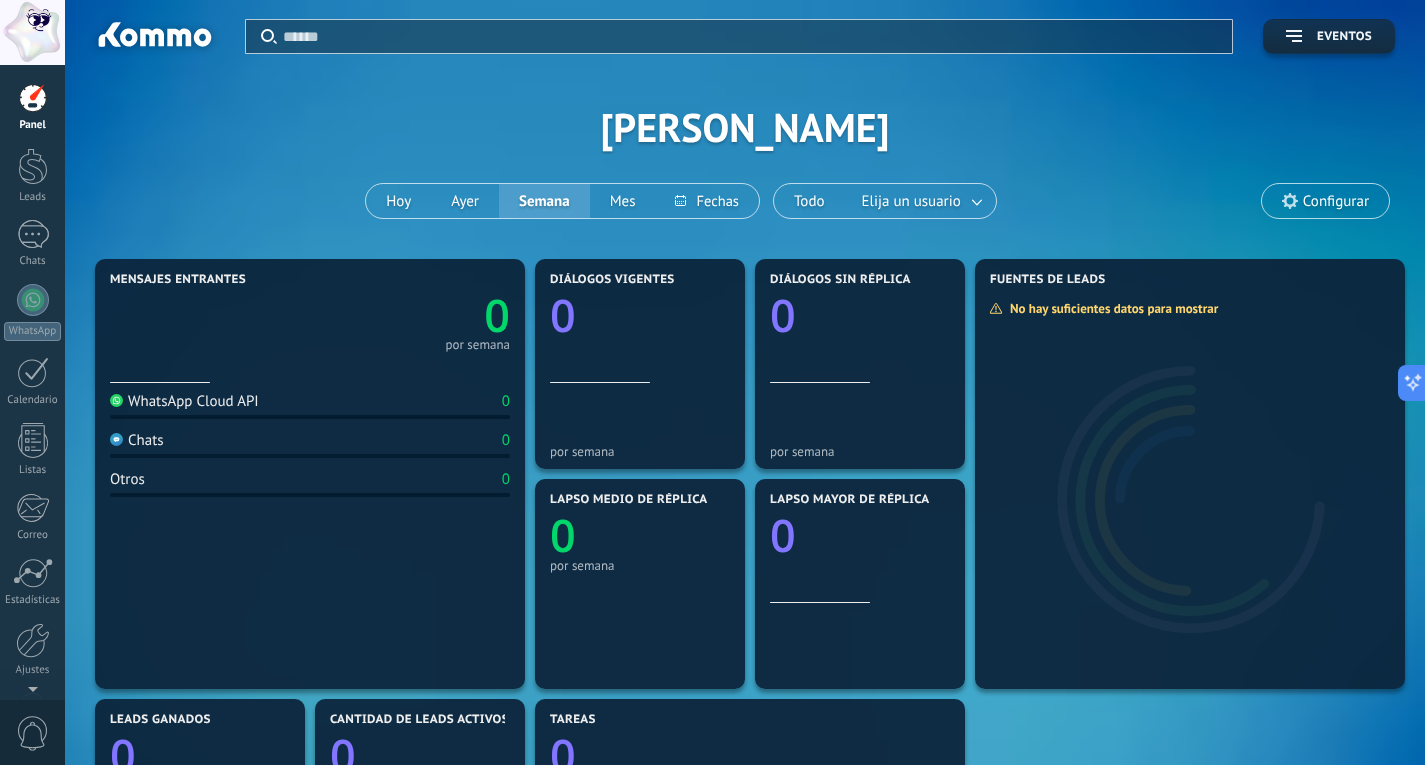 click at bounding box center [32, 32] 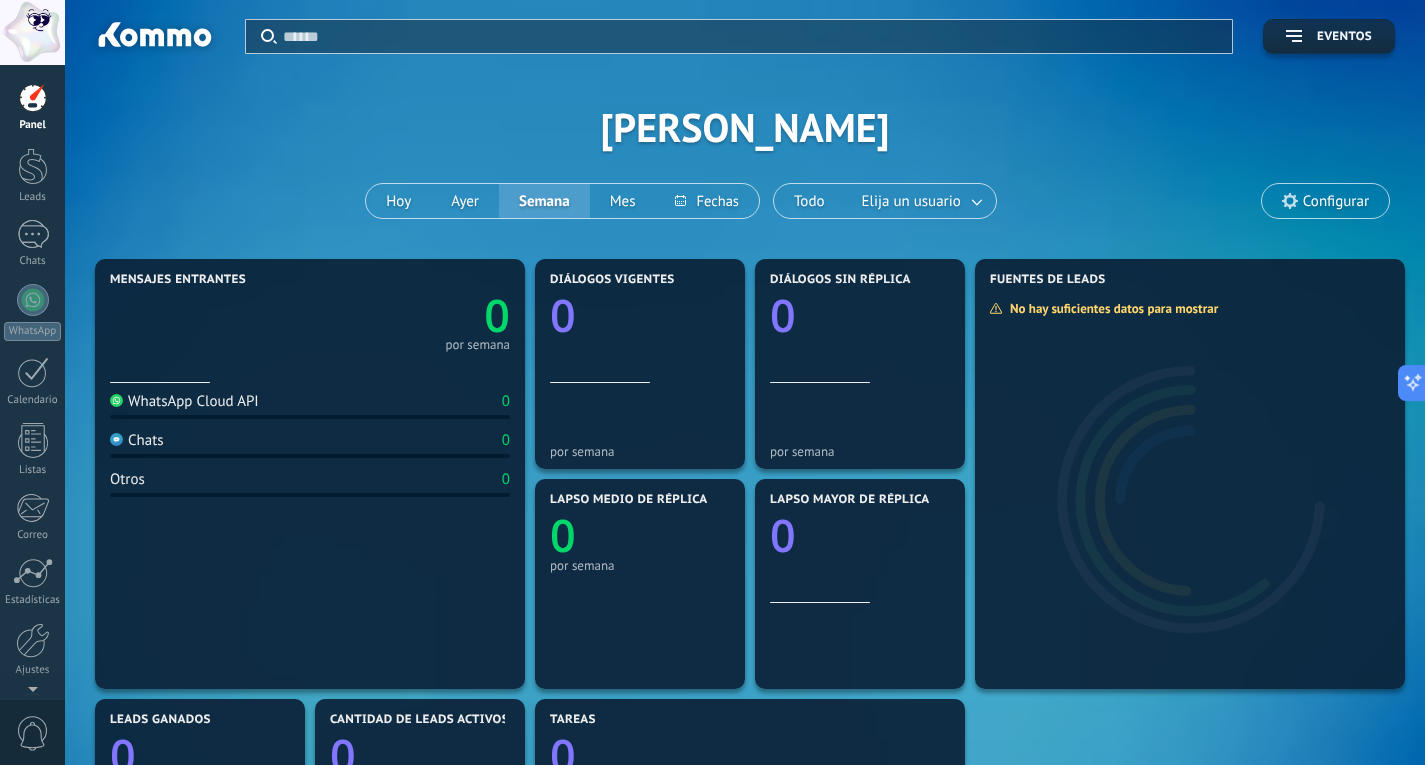 click 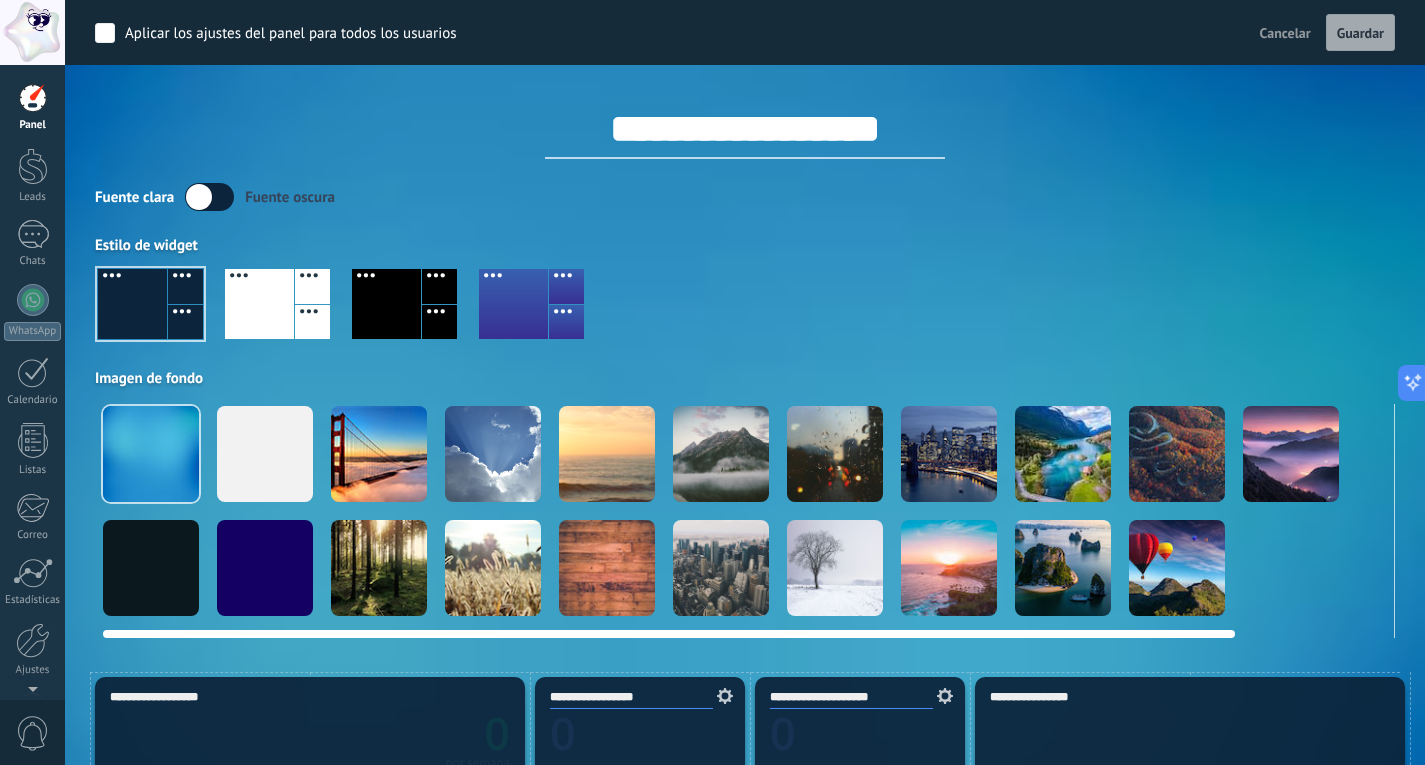 click at bounding box center (493, 454) 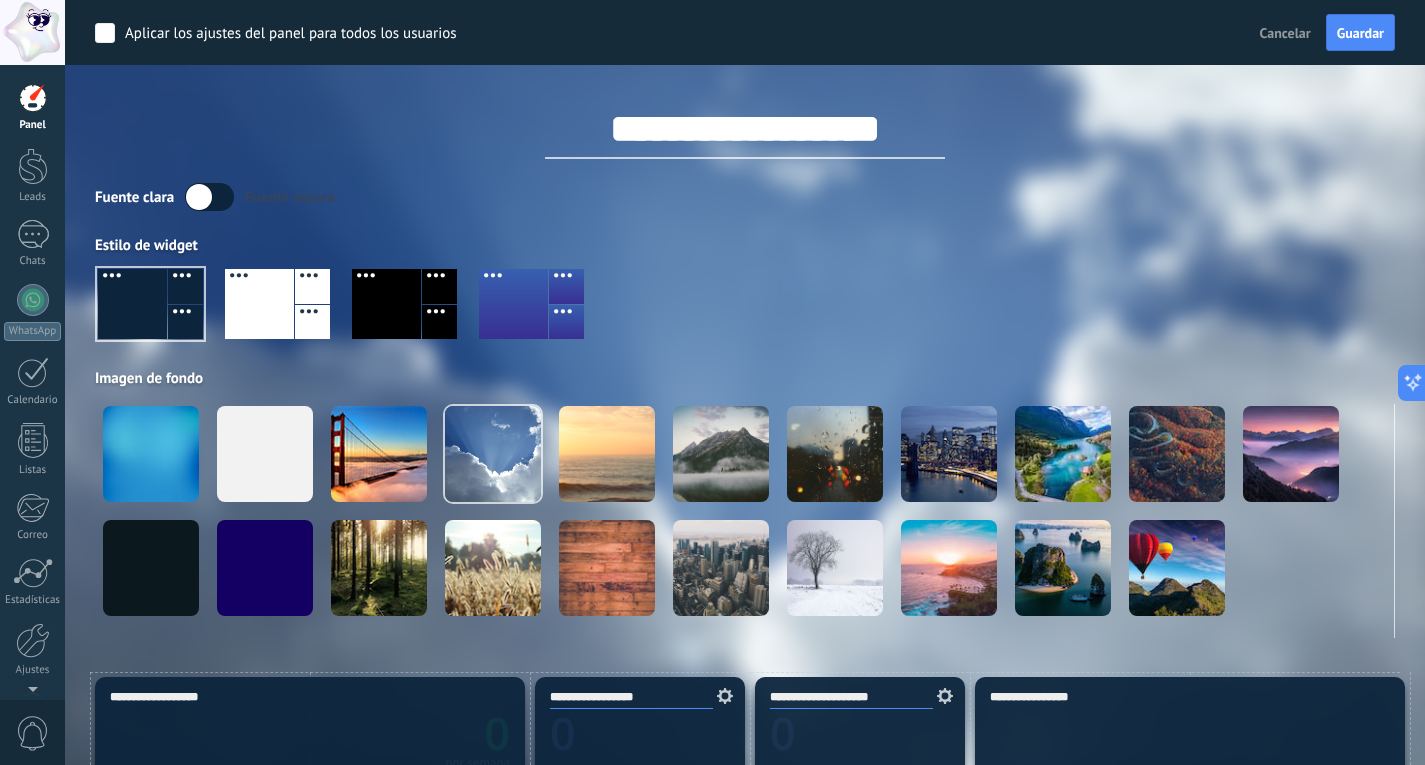 drag, startPoint x: 513, startPoint y: 313, endPoint x: 497, endPoint y: 320, distance: 17.464249 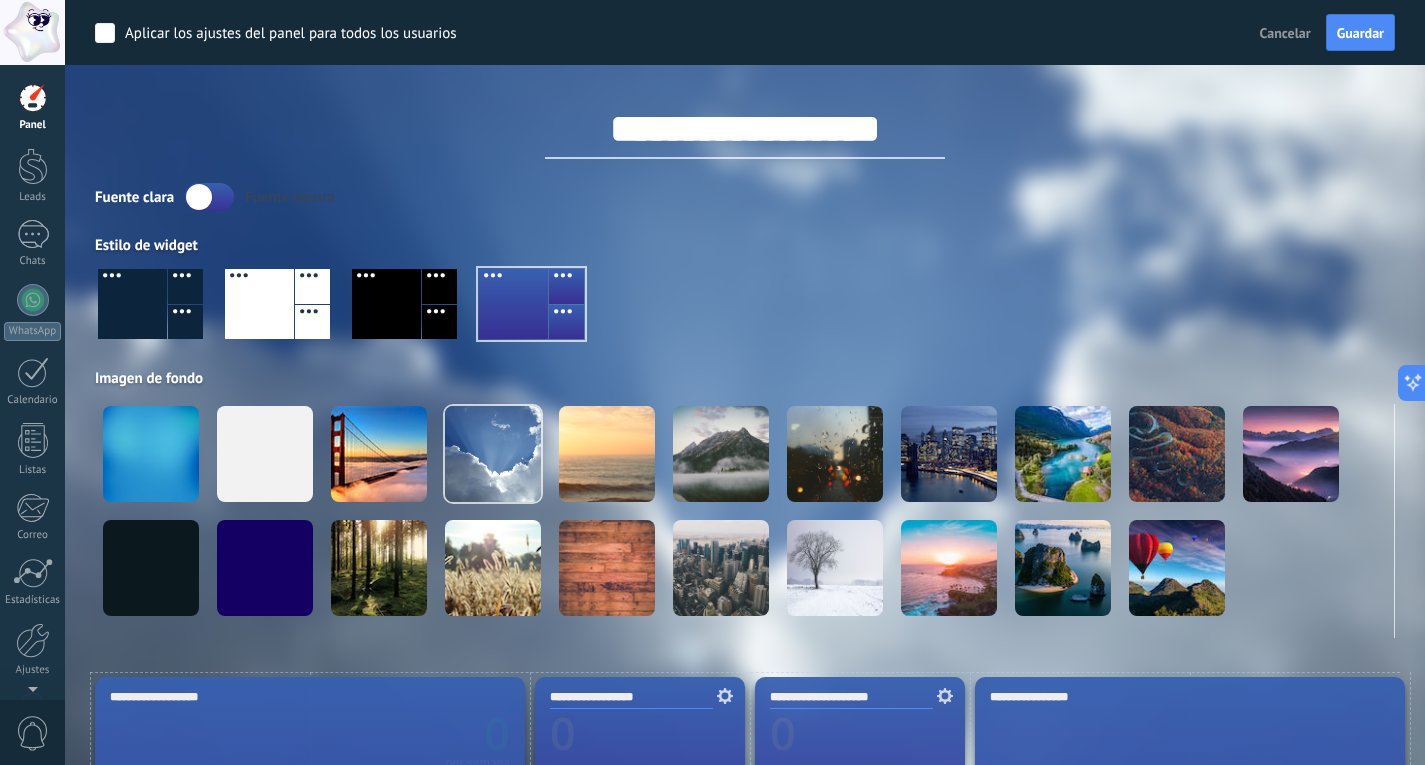 click at bounding box center (386, 304) 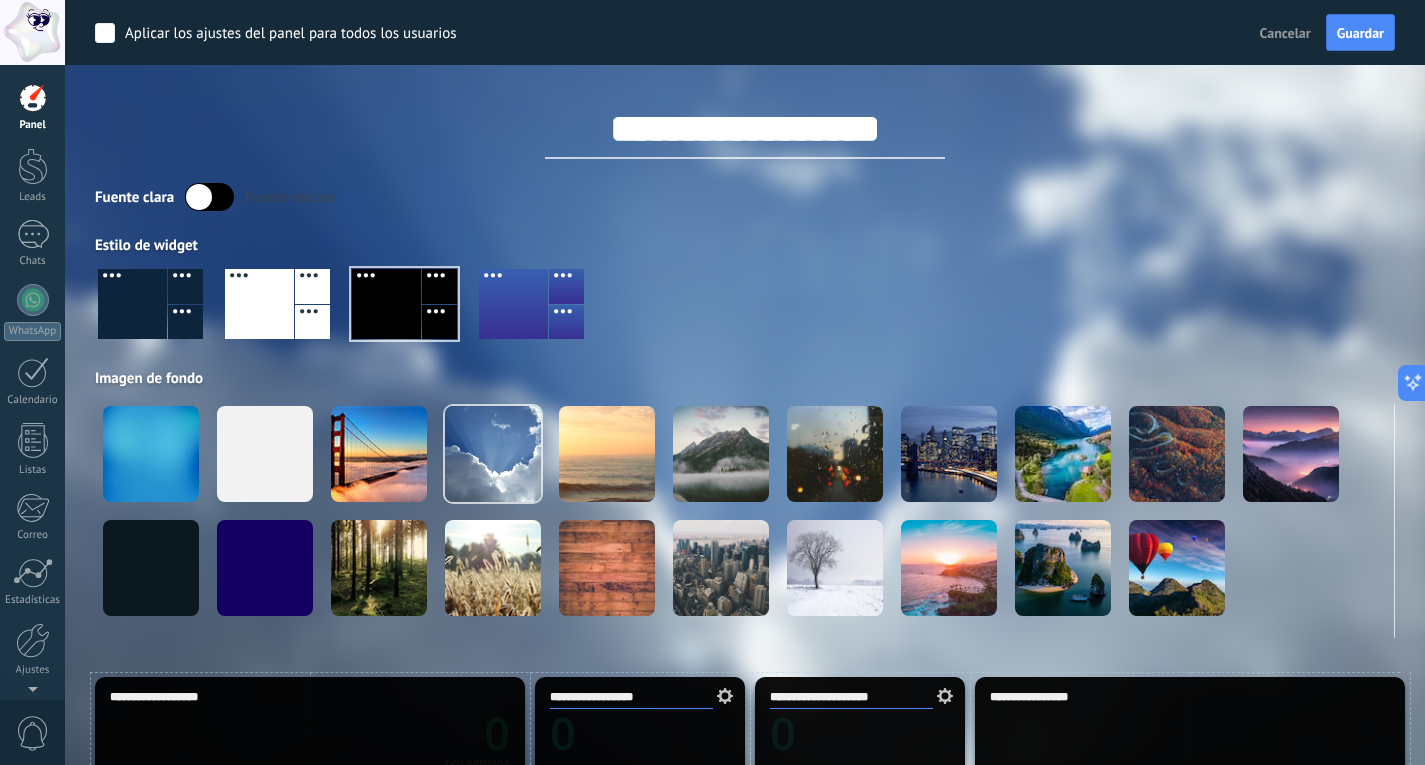 click at bounding box center [259, 304] 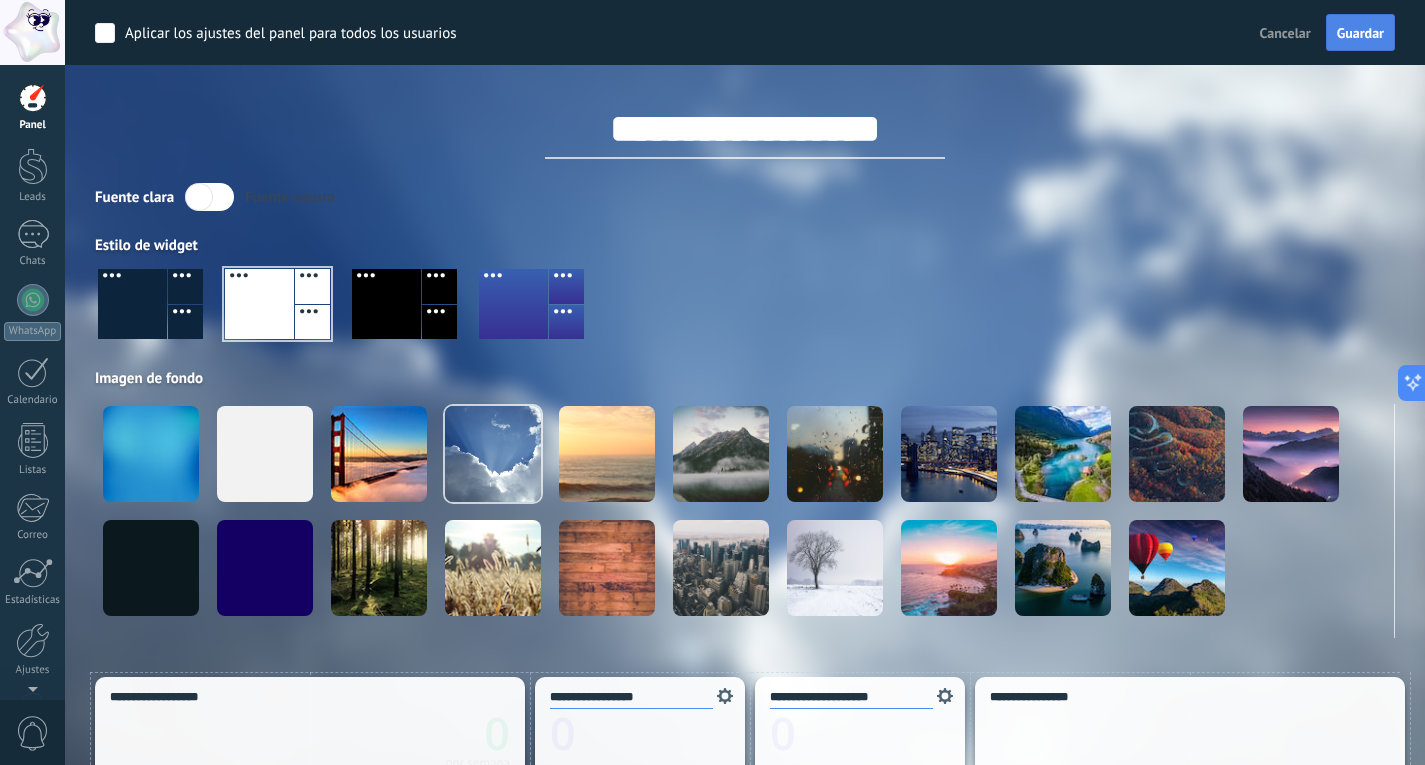click on "Guardar" at bounding box center (1360, 33) 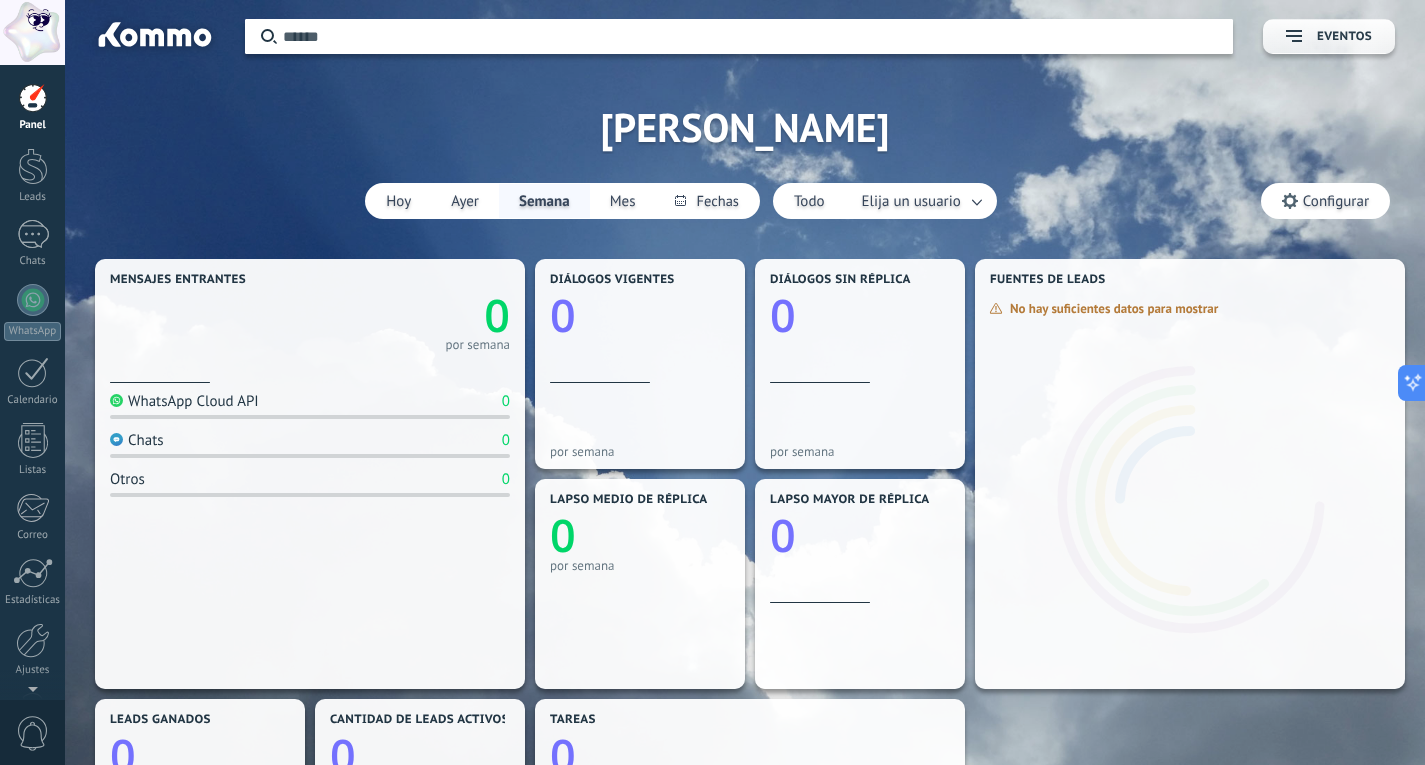 click at bounding box center [32, 32] 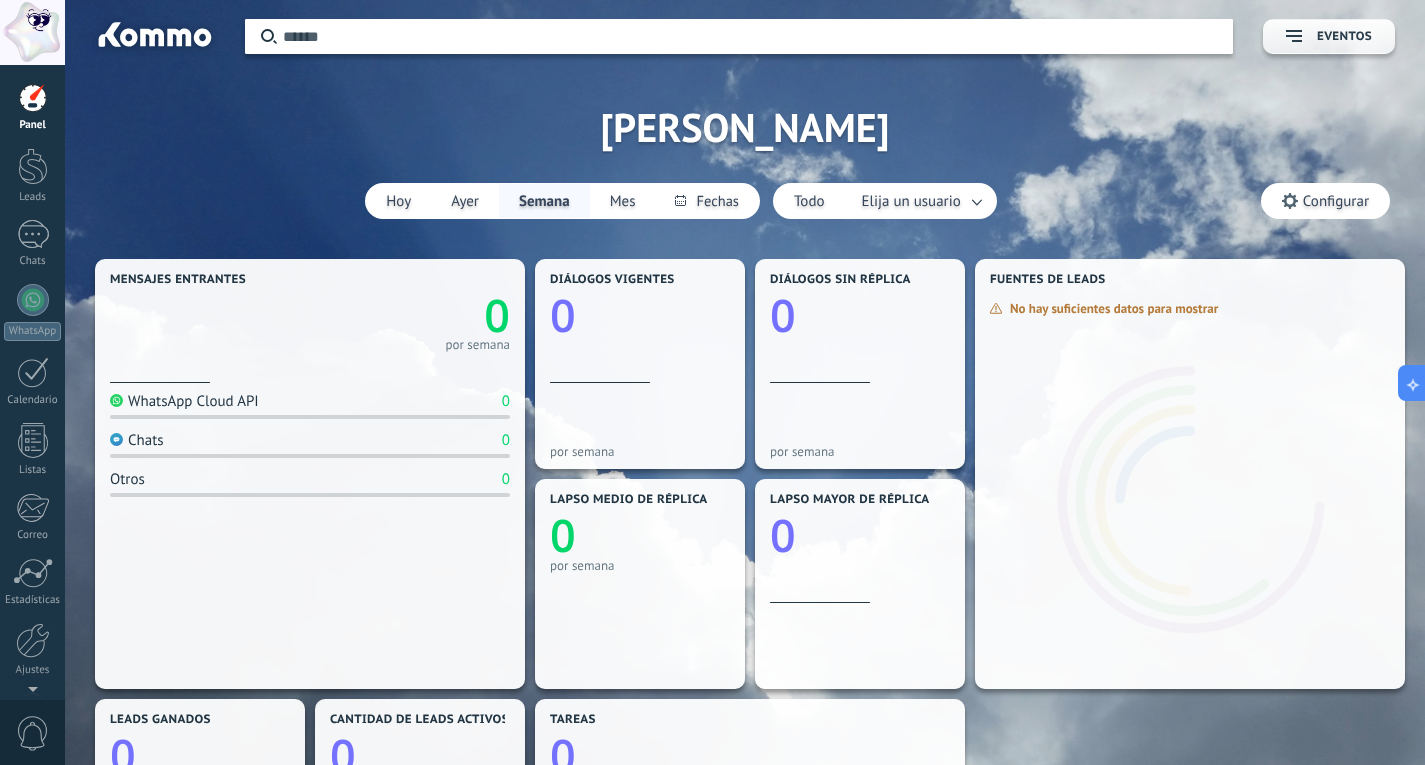 click at bounding box center [32, 32] 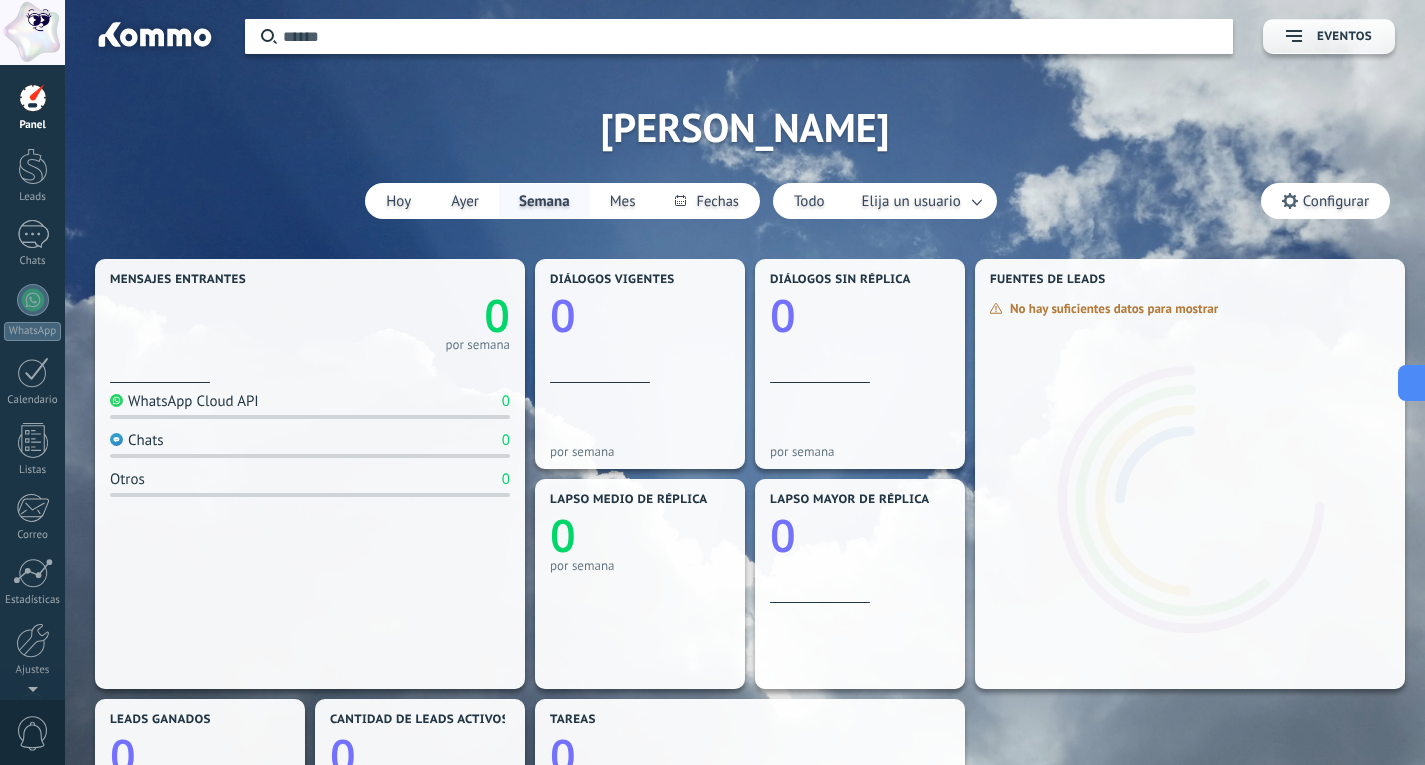 click at bounding box center [32, 32] 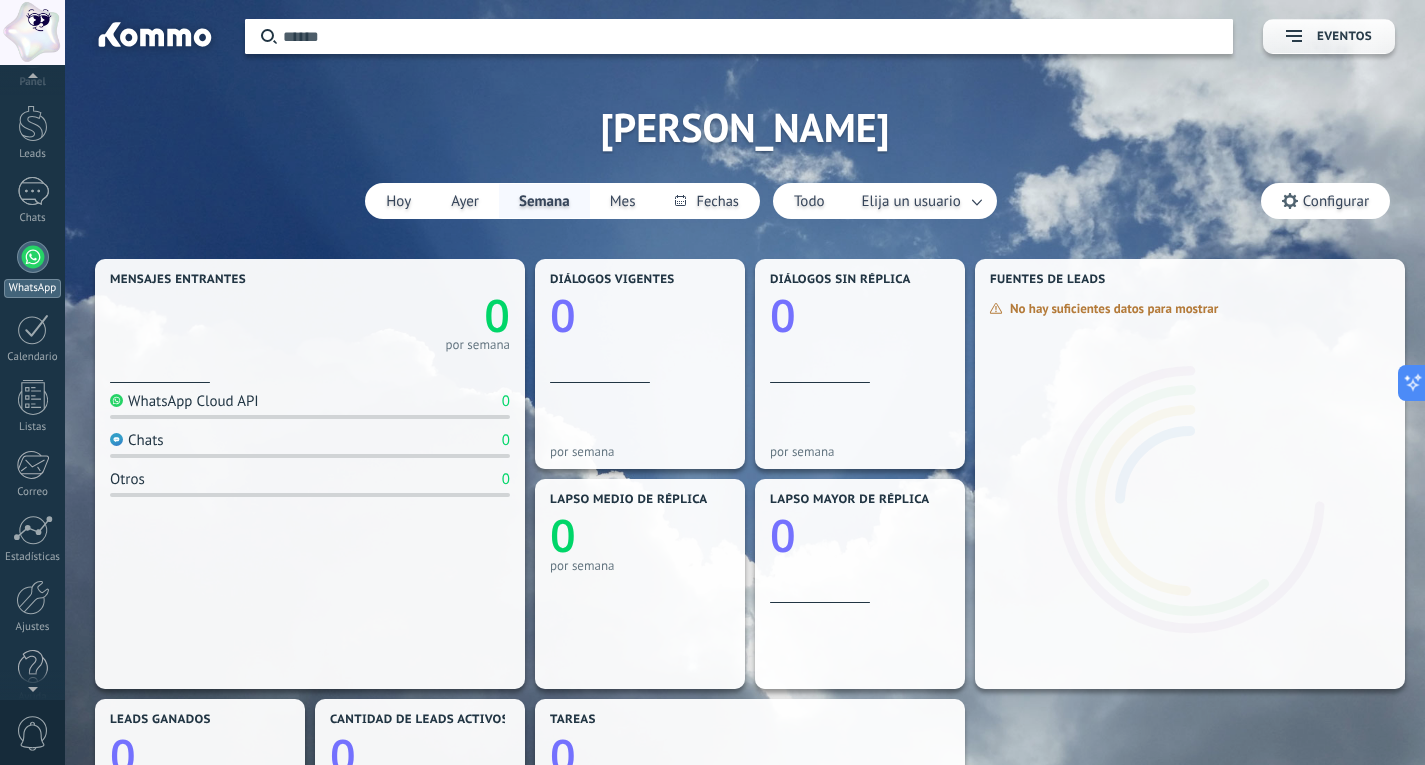 scroll, scrollTop: 67, scrollLeft: 0, axis: vertical 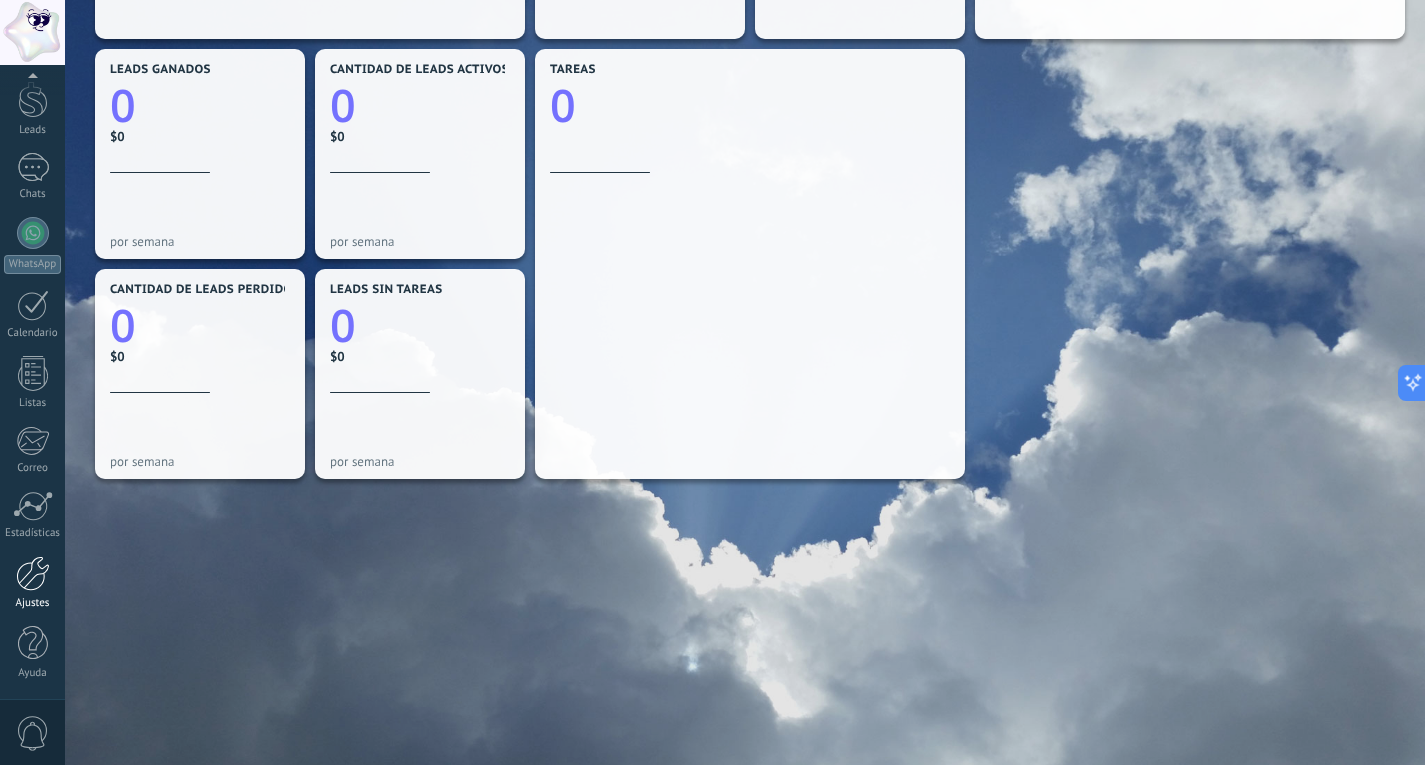 click at bounding box center (33, 573) 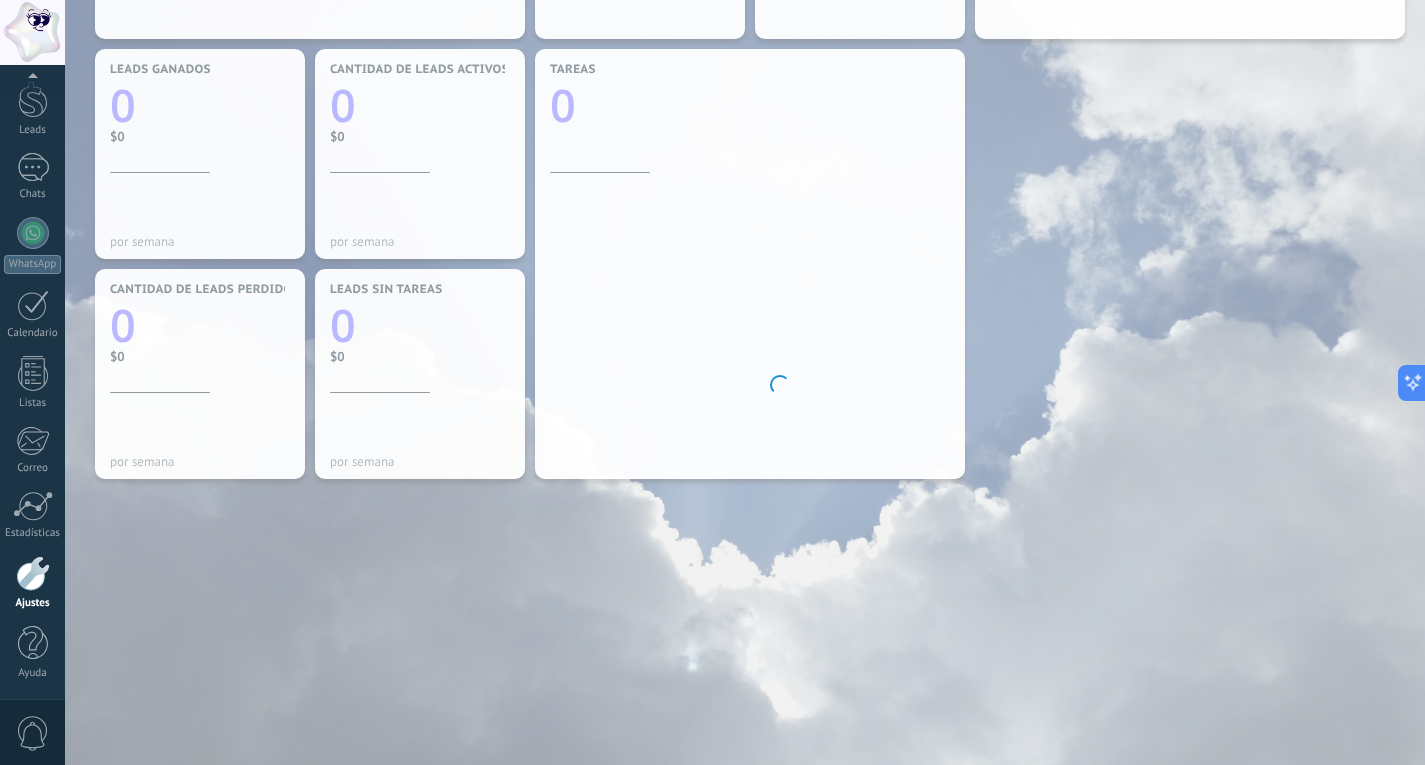 scroll, scrollTop: 0, scrollLeft: 0, axis: both 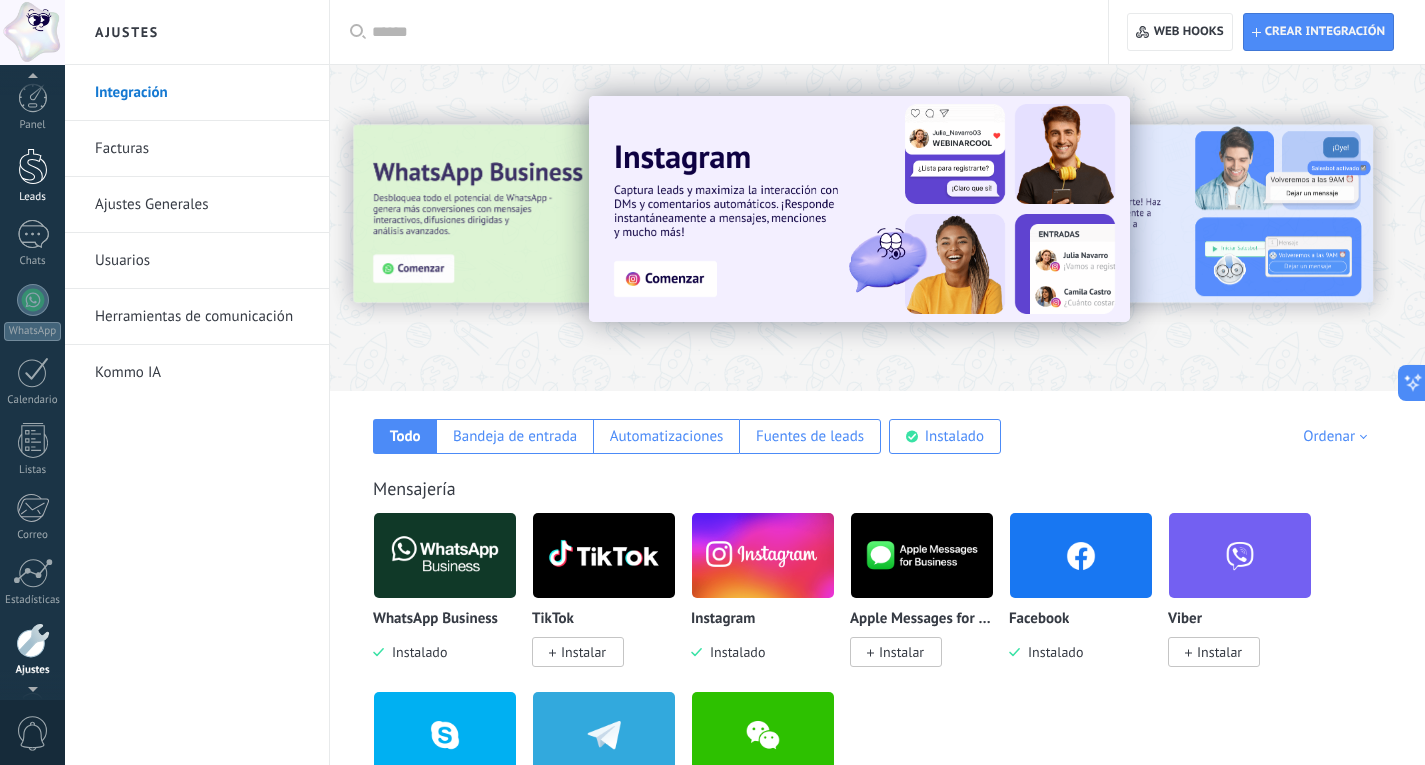 click on "Leads" at bounding box center [32, 176] 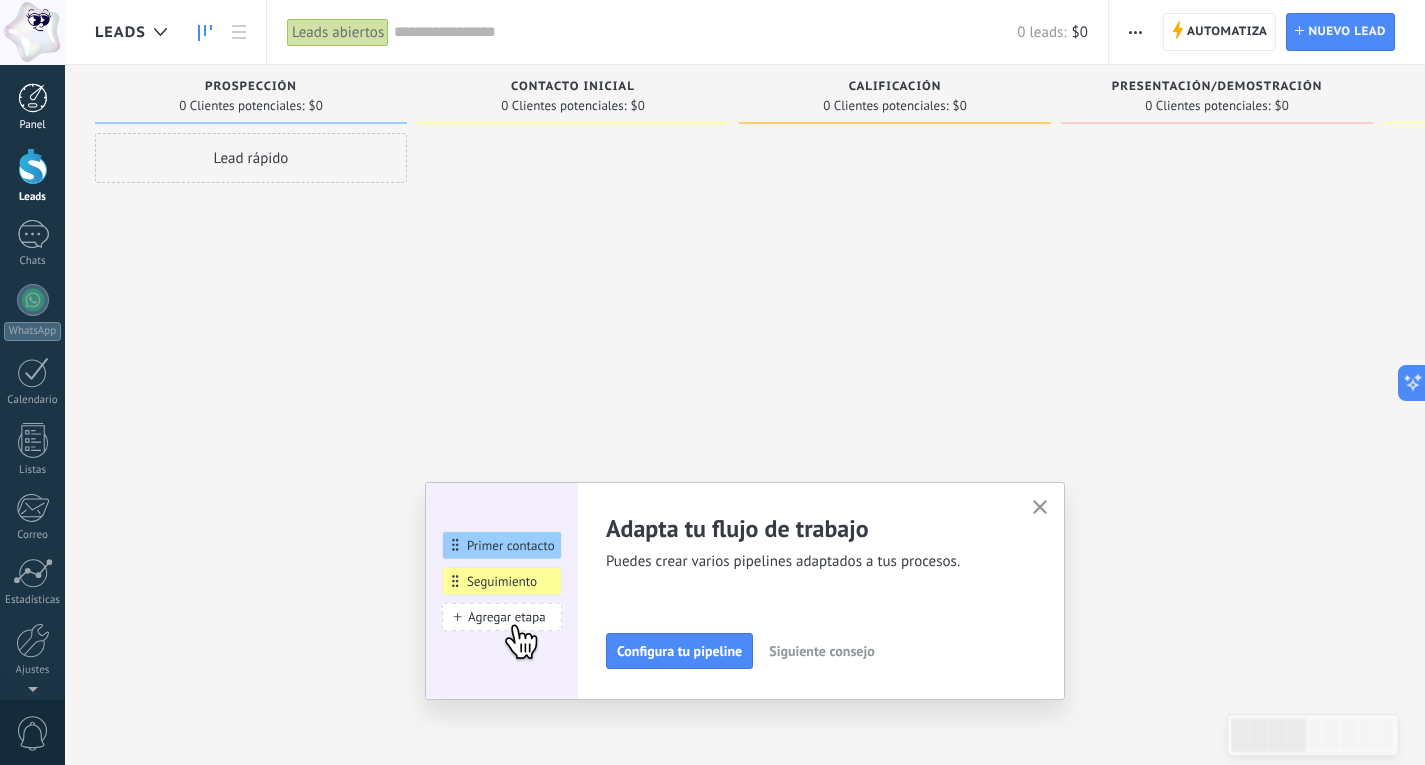 click at bounding box center (33, 98) 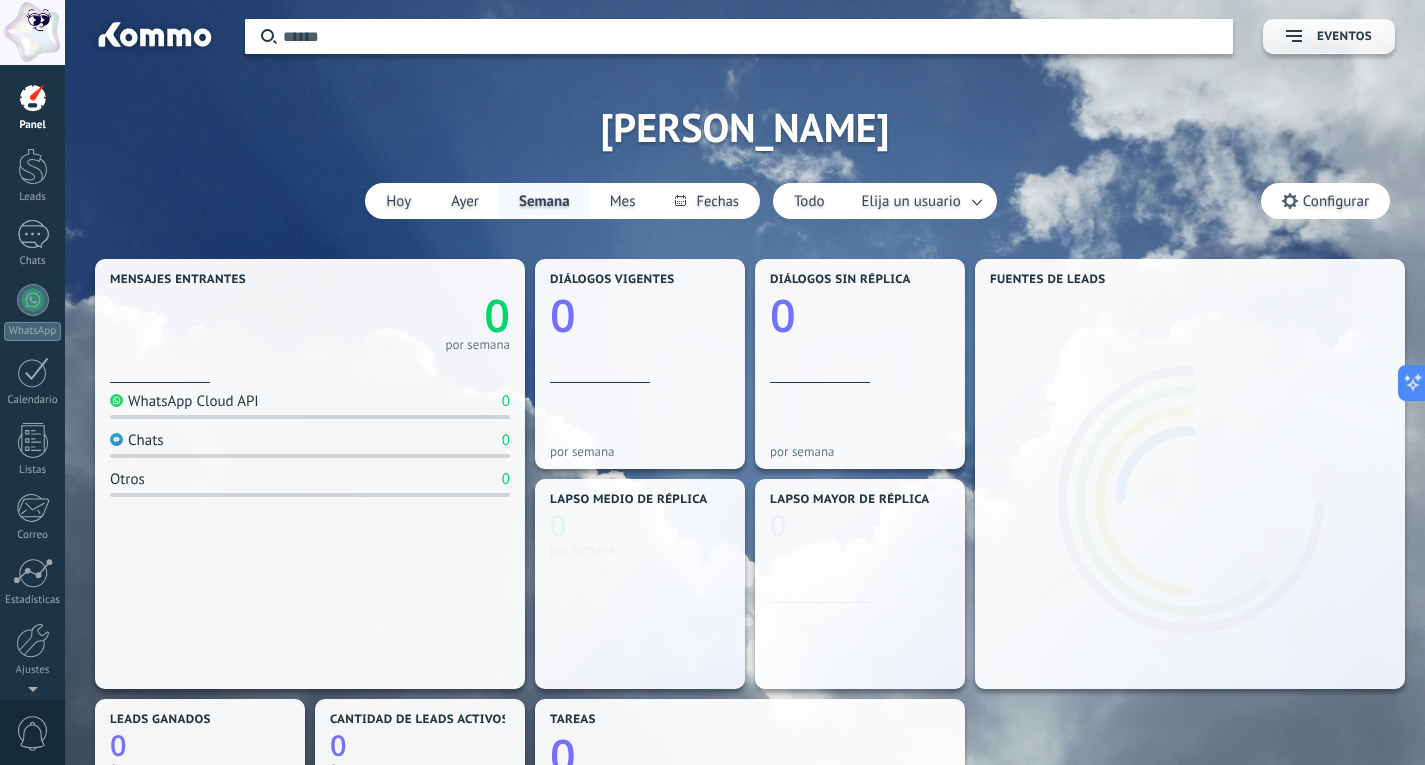 click at bounding box center (32, 32) 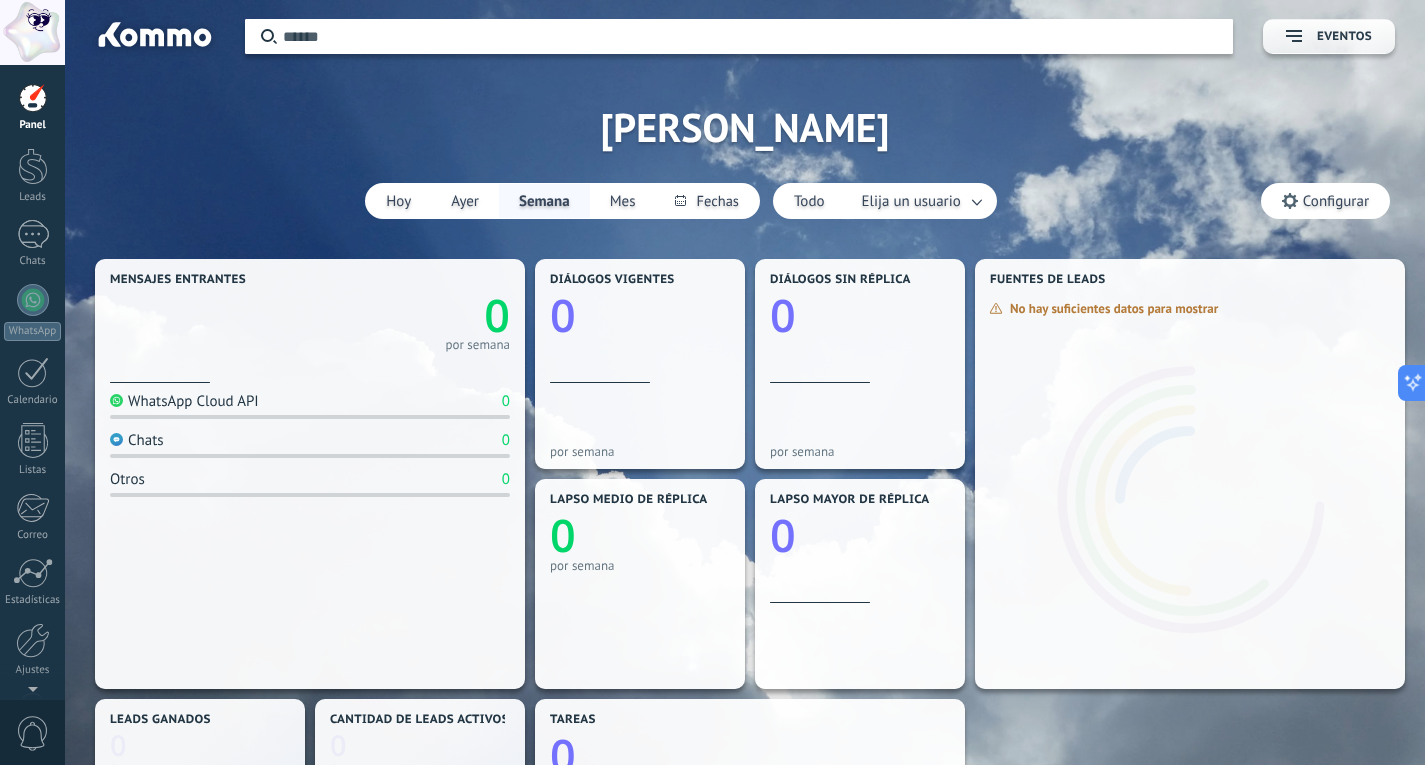 click at bounding box center (32, 32) 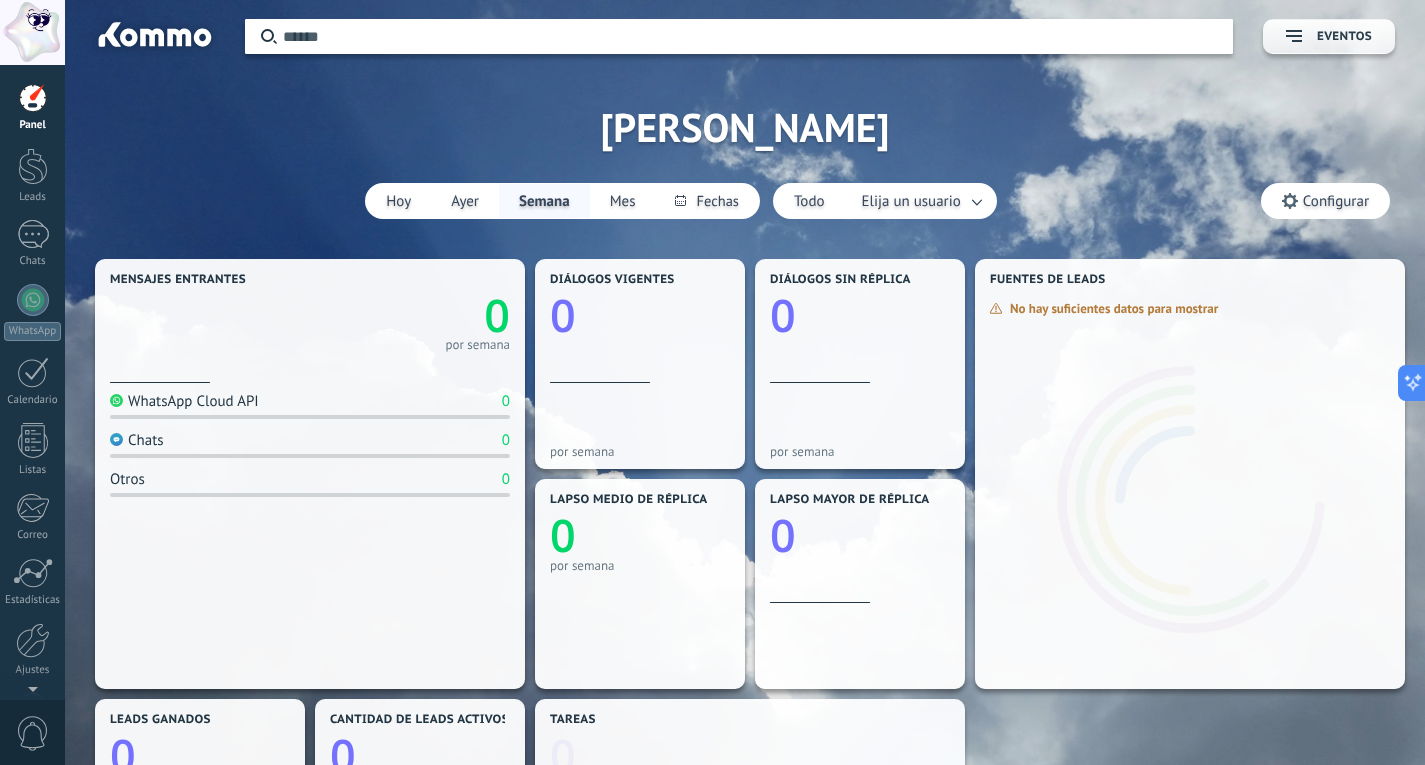 click at bounding box center [32, 32] 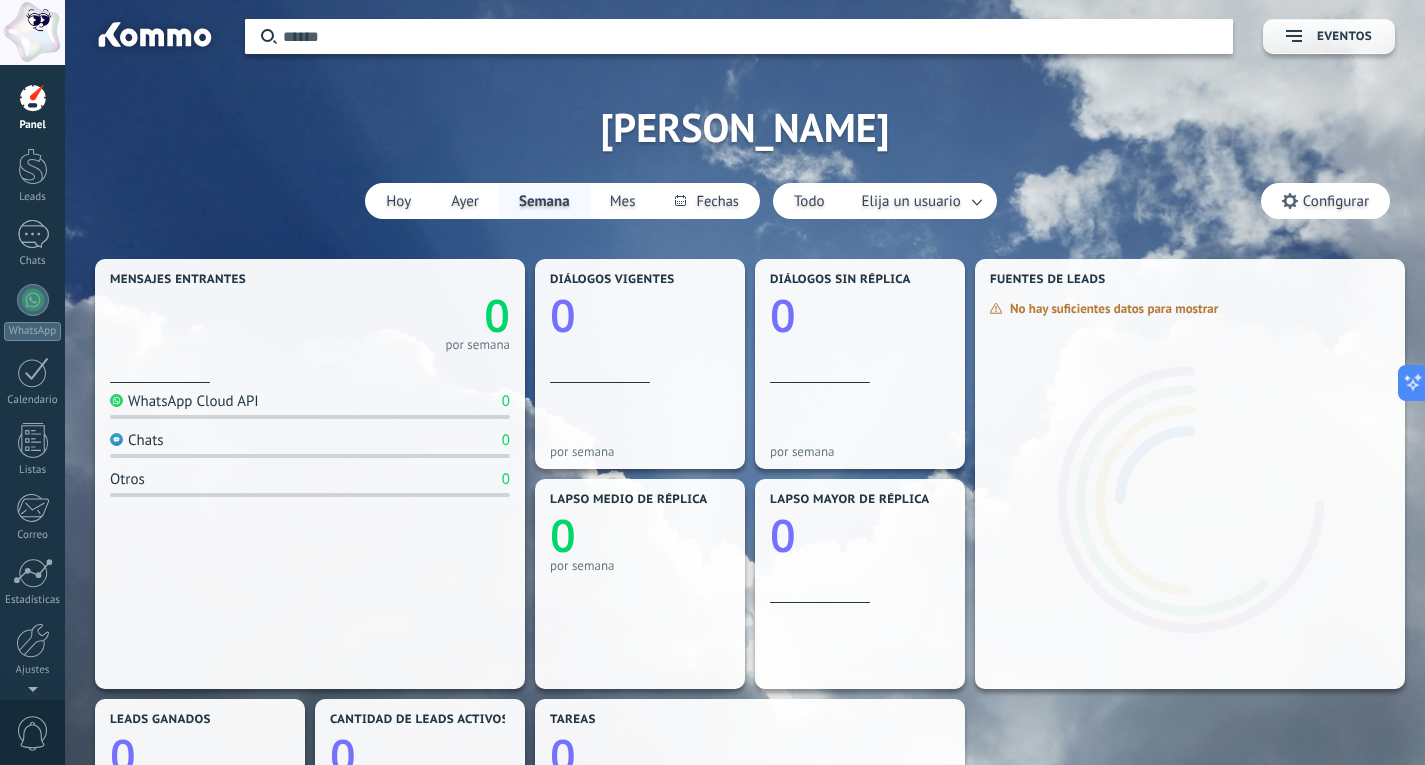 click at bounding box center (32, 32) 